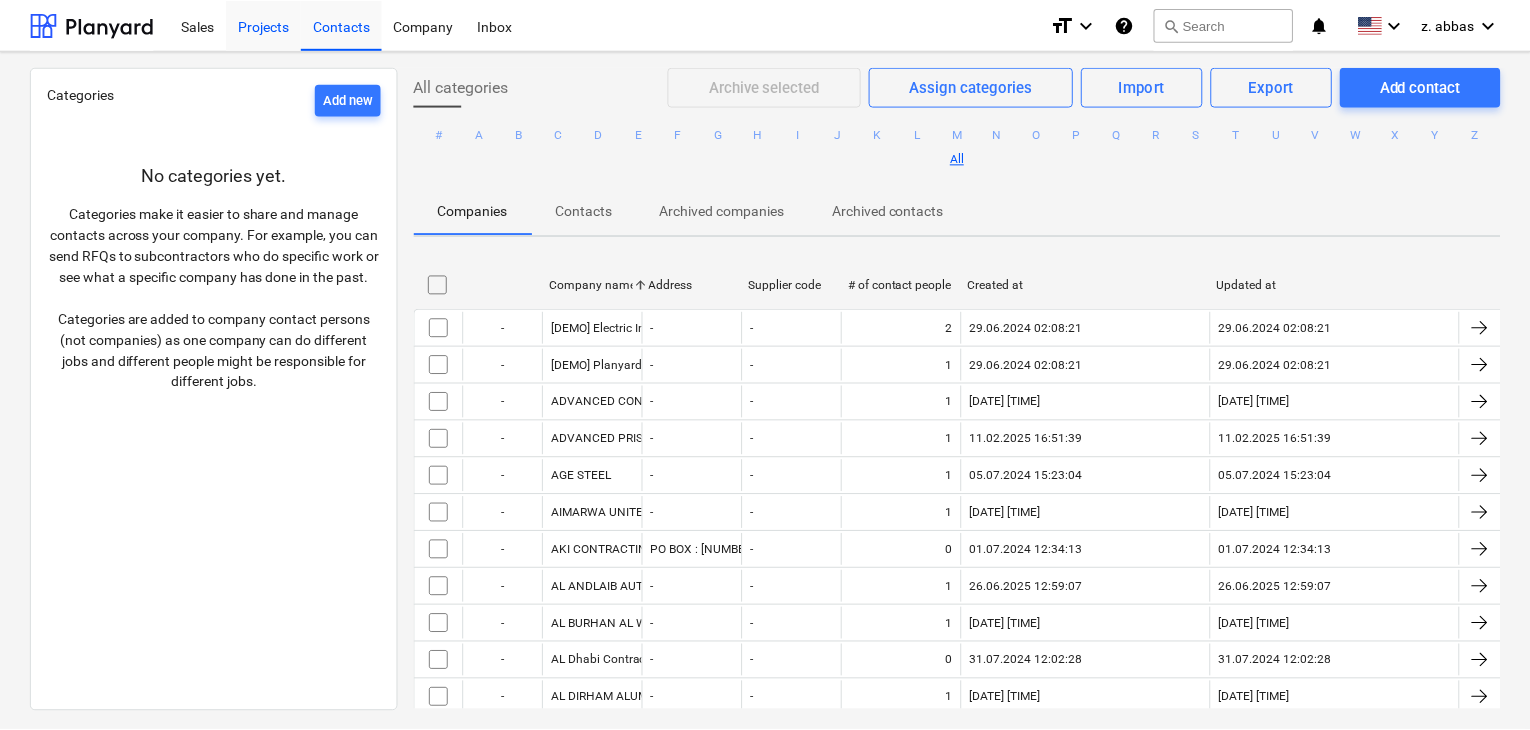 scroll, scrollTop: 0, scrollLeft: 0, axis: both 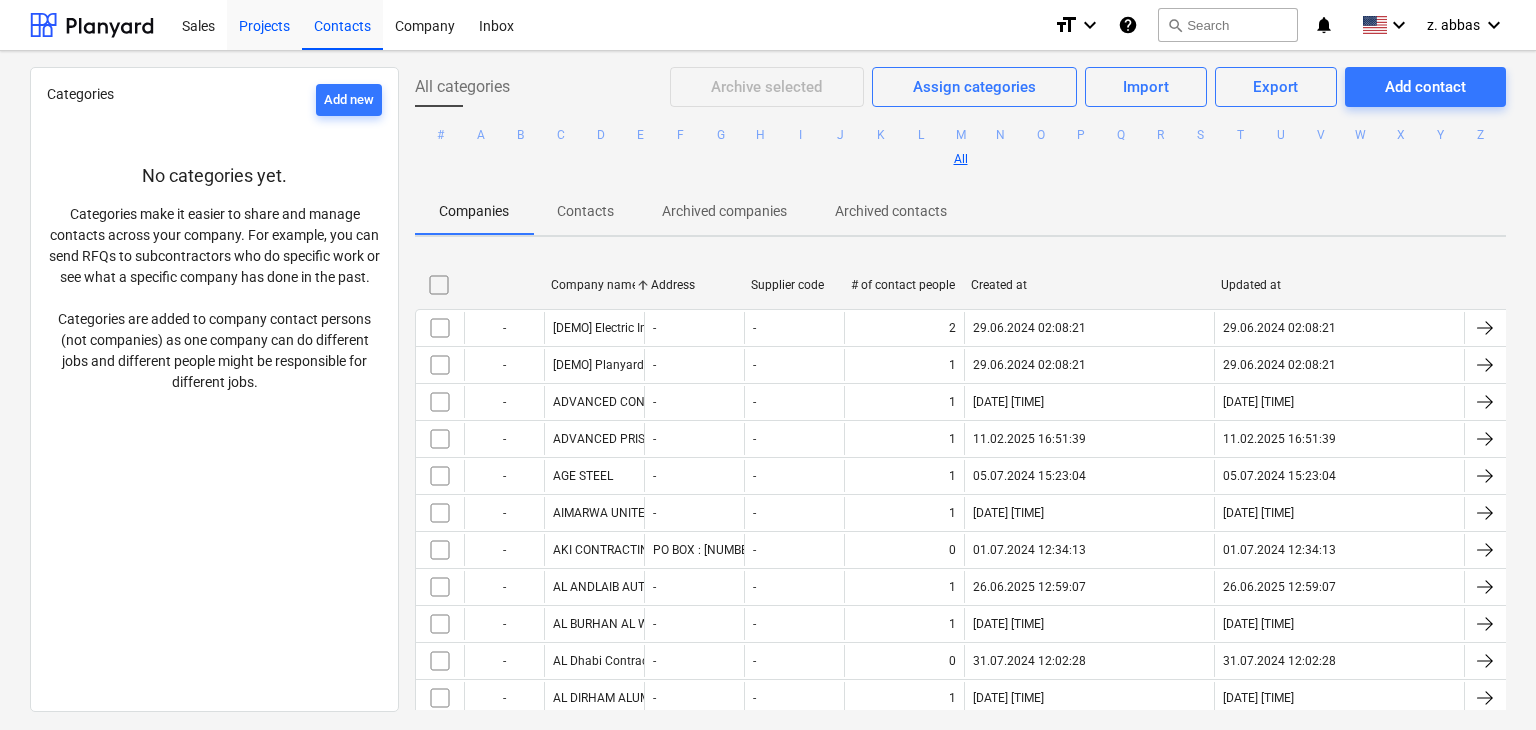 click on "Projects" at bounding box center (264, 24) 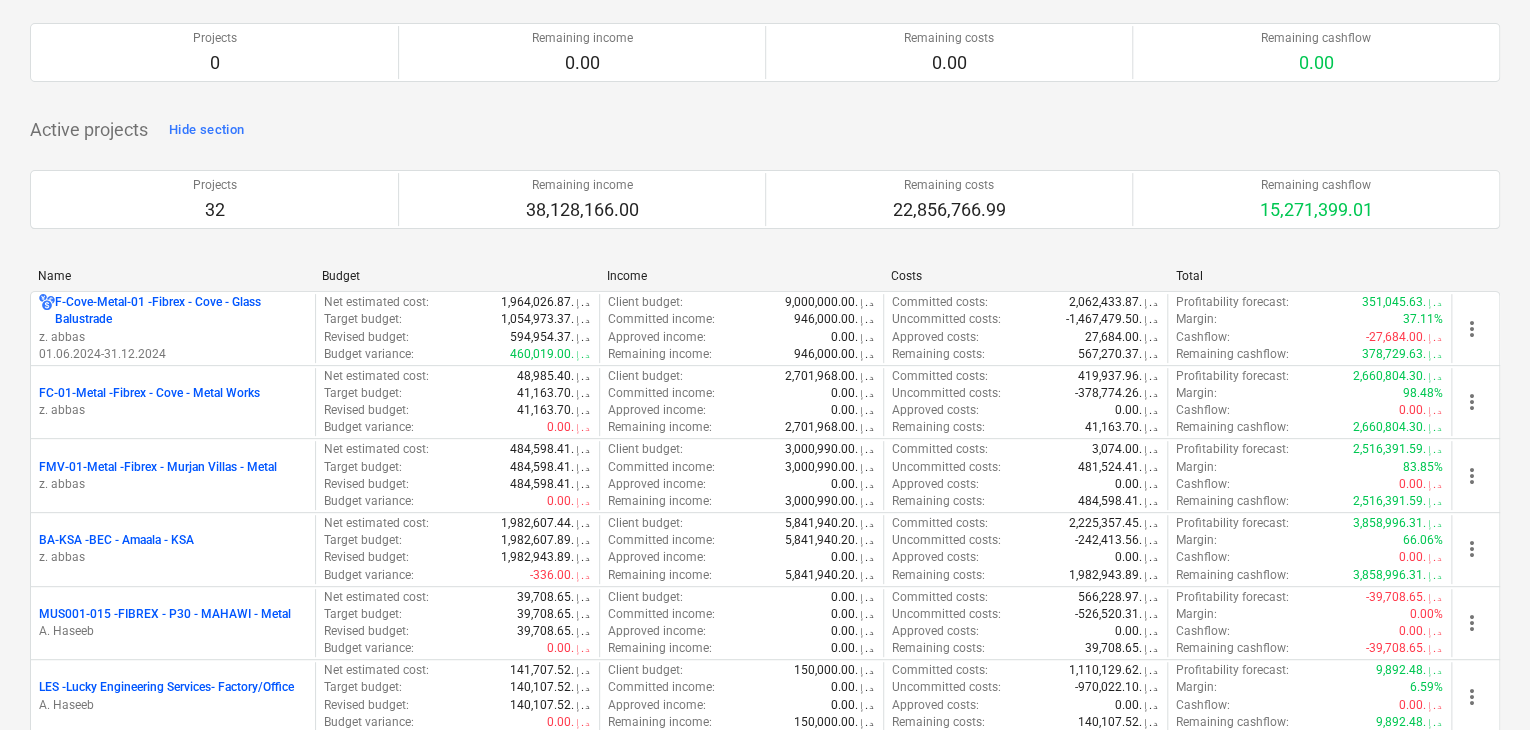 scroll, scrollTop: 300, scrollLeft: 0, axis: vertical 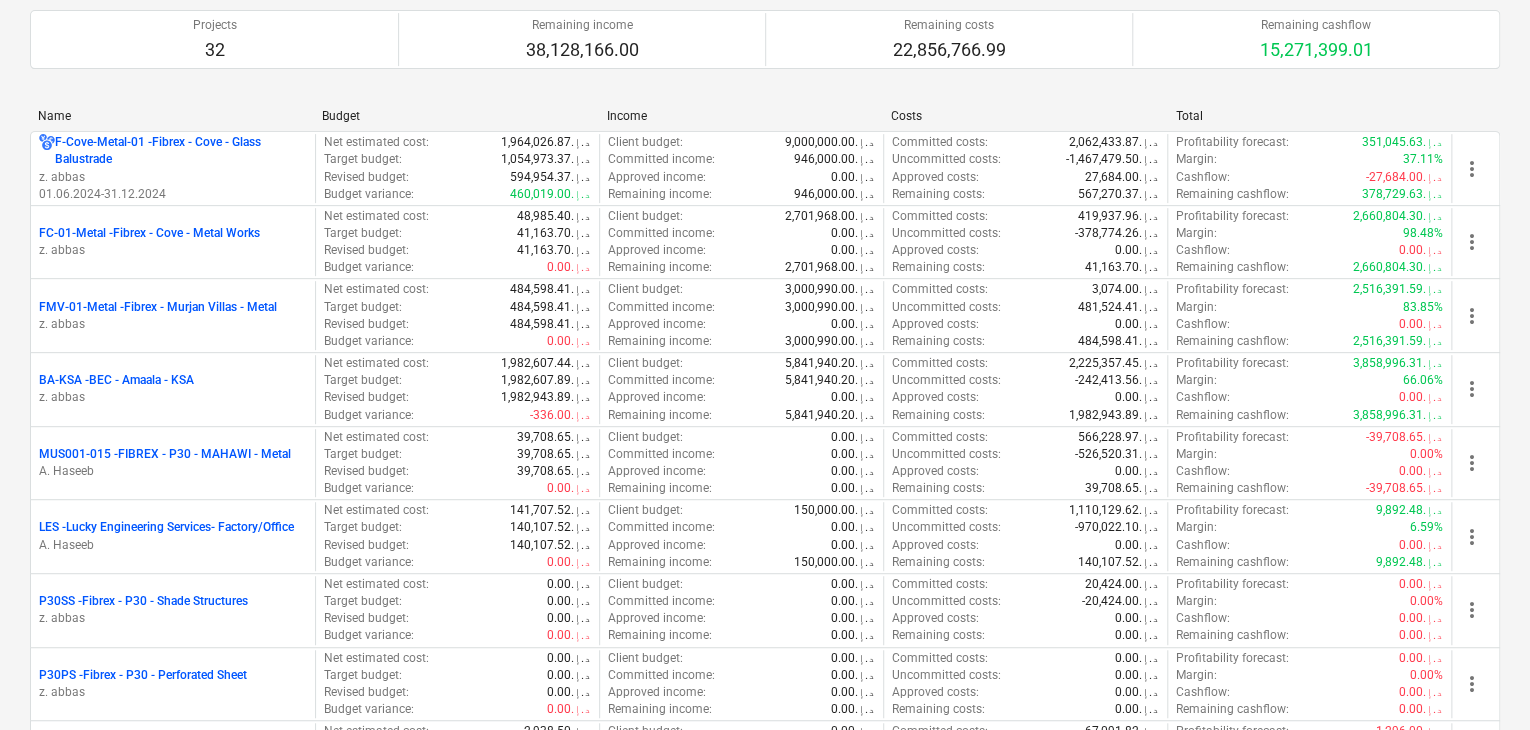 click on "A. Haseeb" at bounding box center [173, 545] 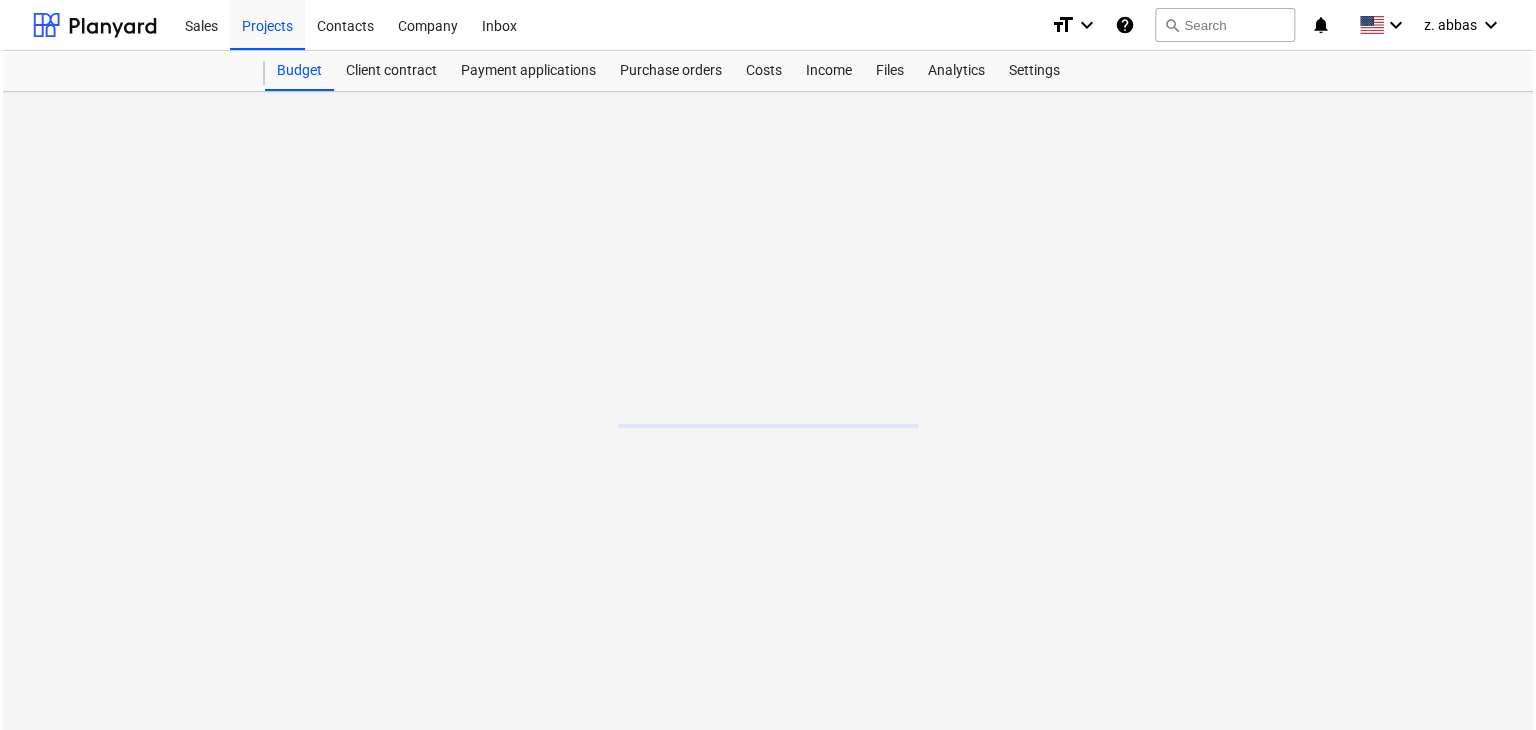 scroll, scrollTop: 0, scrollLeft: 0, axis: both 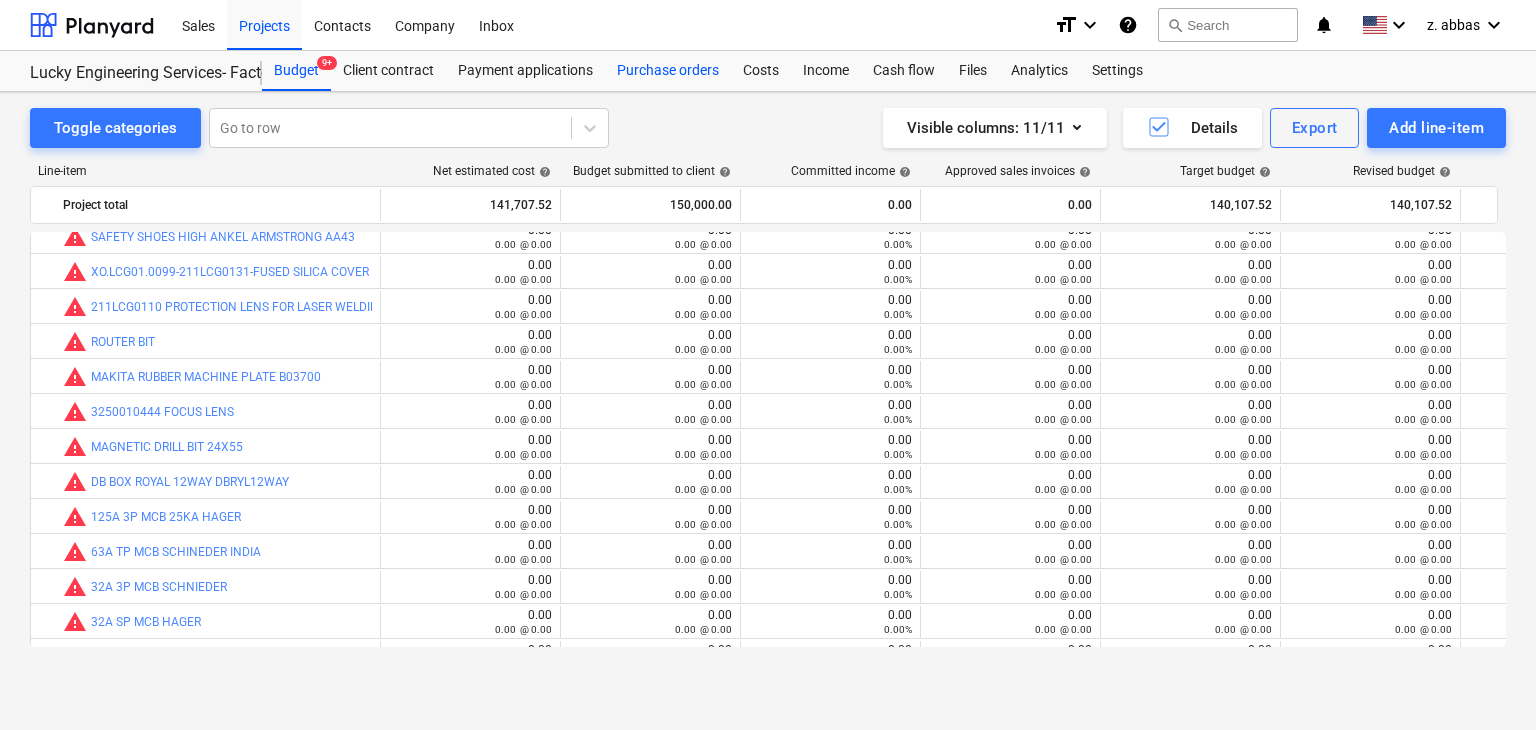 click on "Purchase orders" at bounding box center [668, 71] 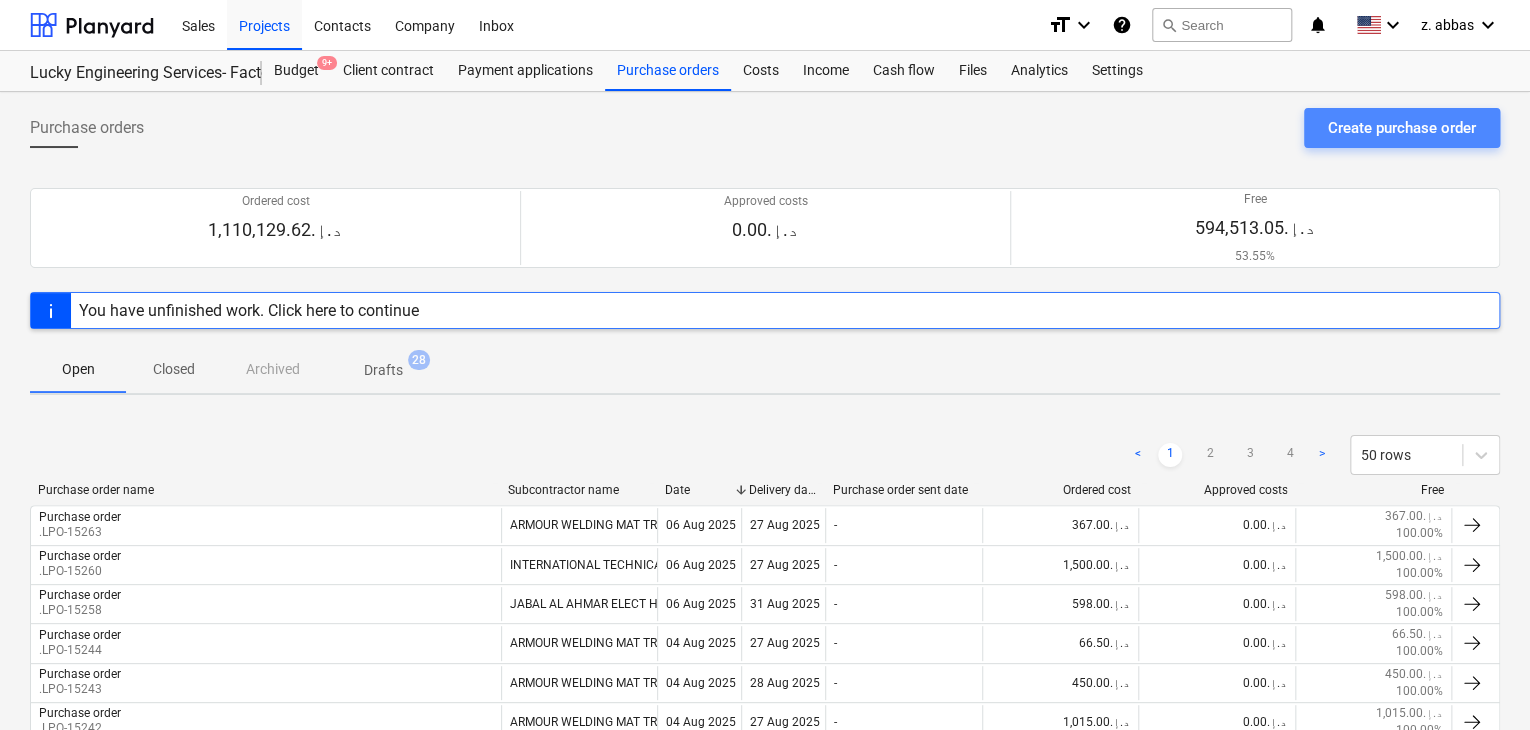 click on "Create purchase order" at bounding box center (1402, 128) 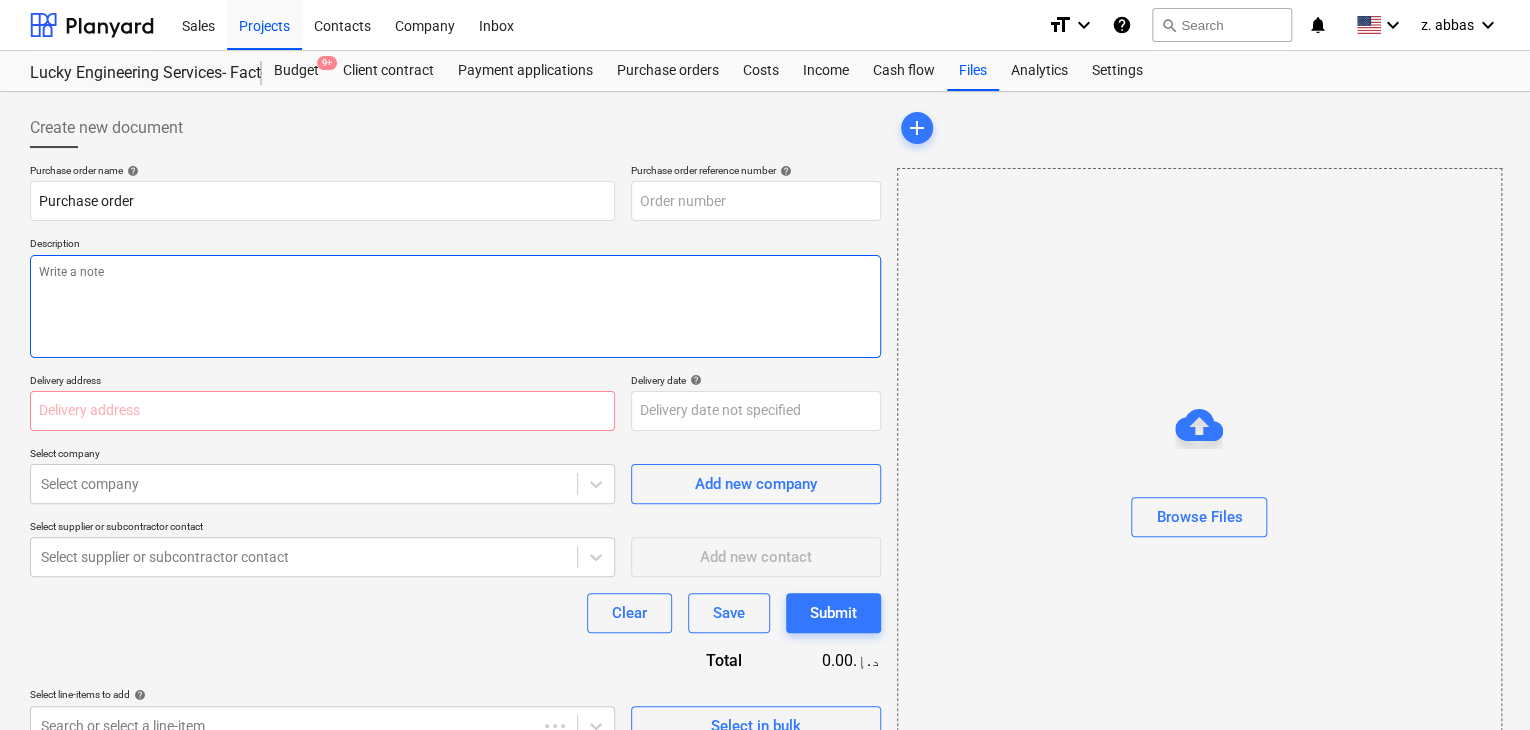 type on "x" 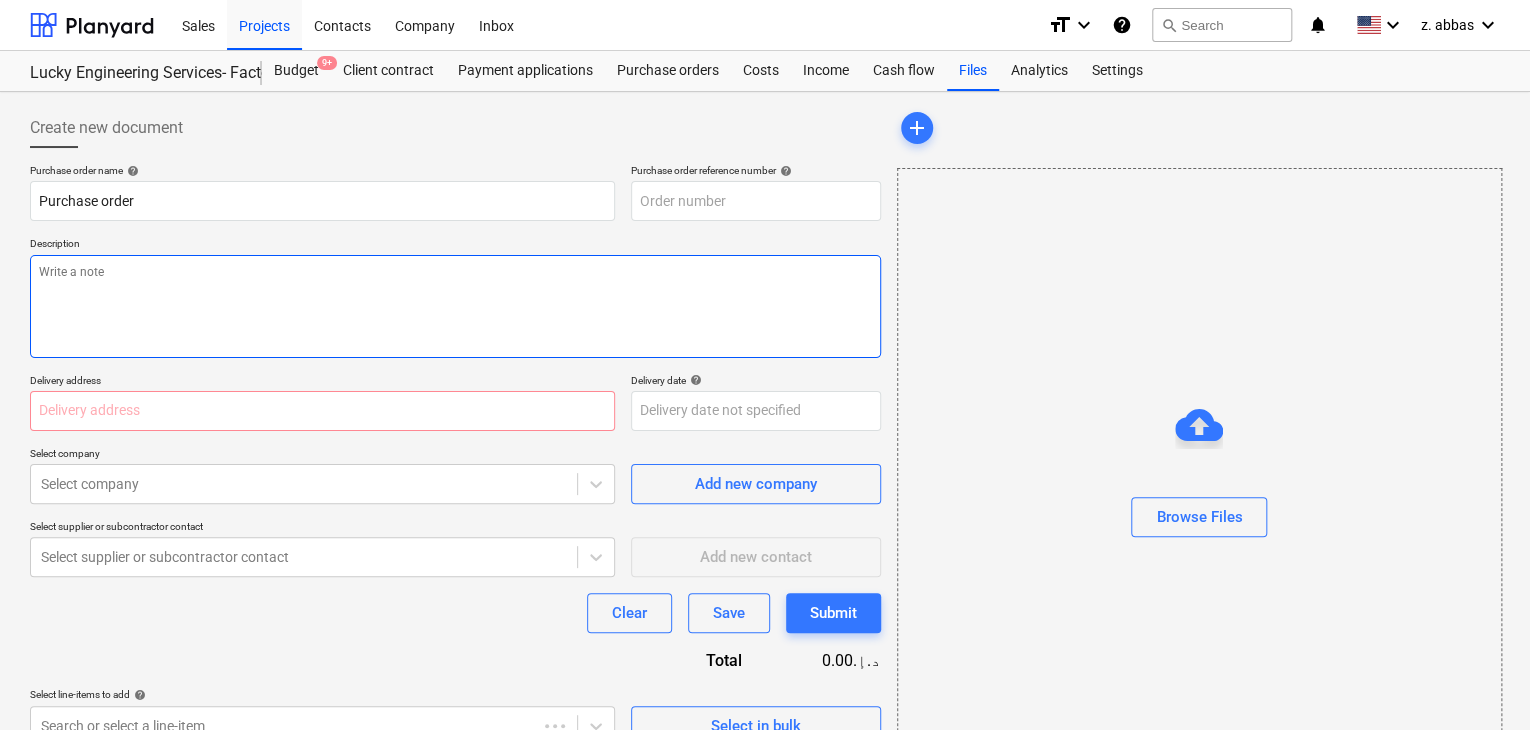 type on "LES-PO-469" 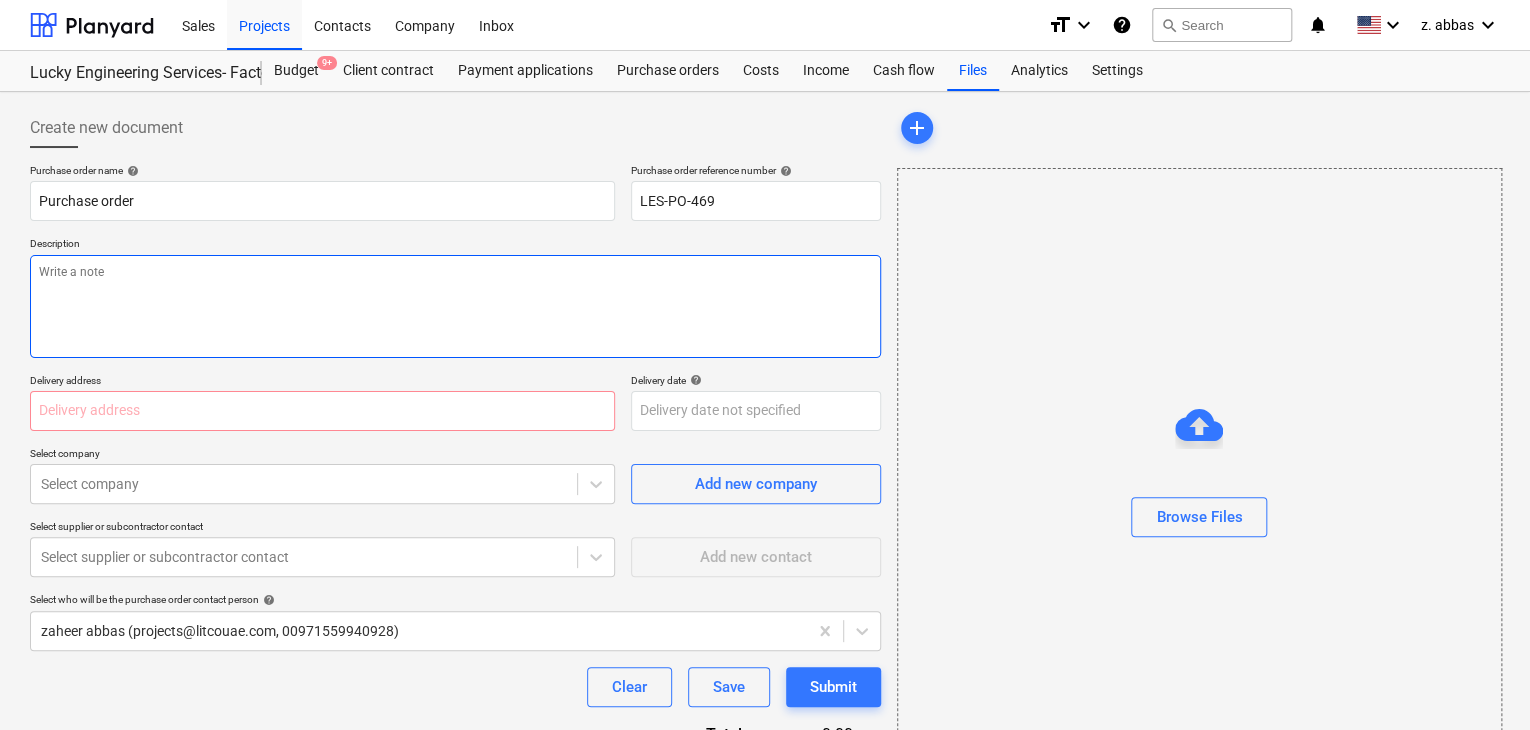 click at bounding box center [455, 306] 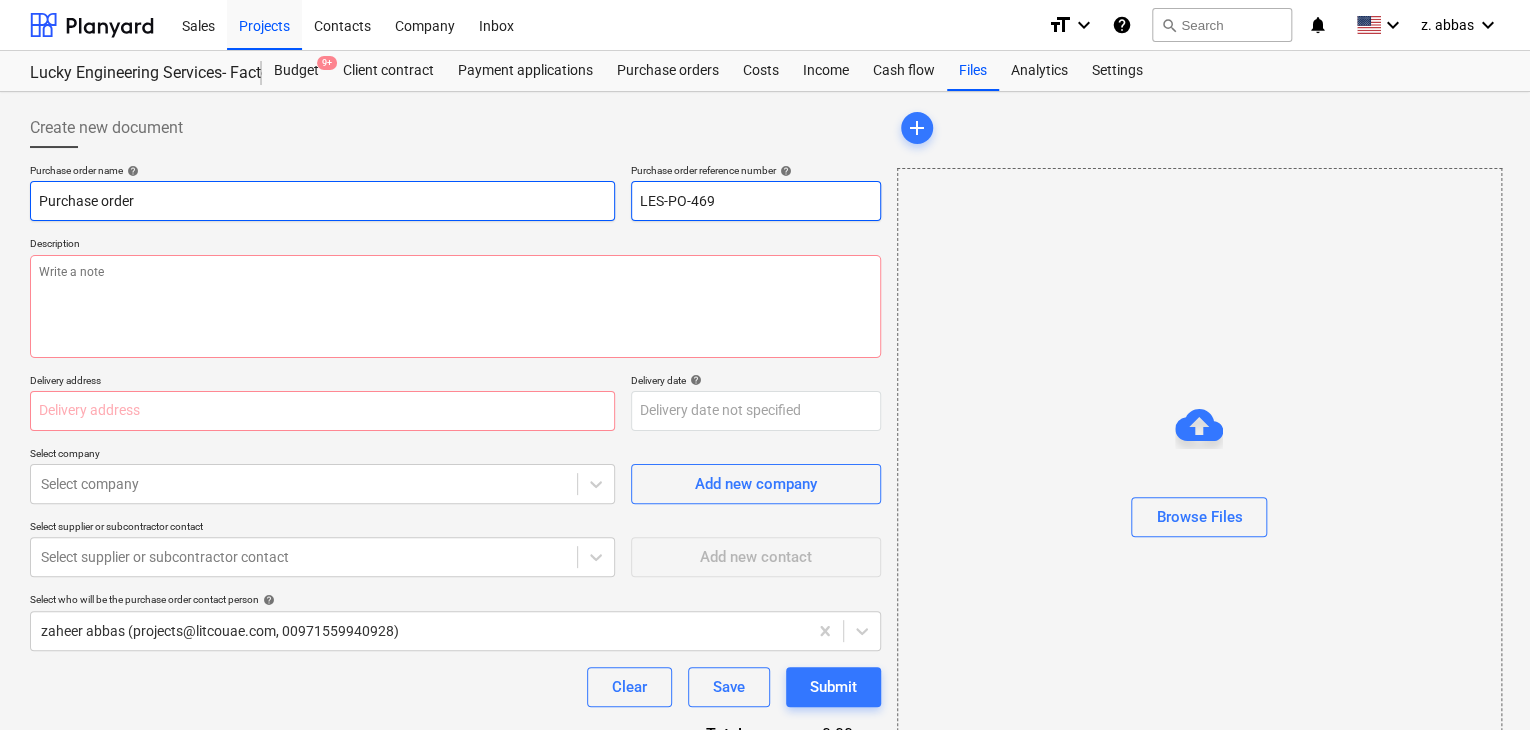 drag, startPoint x: 730, startPoint y: 201, endPoint x: 592, endPoint y: 184, distance: 139.04315 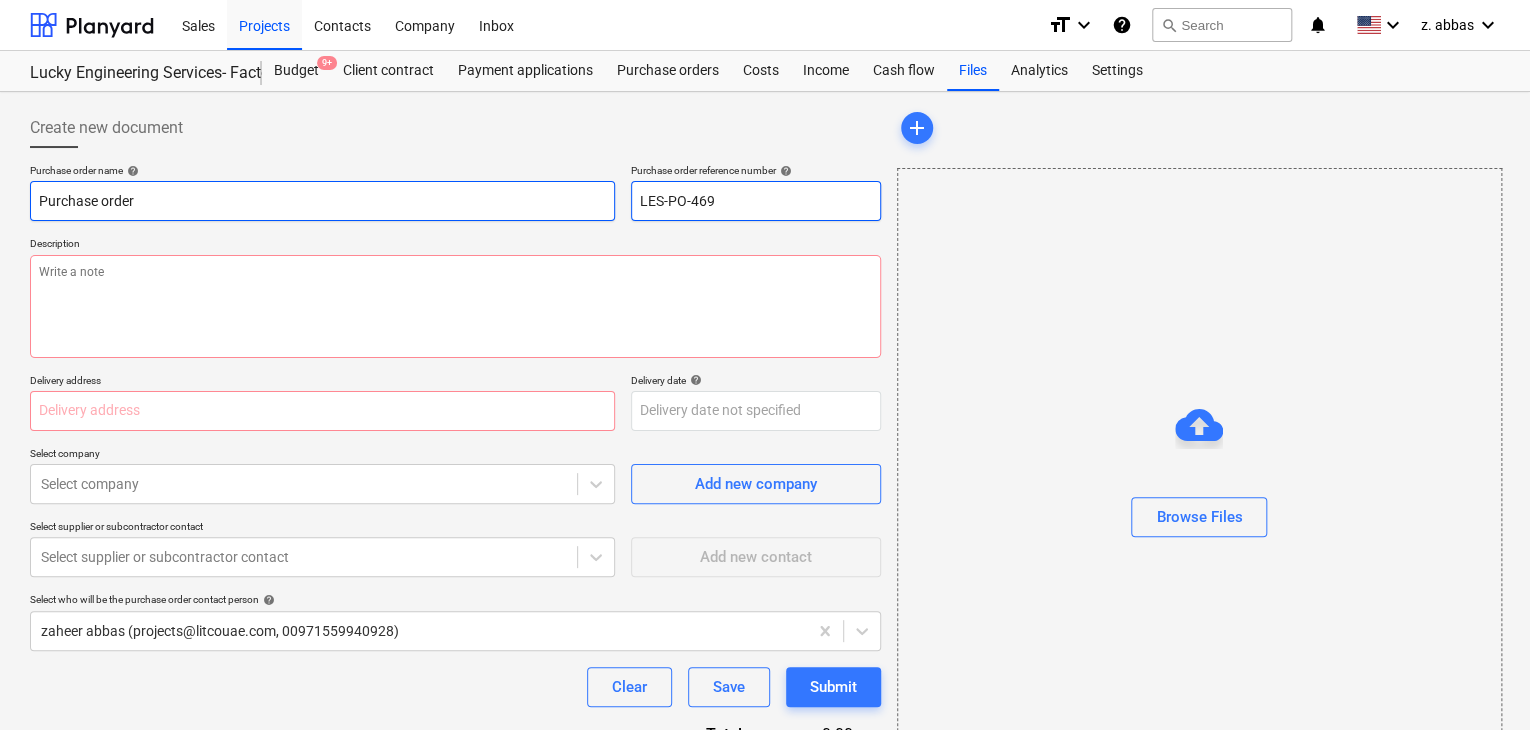 click on "Purchase order name help Purchase order Purchase order reference number help LES-PO-469" at bounding box center [455, 192] 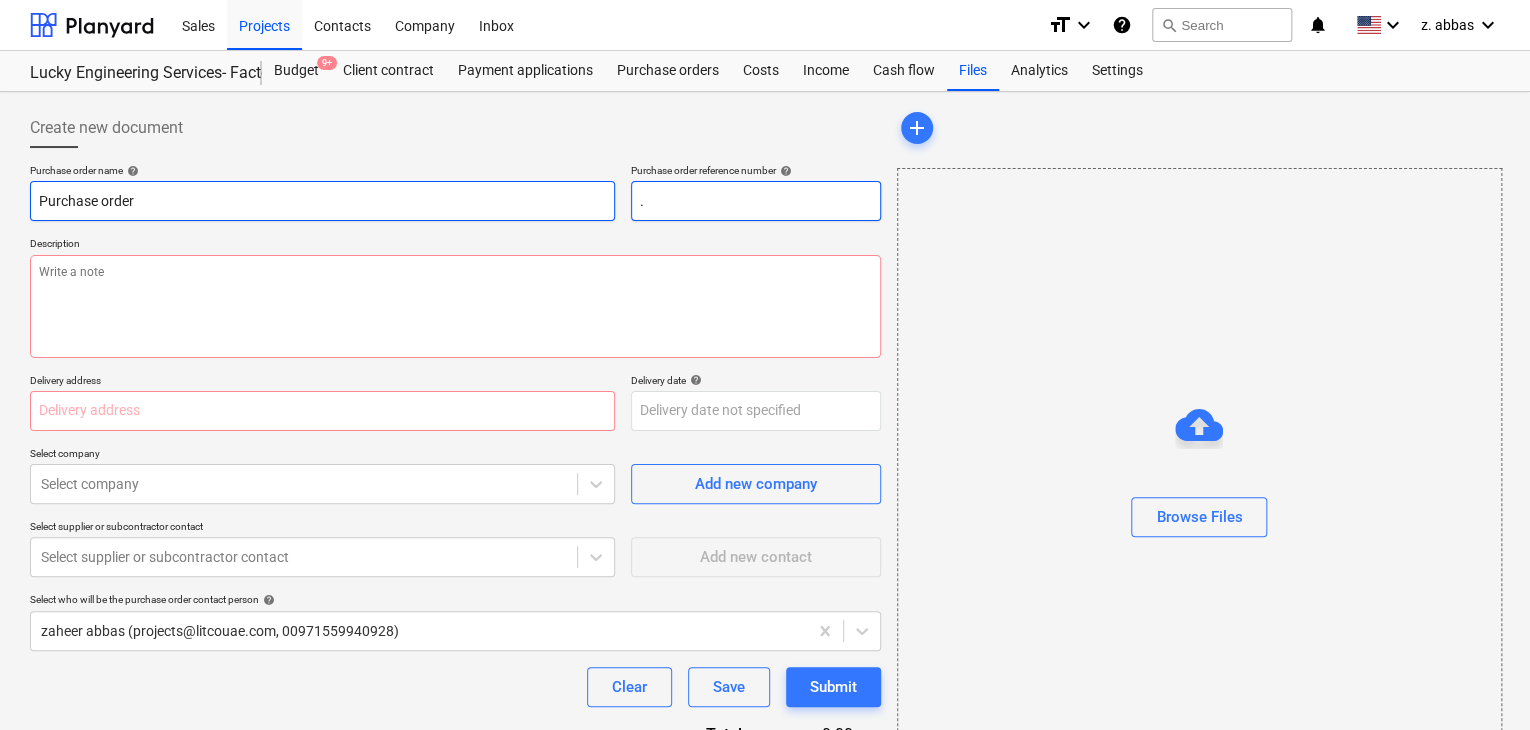 type on "x" 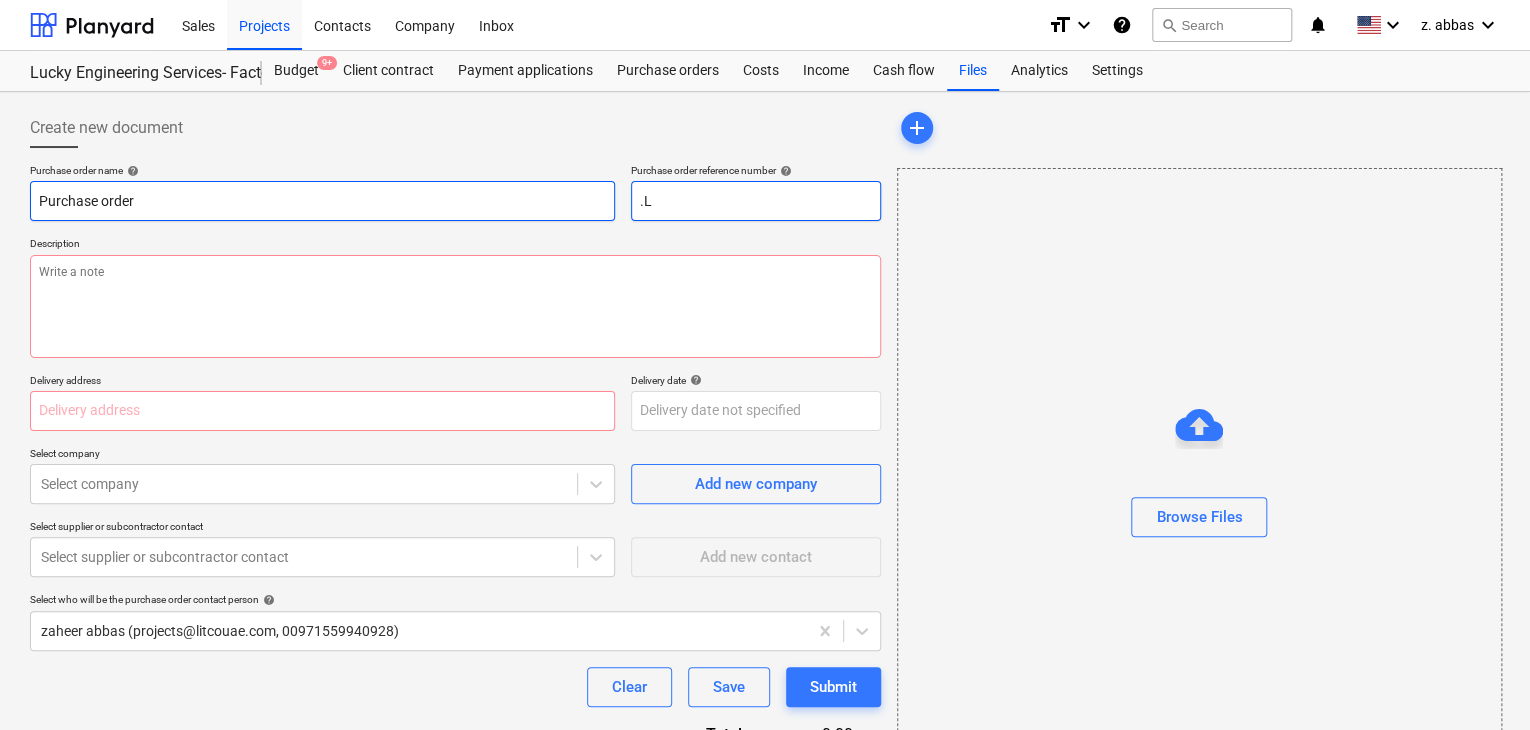 type on "x" 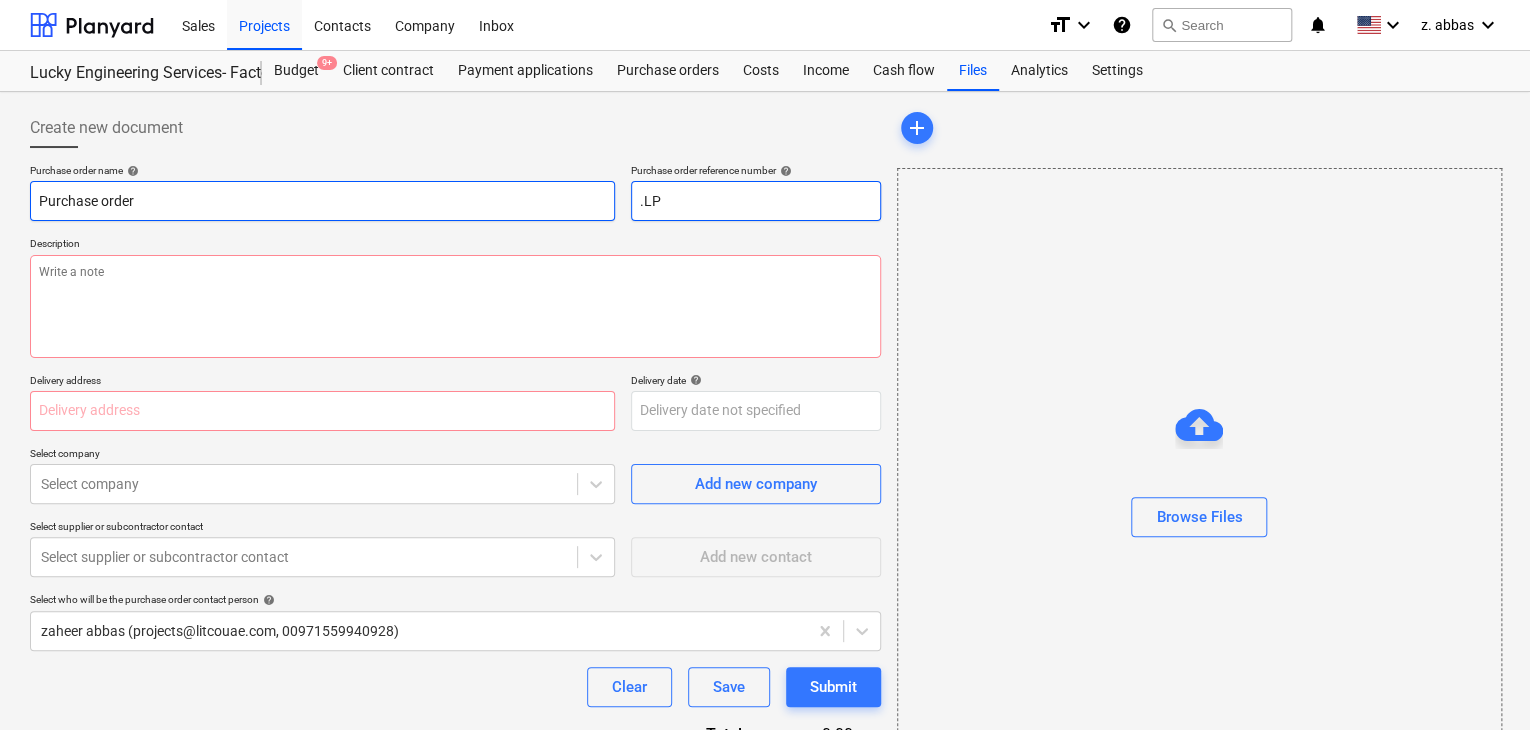 type on "x" 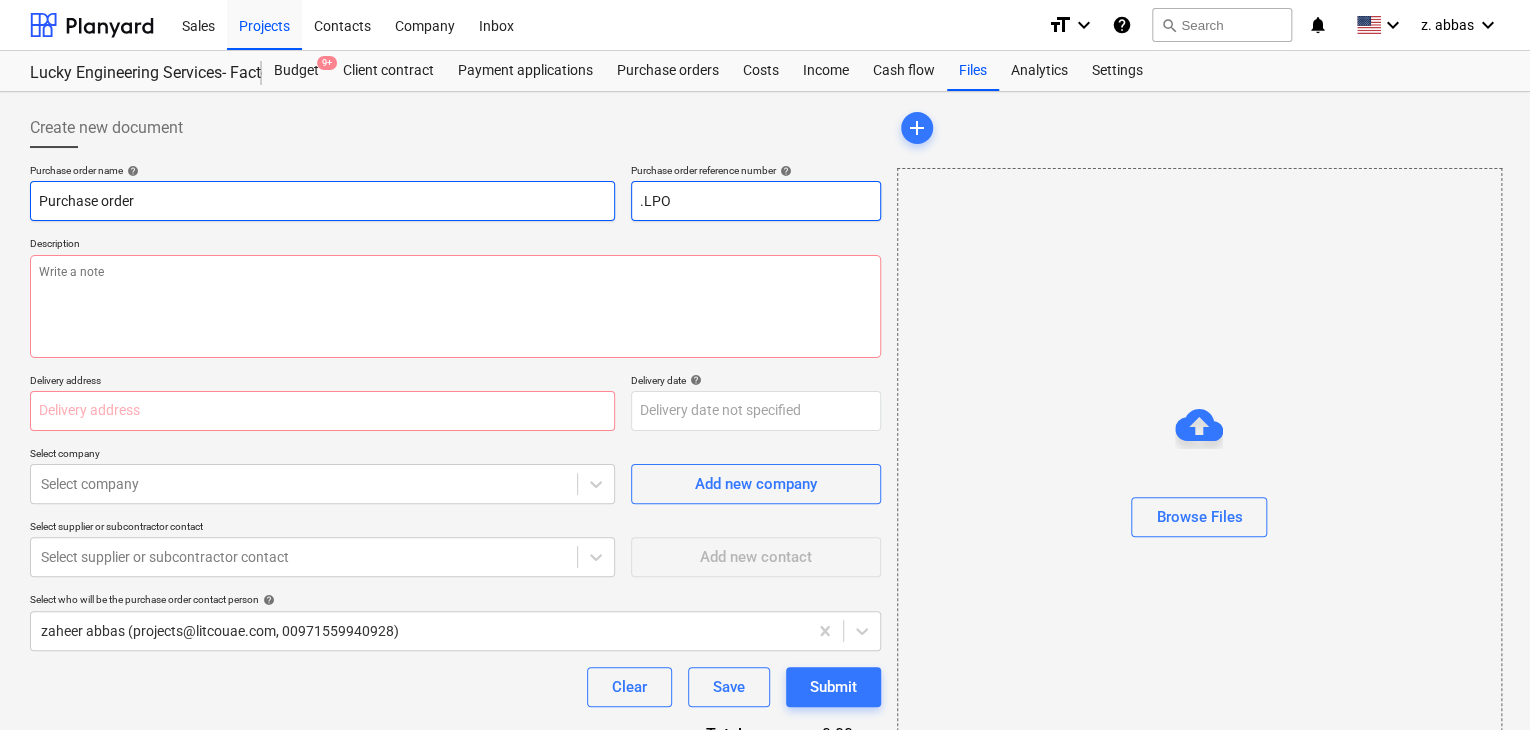 type on "x" 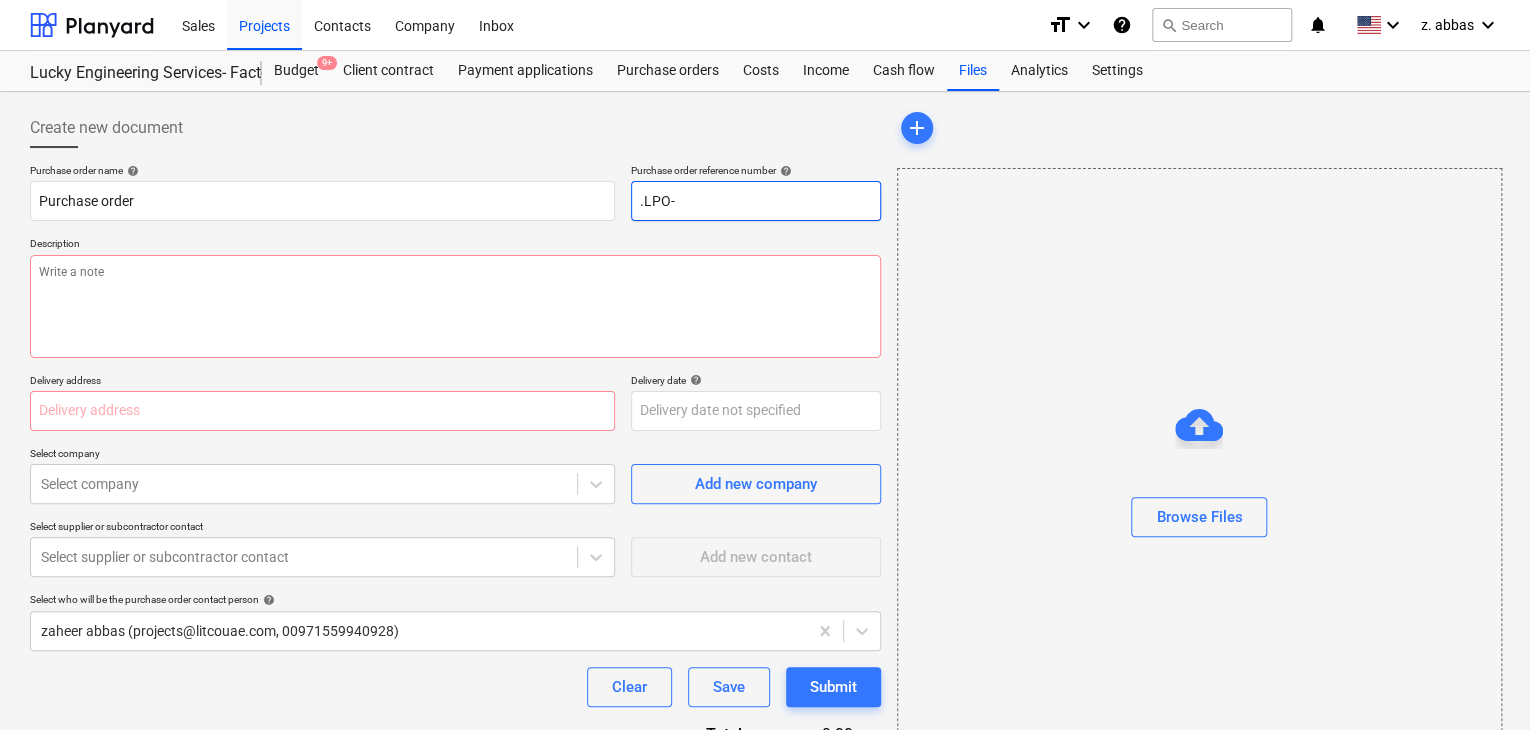 type on ".LPO-" 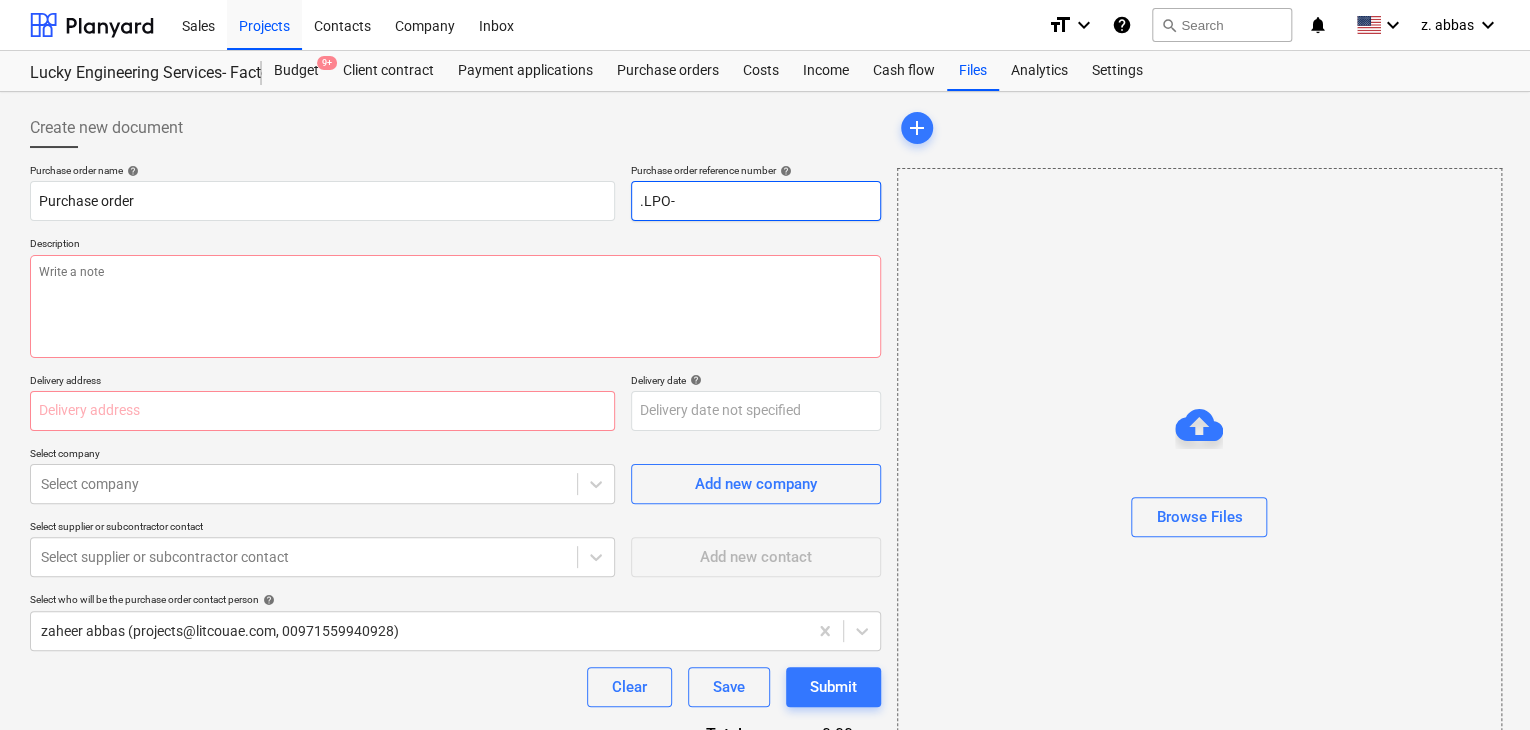type on "x" 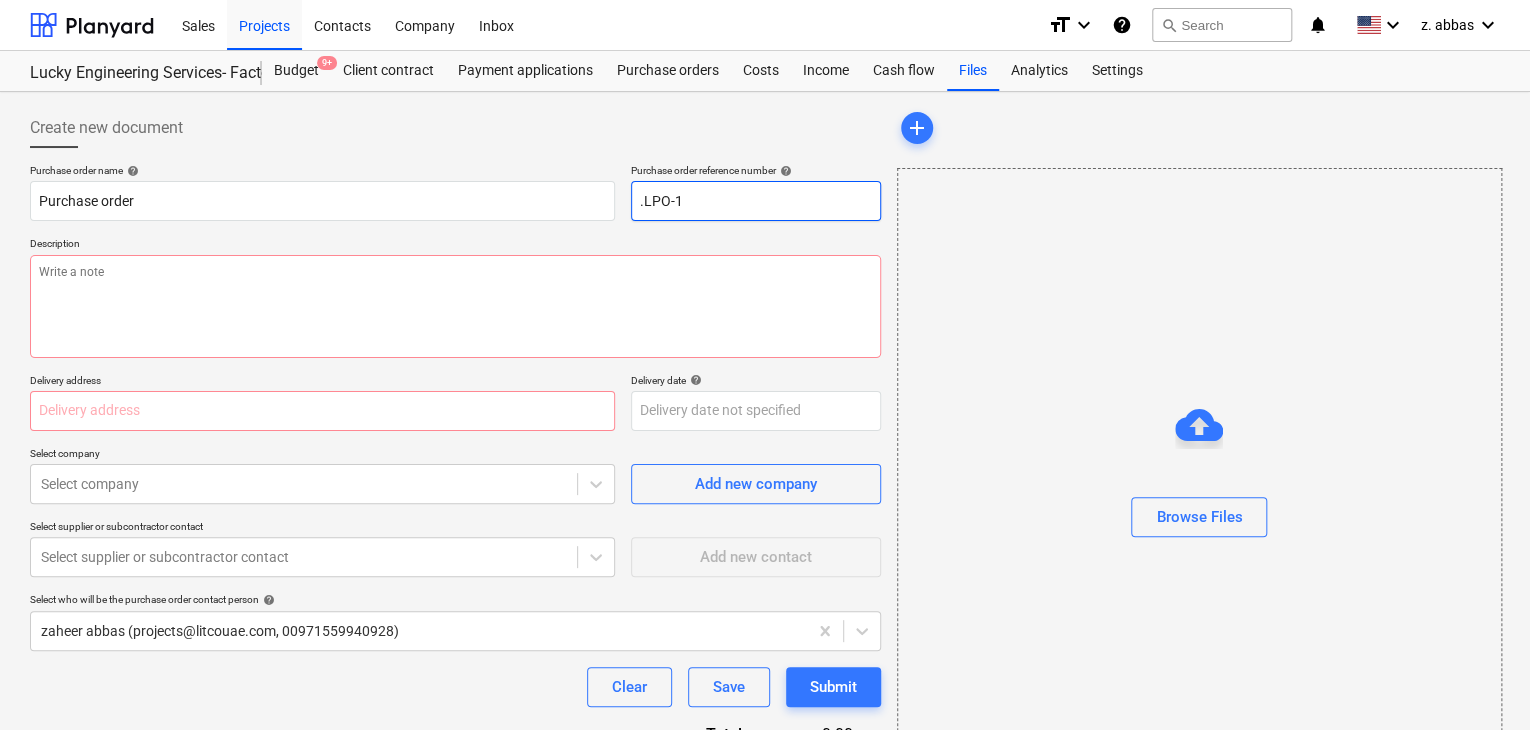 type on "x" 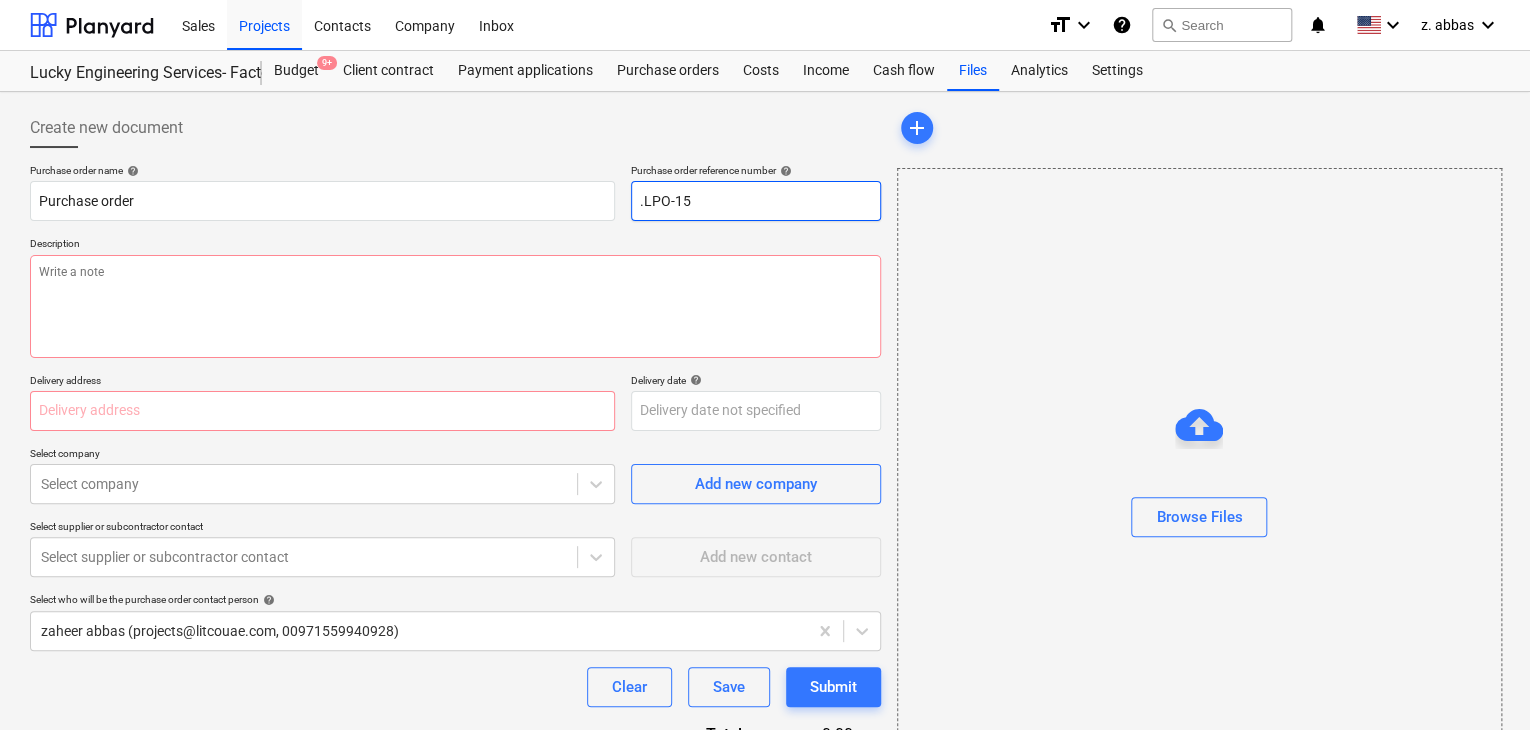 type on "x" 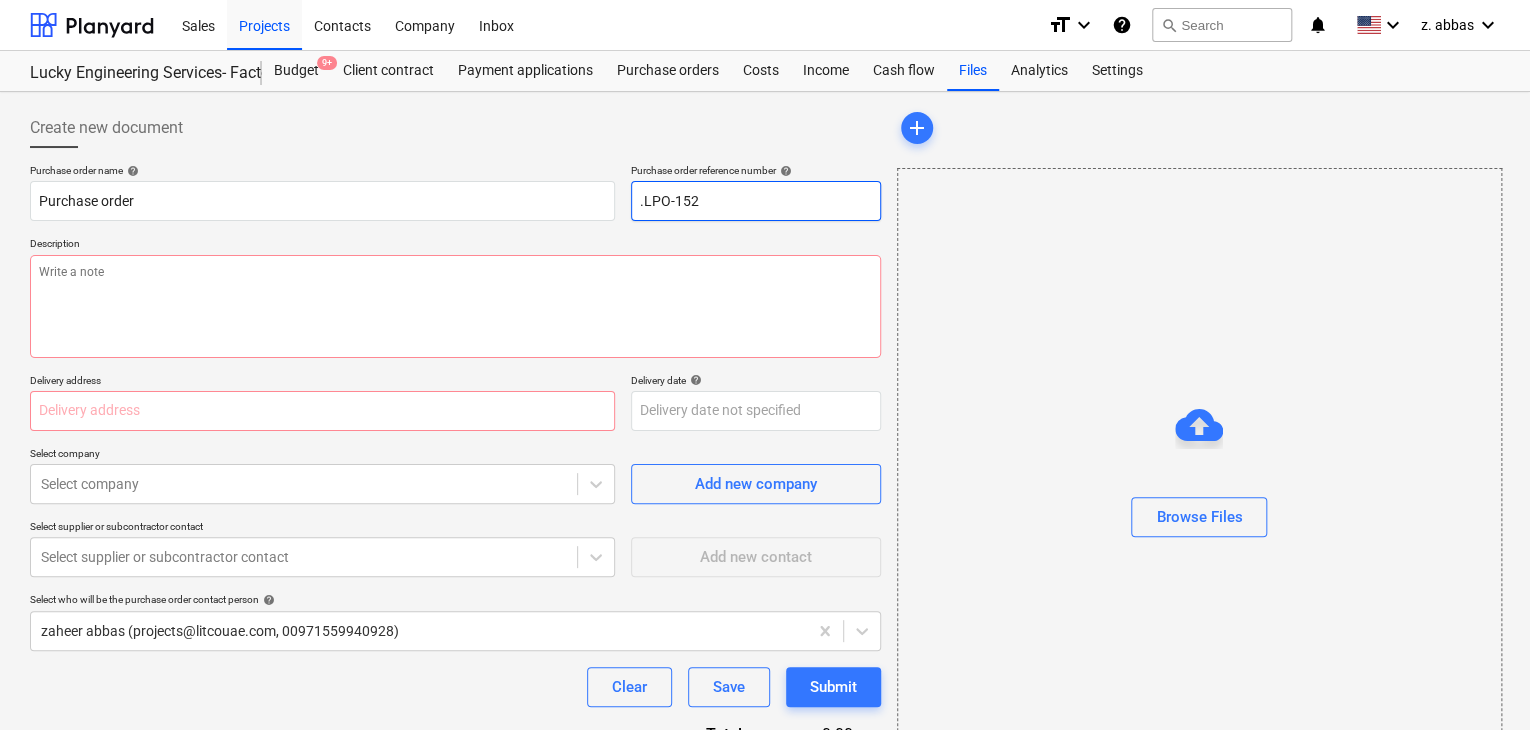 type on "x" 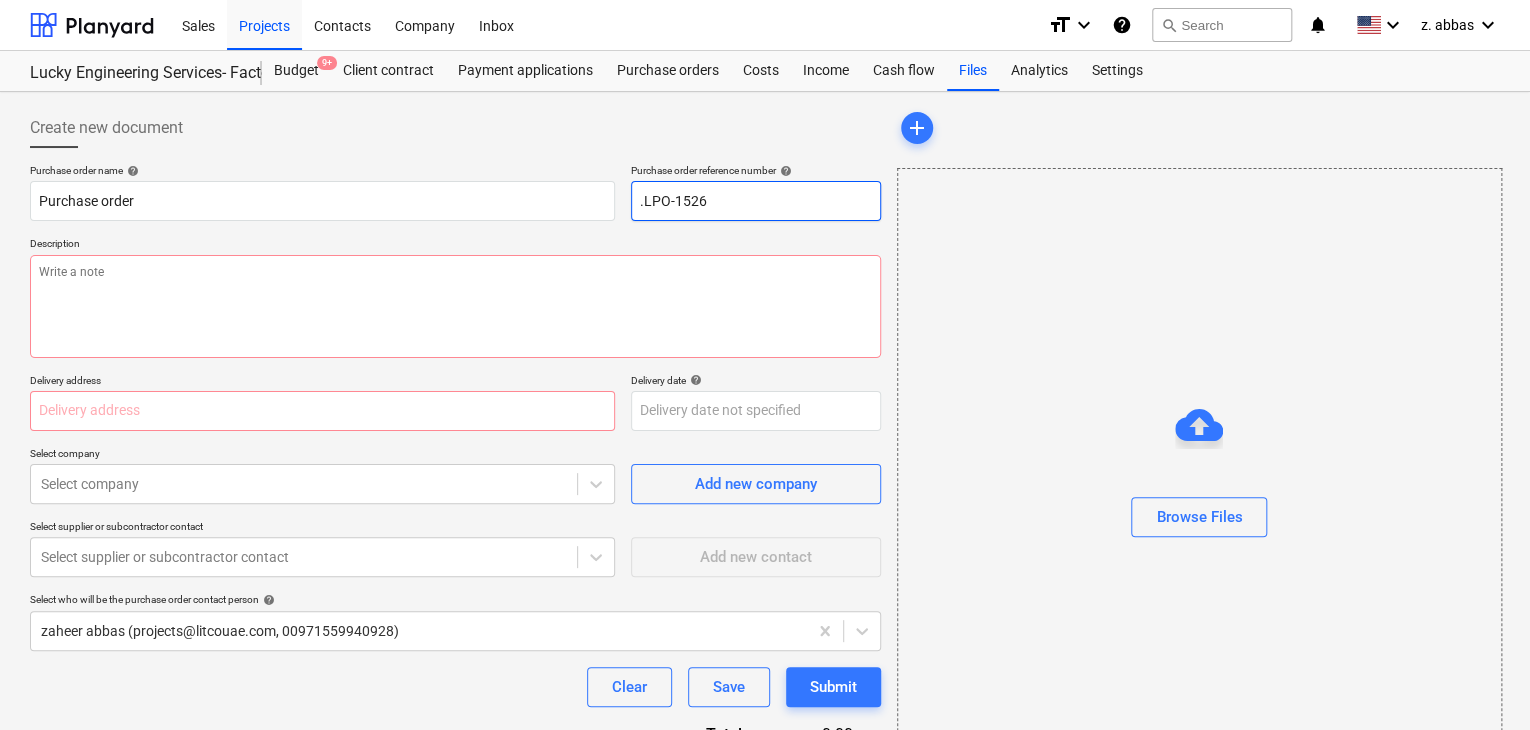 type on "x" 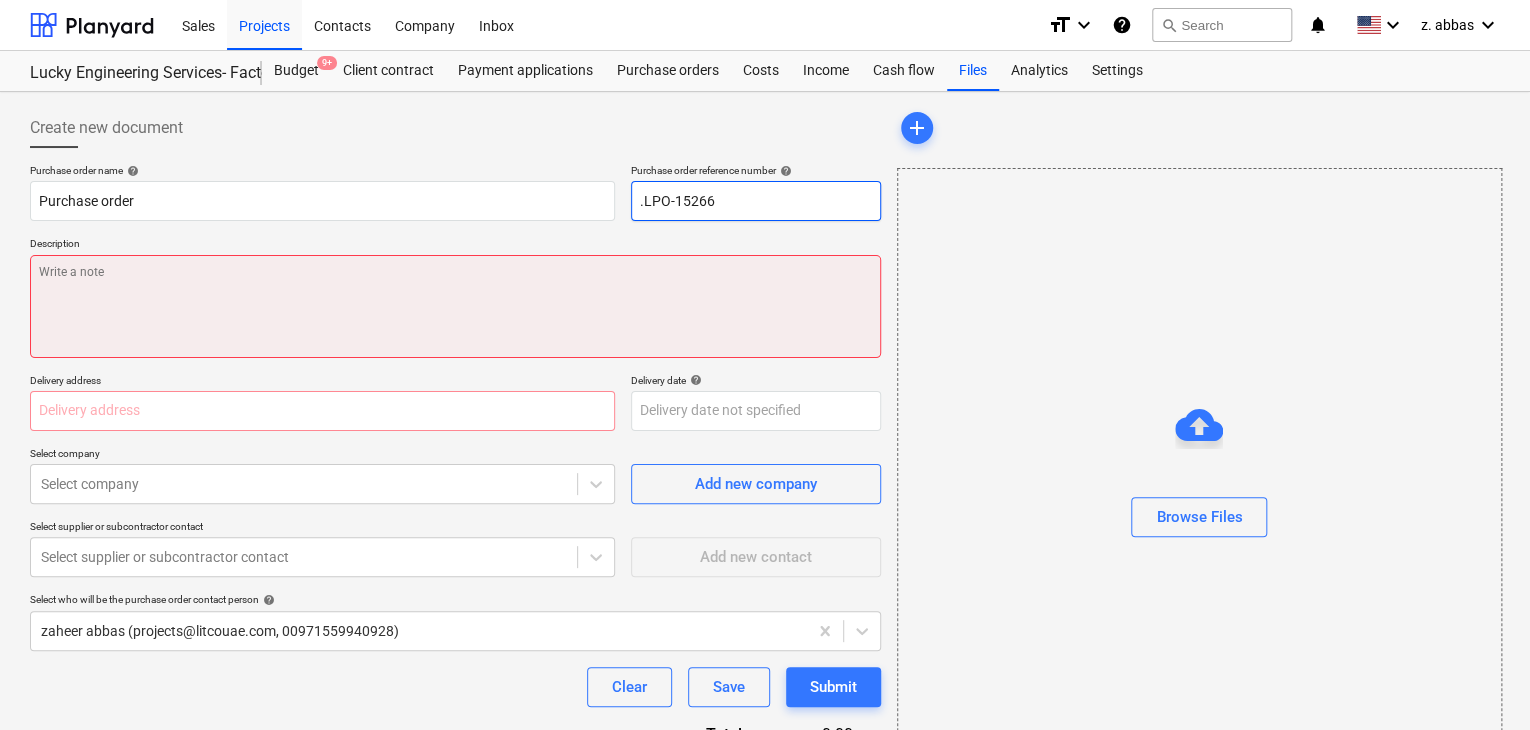 type on ".LPO-15266" 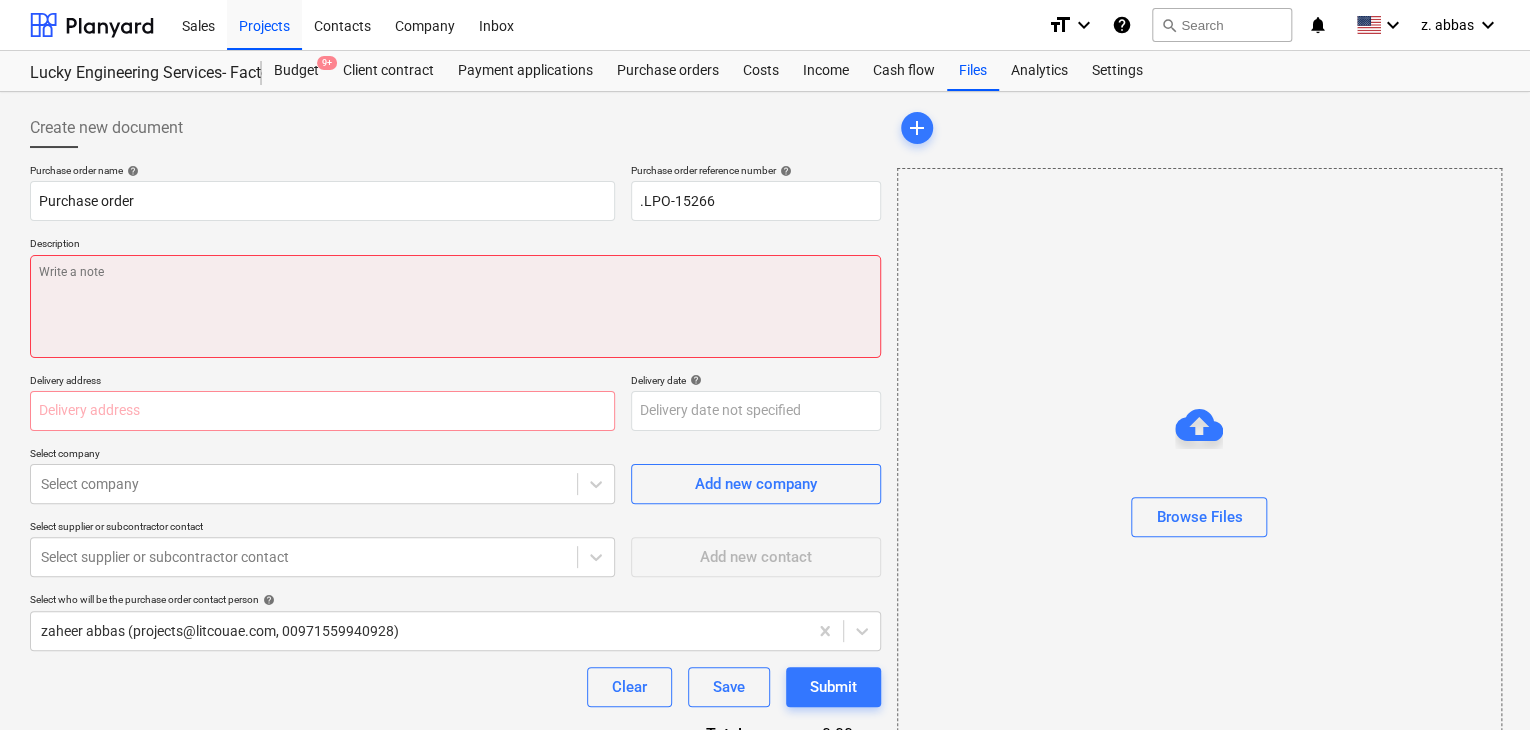 click at bounding box center [455, 306] 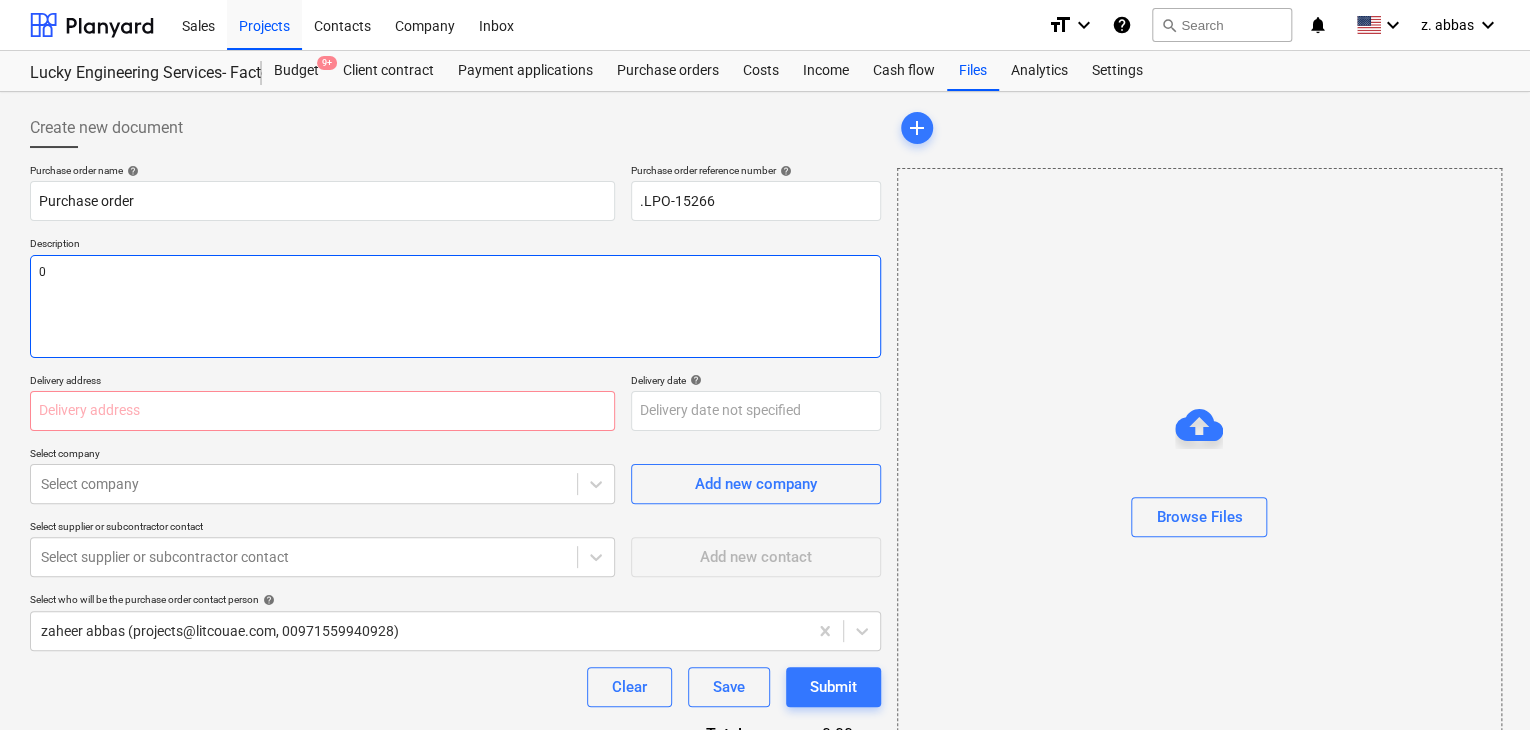 type on "x" 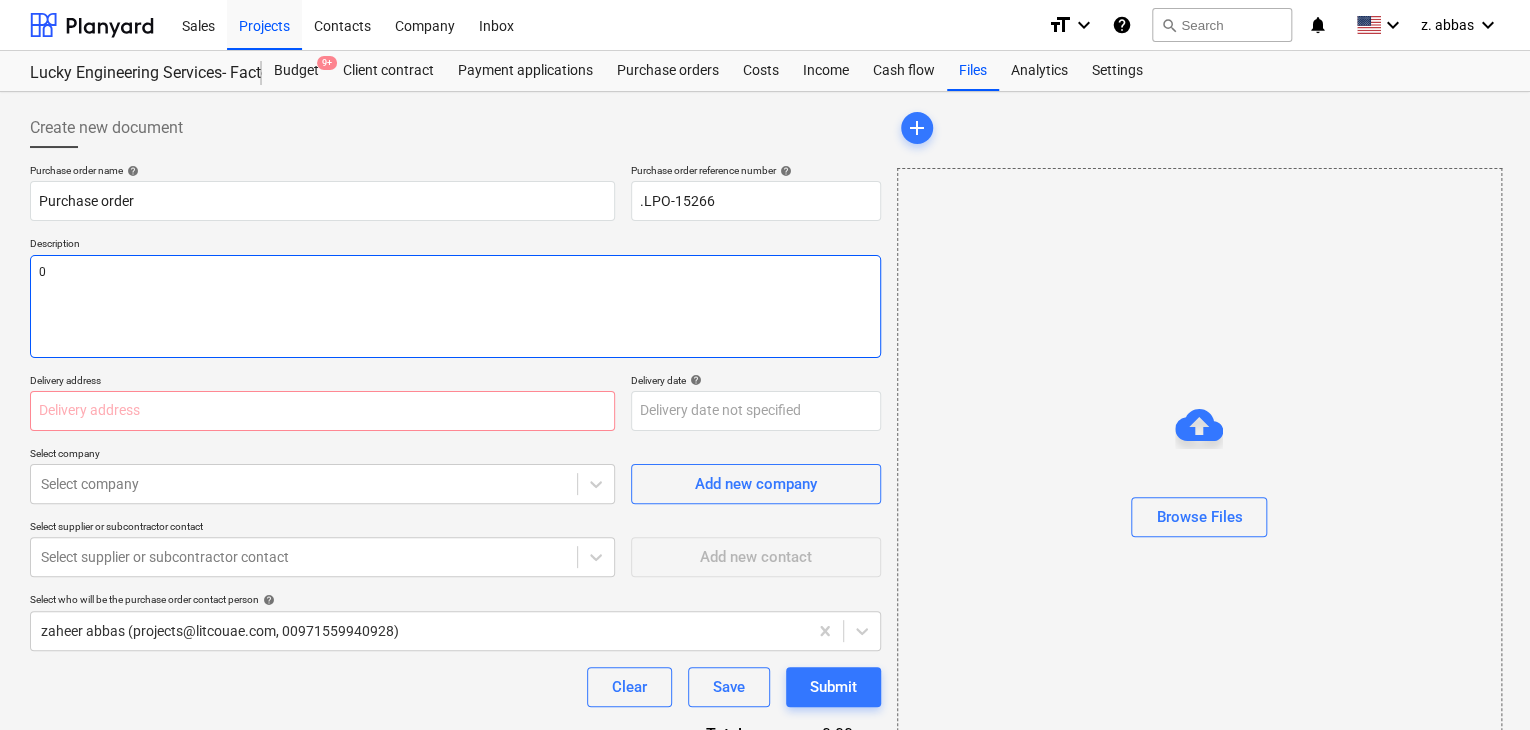 type on "06" 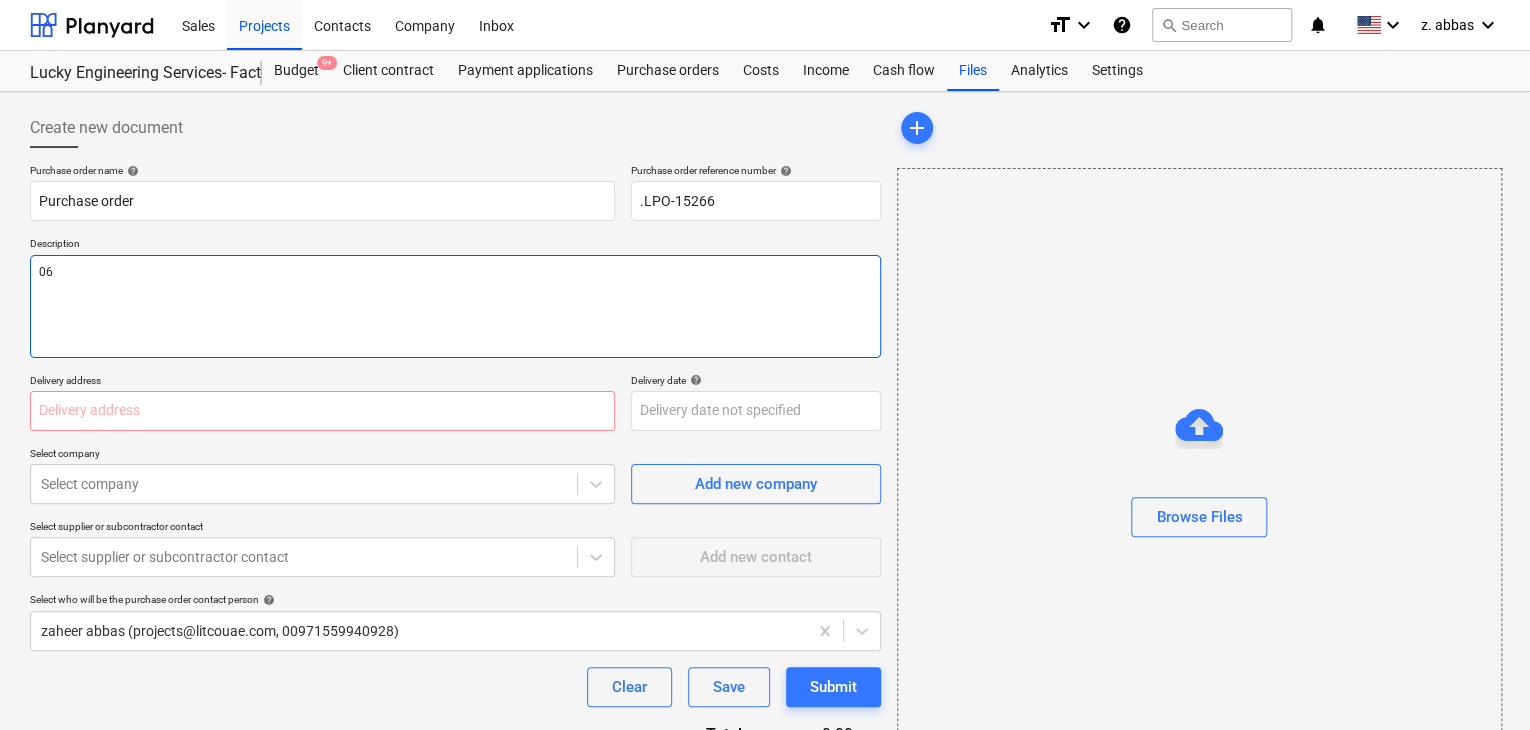 type on "x" 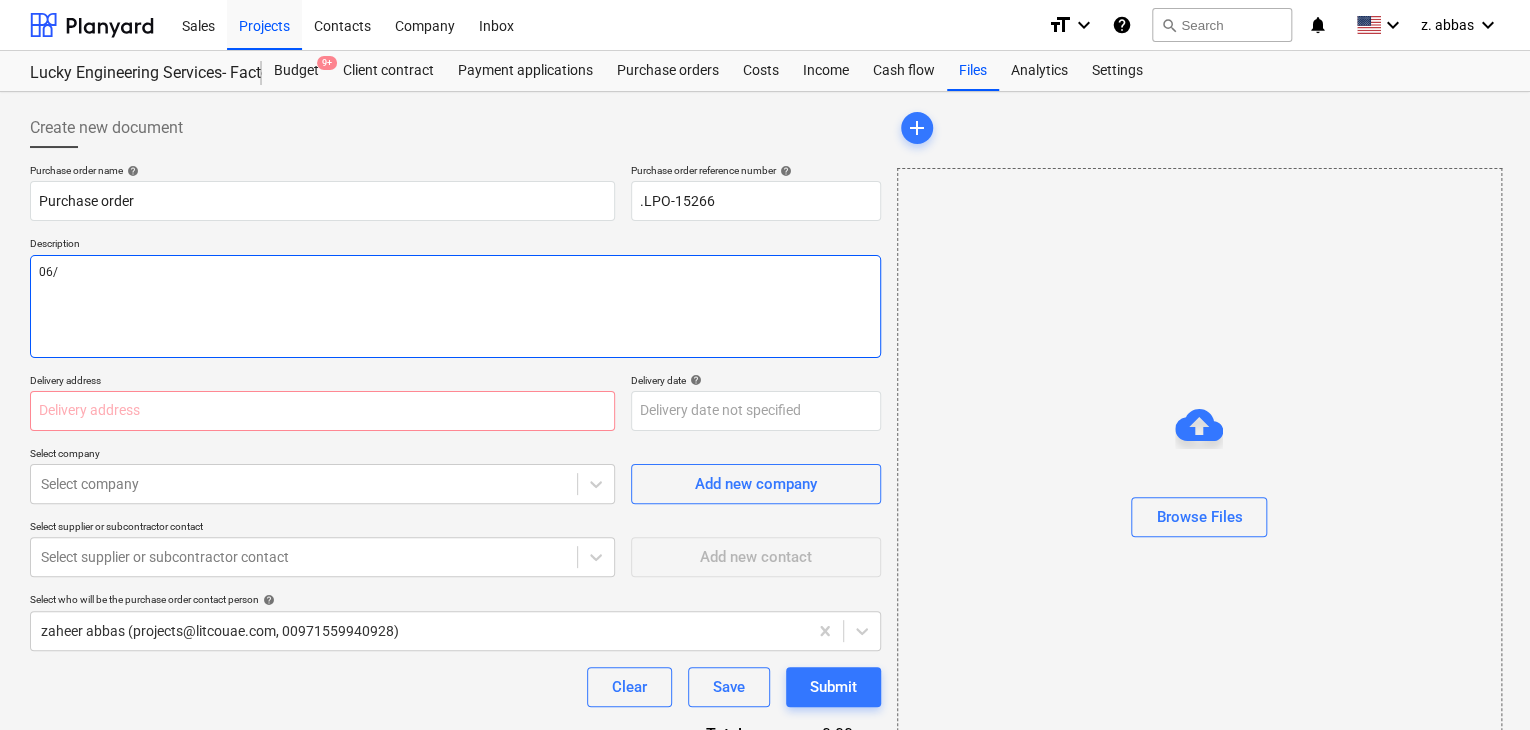 type on "x" 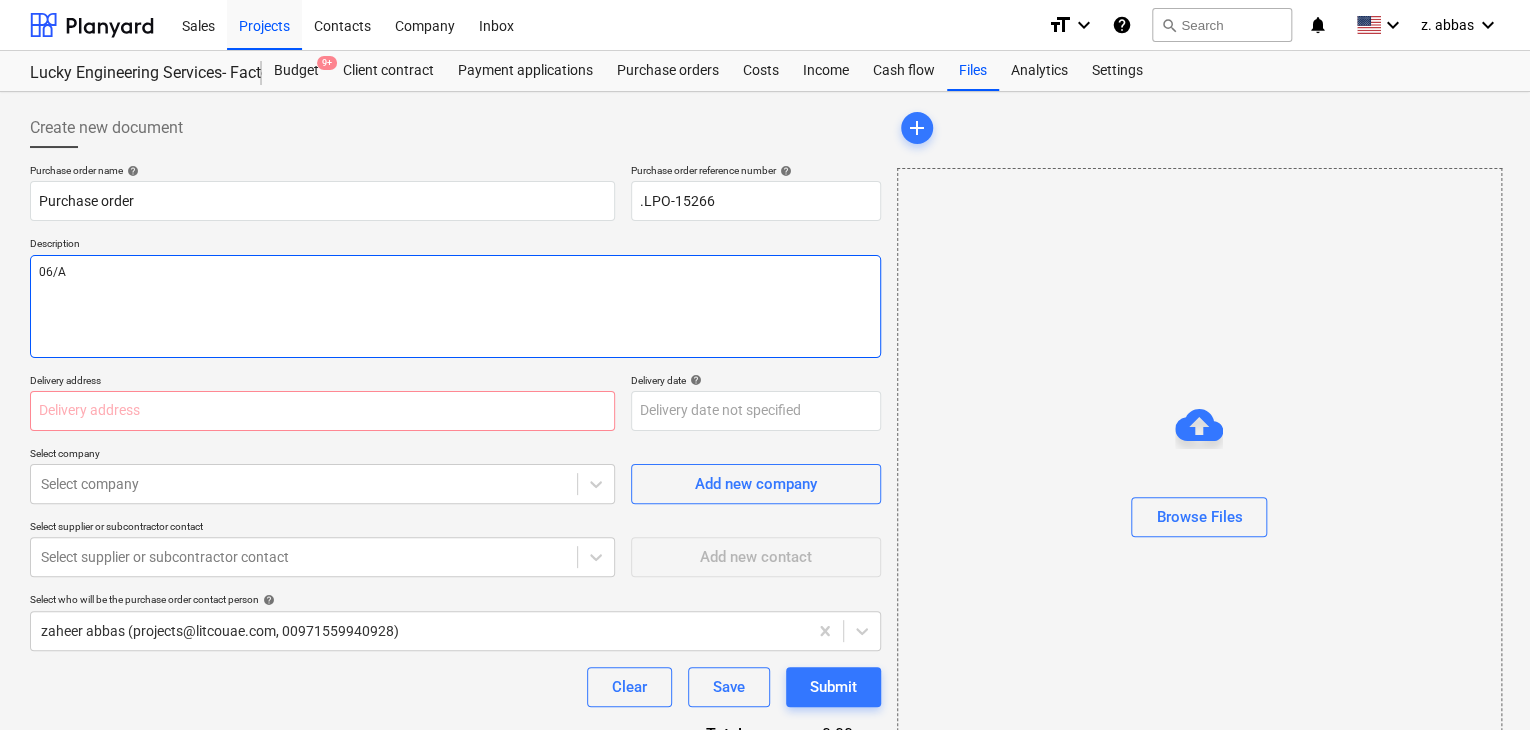 type on "x" 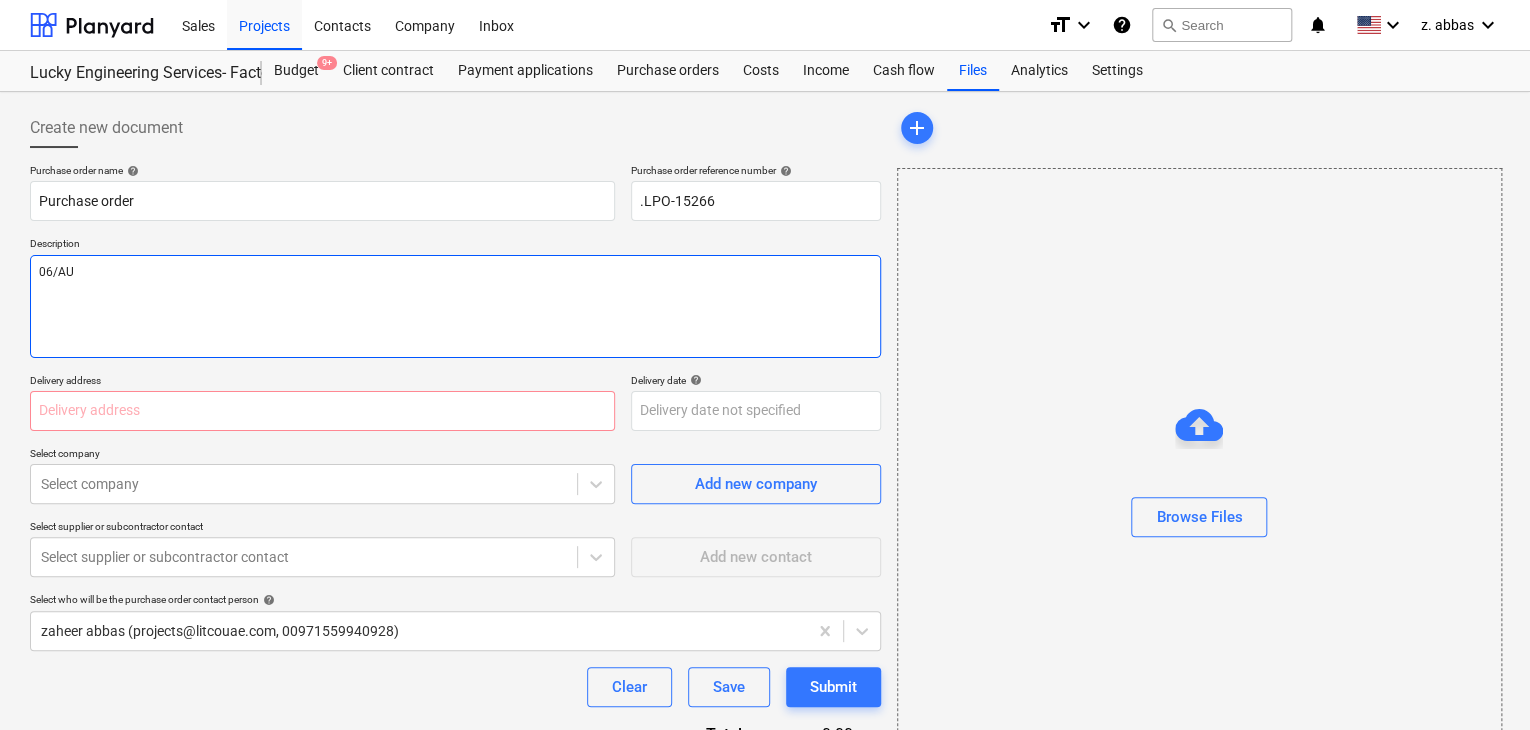 type on "x" 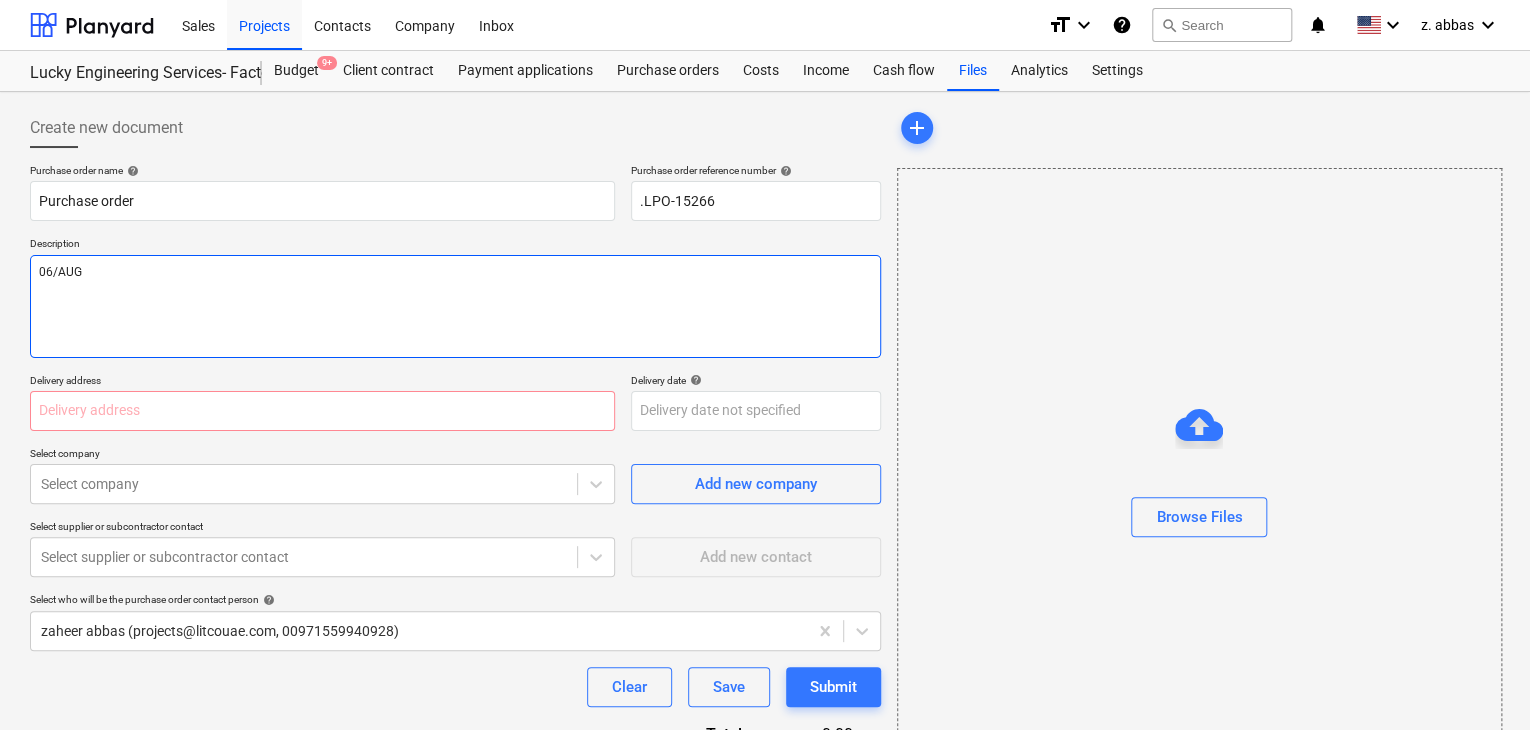 type on "x" 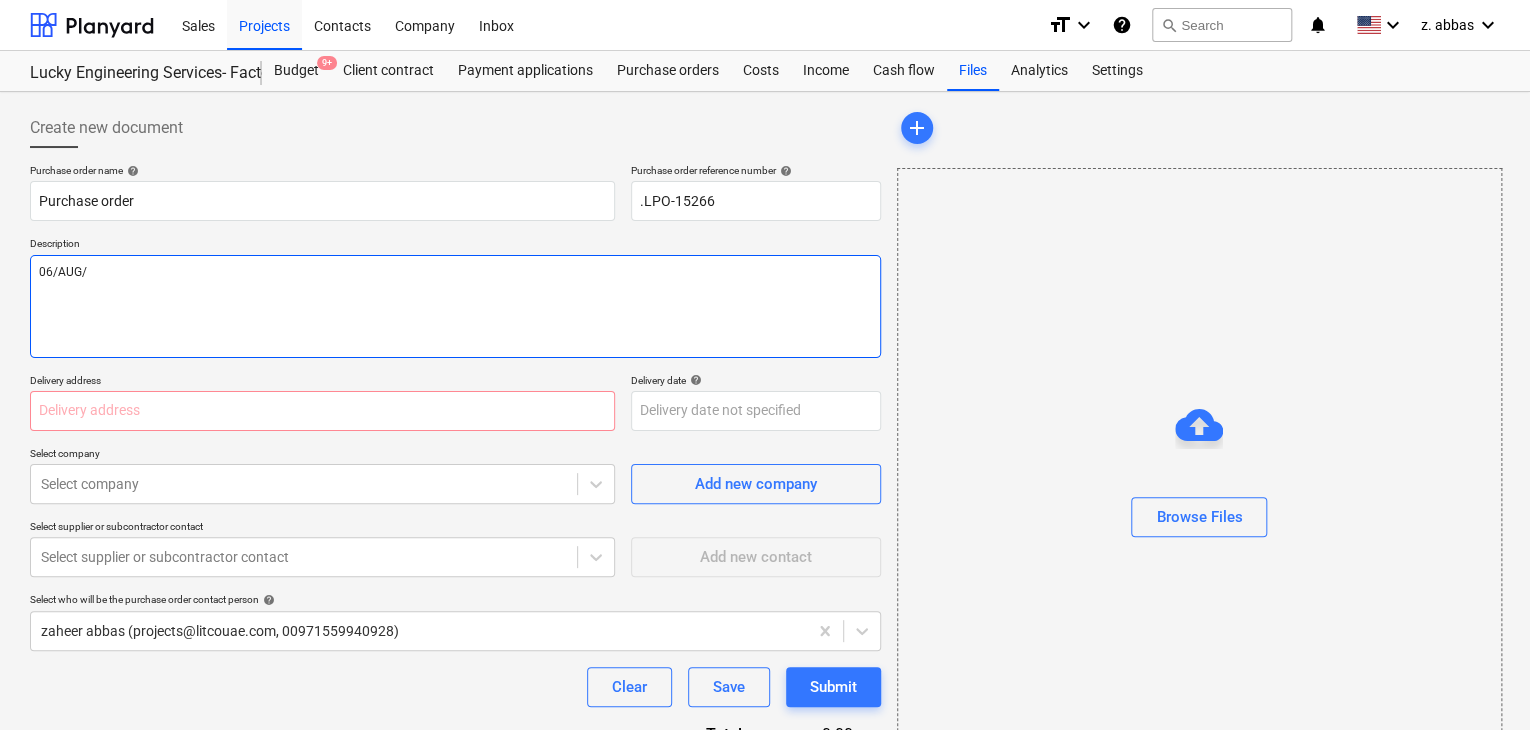 type on "x" 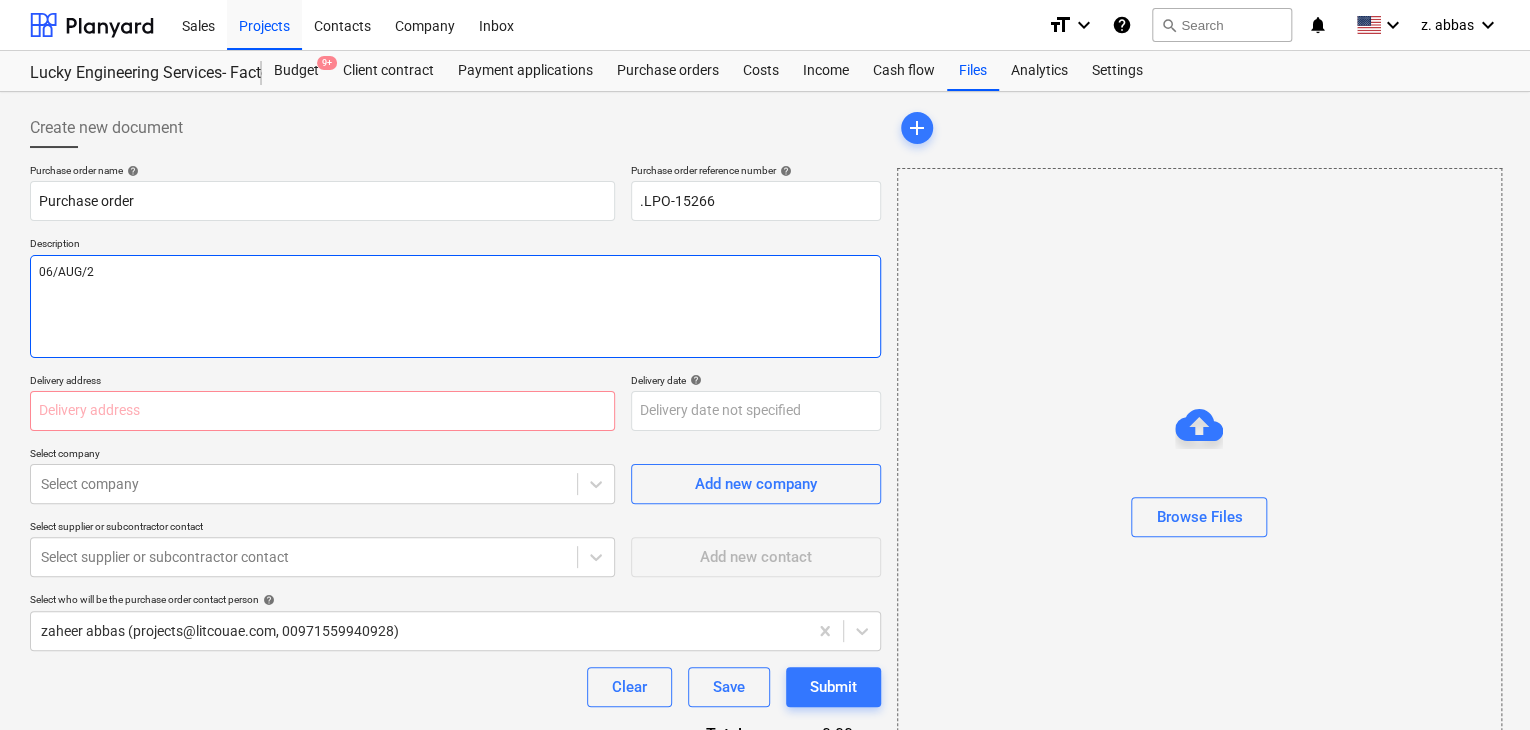 type on "x" 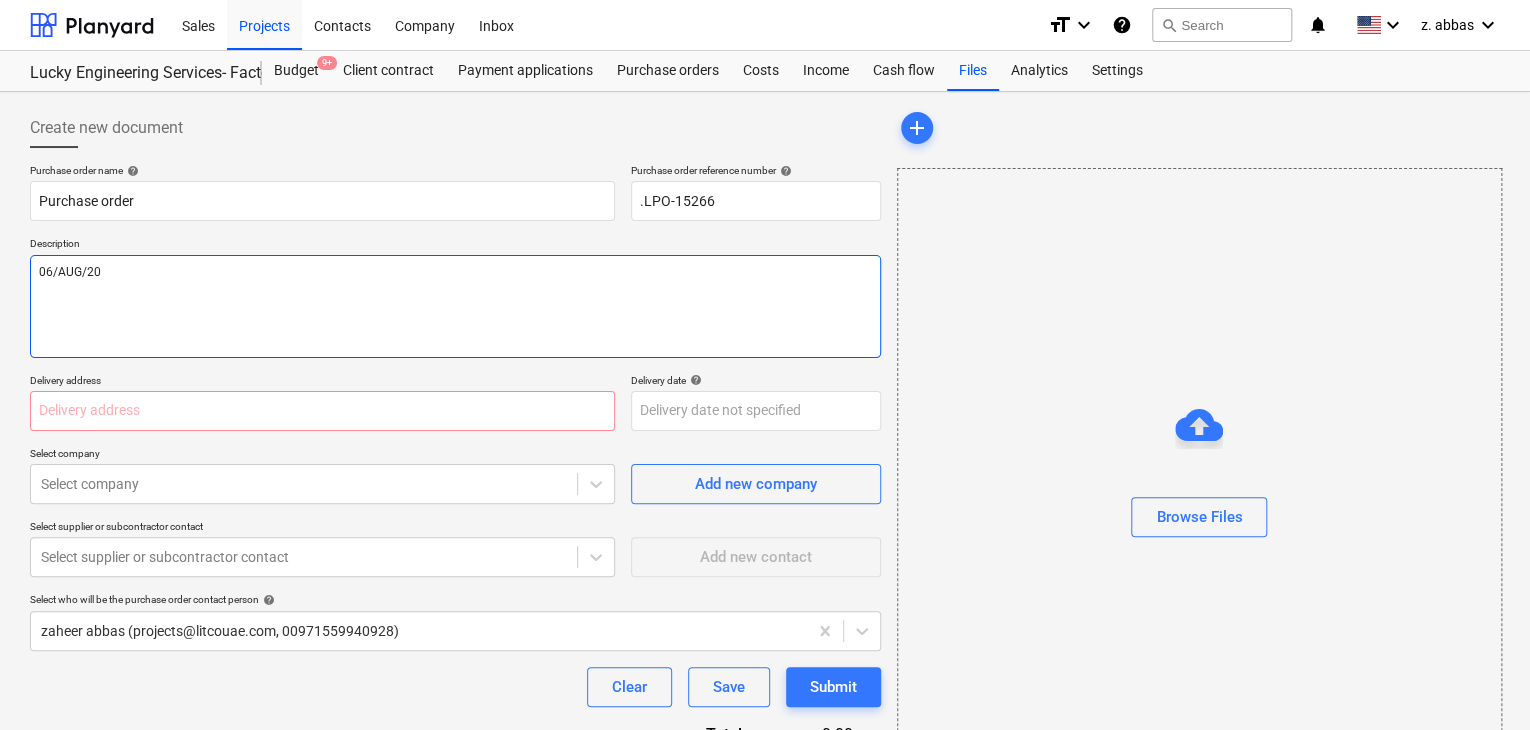 type on "x" 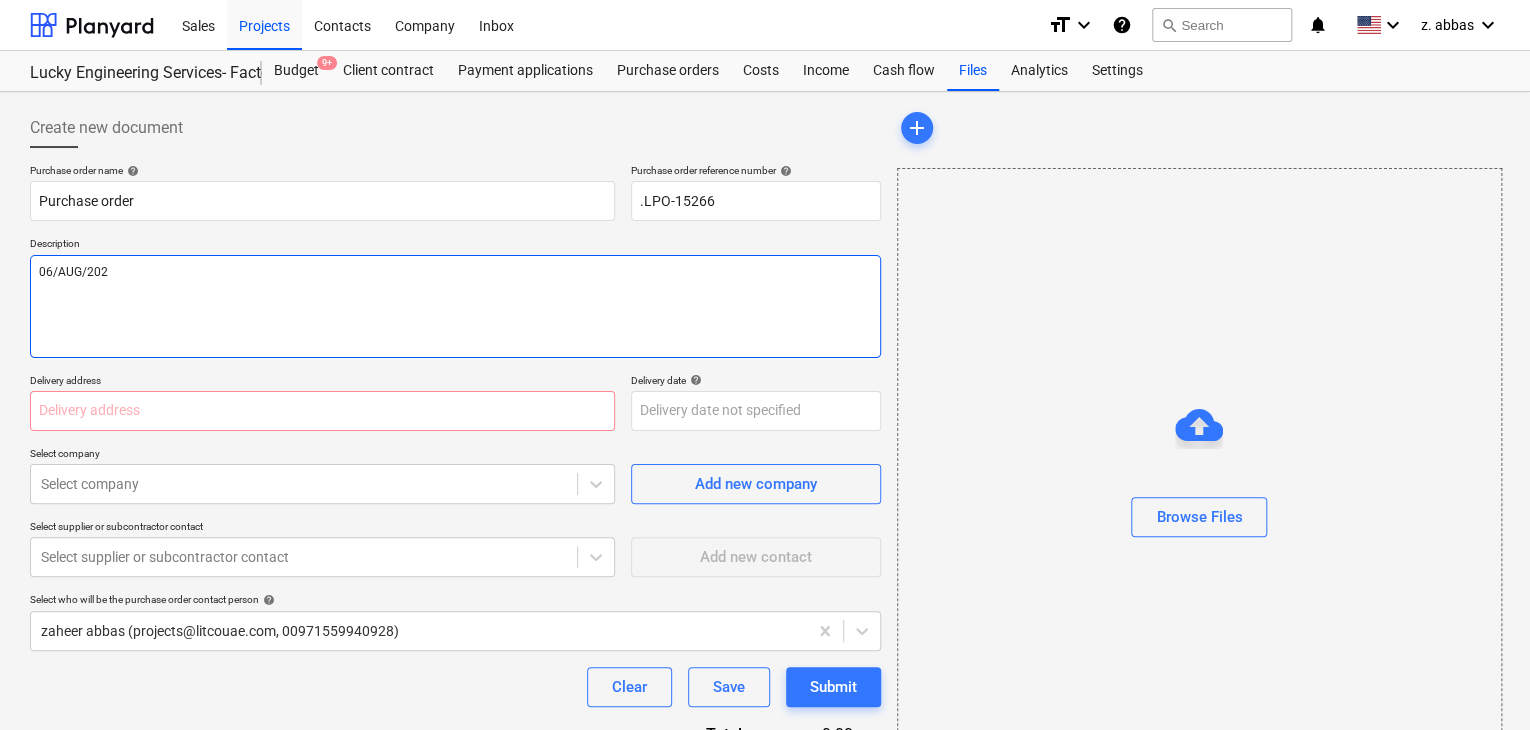type on "x" 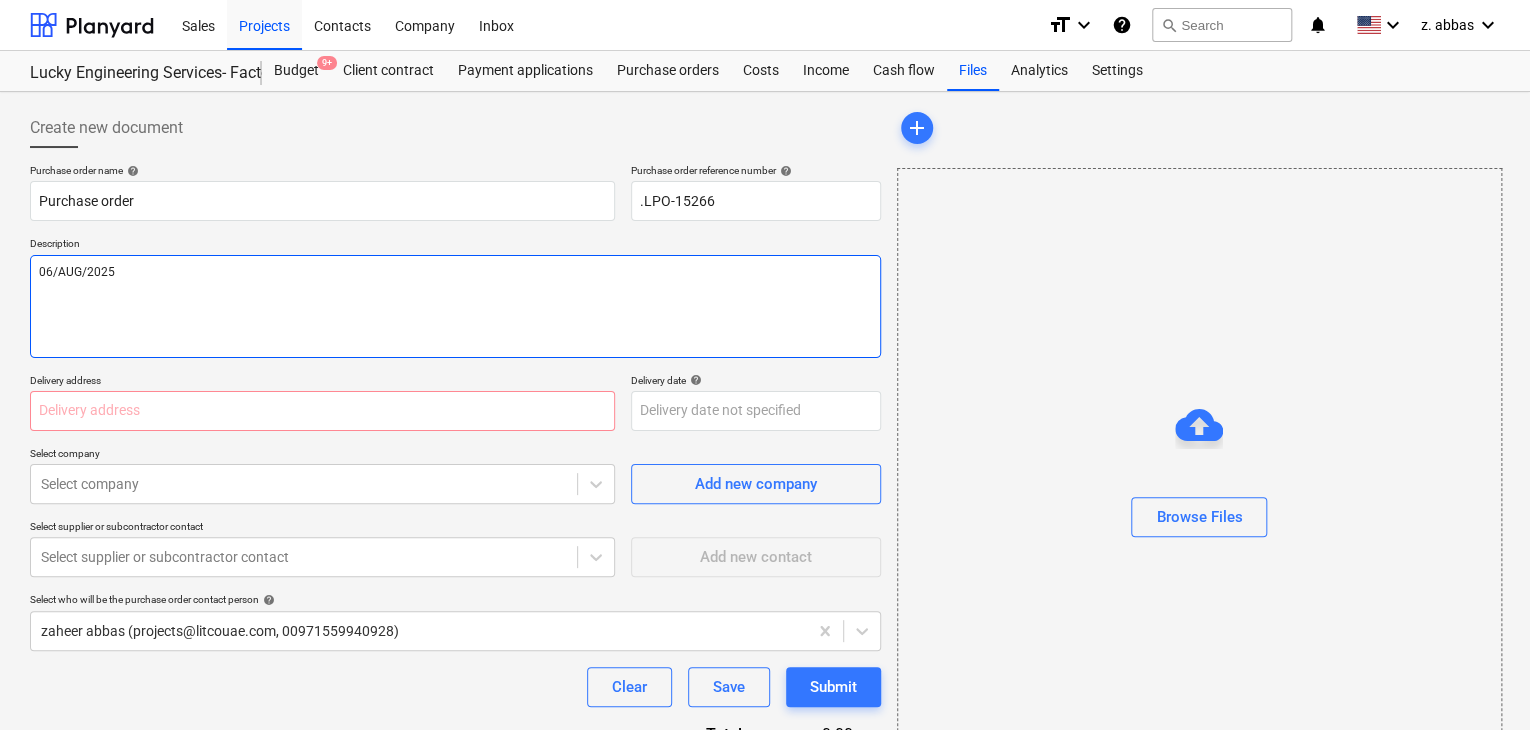 type on "06/AUG/2025" 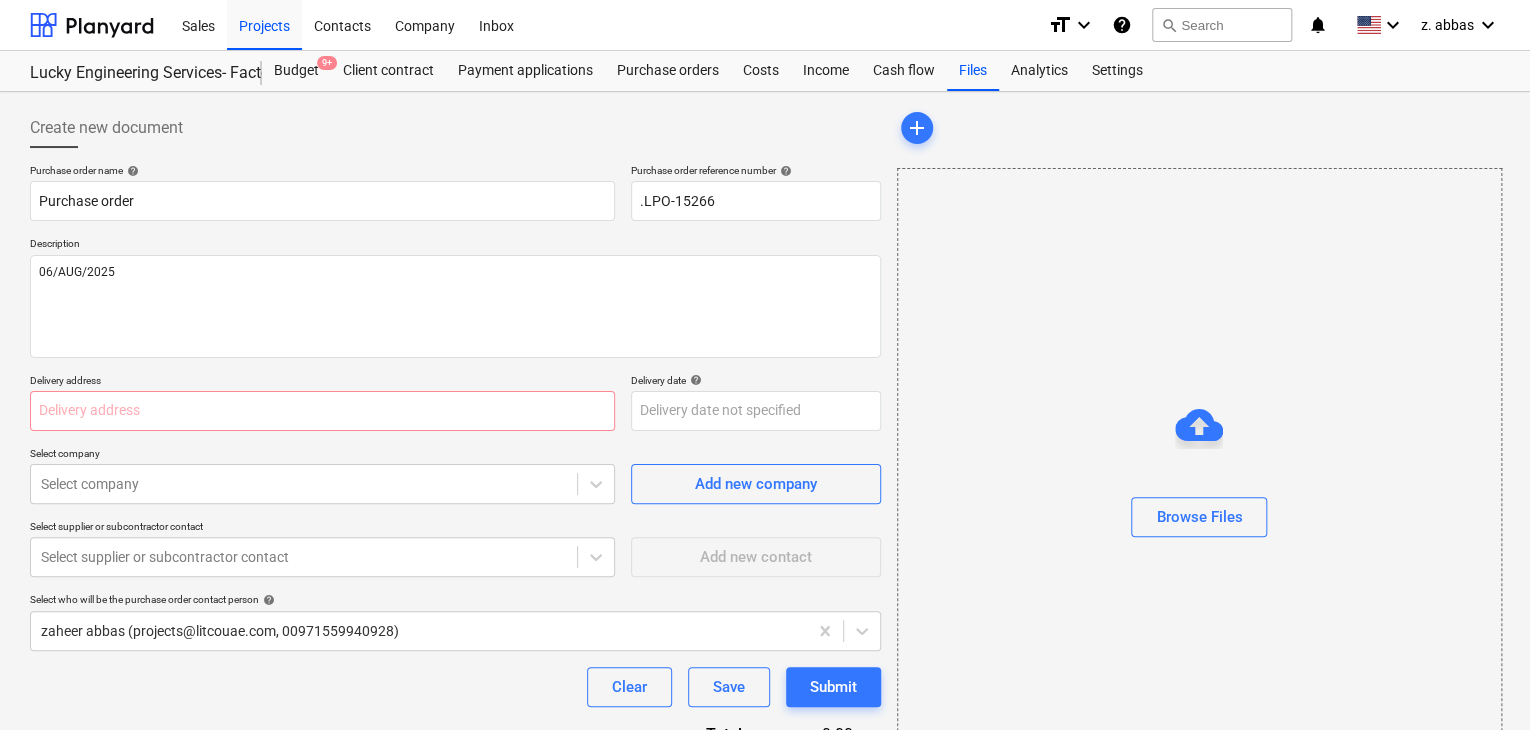 click on "Purchase order name help Purchase order Purchase order reference number help .LPO-[NUMBER] Description [DATE] Delivery address Delivery date help Press the down arrow key to interact with the calendar and
select a date. Press the question mark key to get the keyboard shortcuts for changing dates. Select company Select company Add new company Select supplier or subcontractor contact Select supplier or subcontractor contact Add new contact Select who will be the purchase order contact person help [FIRST] [LAST] ([EMAIL], [PHONE]) Clear Save Submit Total 0.00د.إ.‏ Select line-items to add help Search or select a line-item Select in bulk" at bounding box center [455, 491] 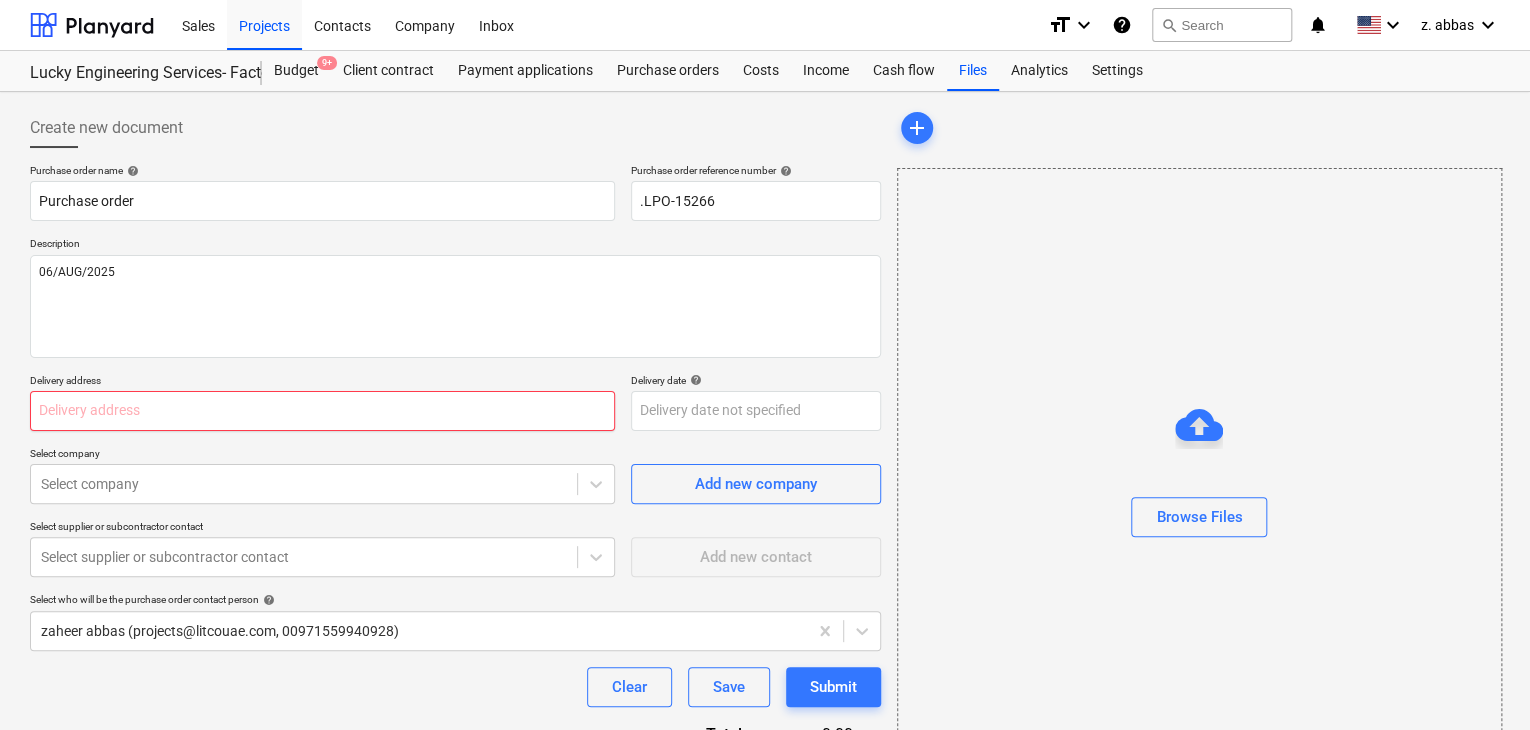 click at bounding box center [322, 411] 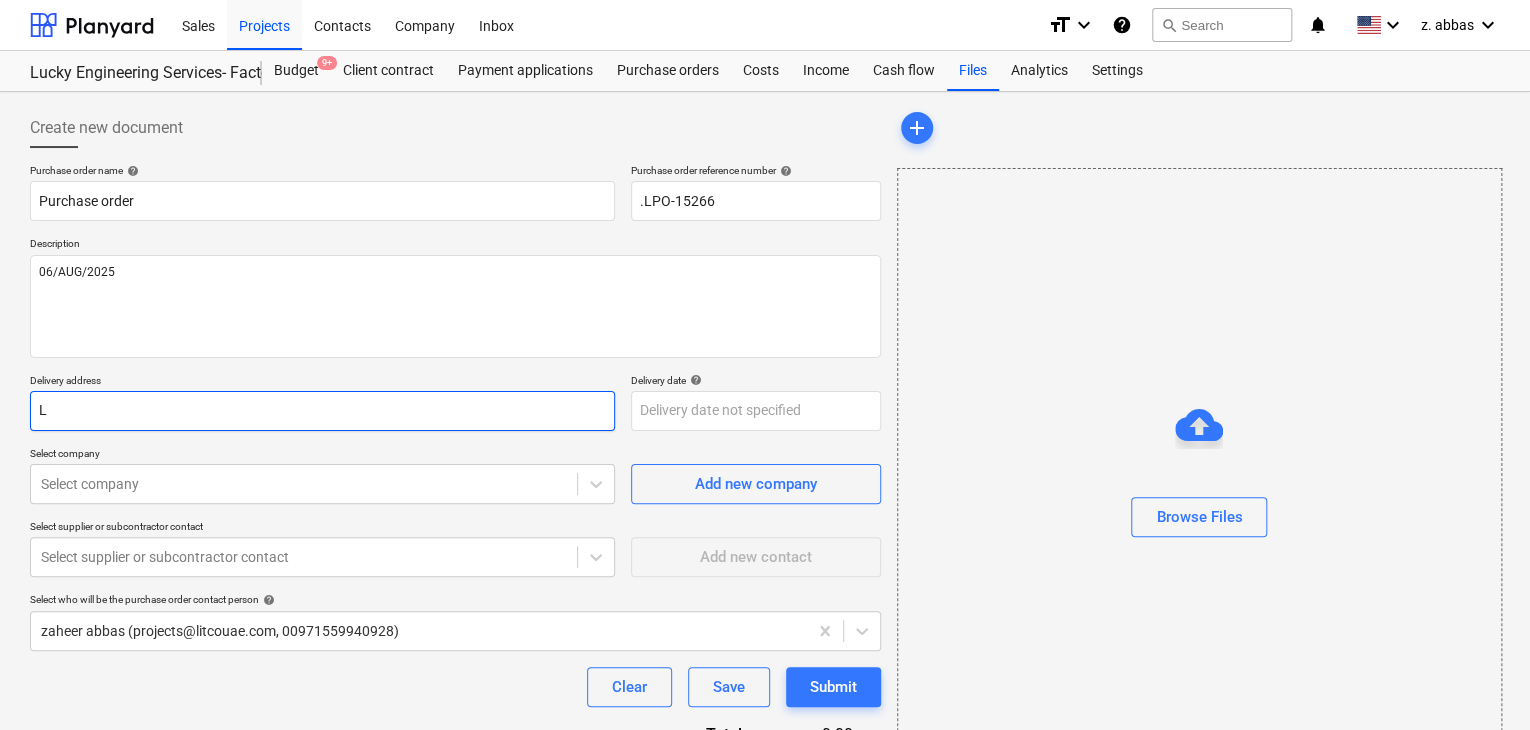 type on "x" 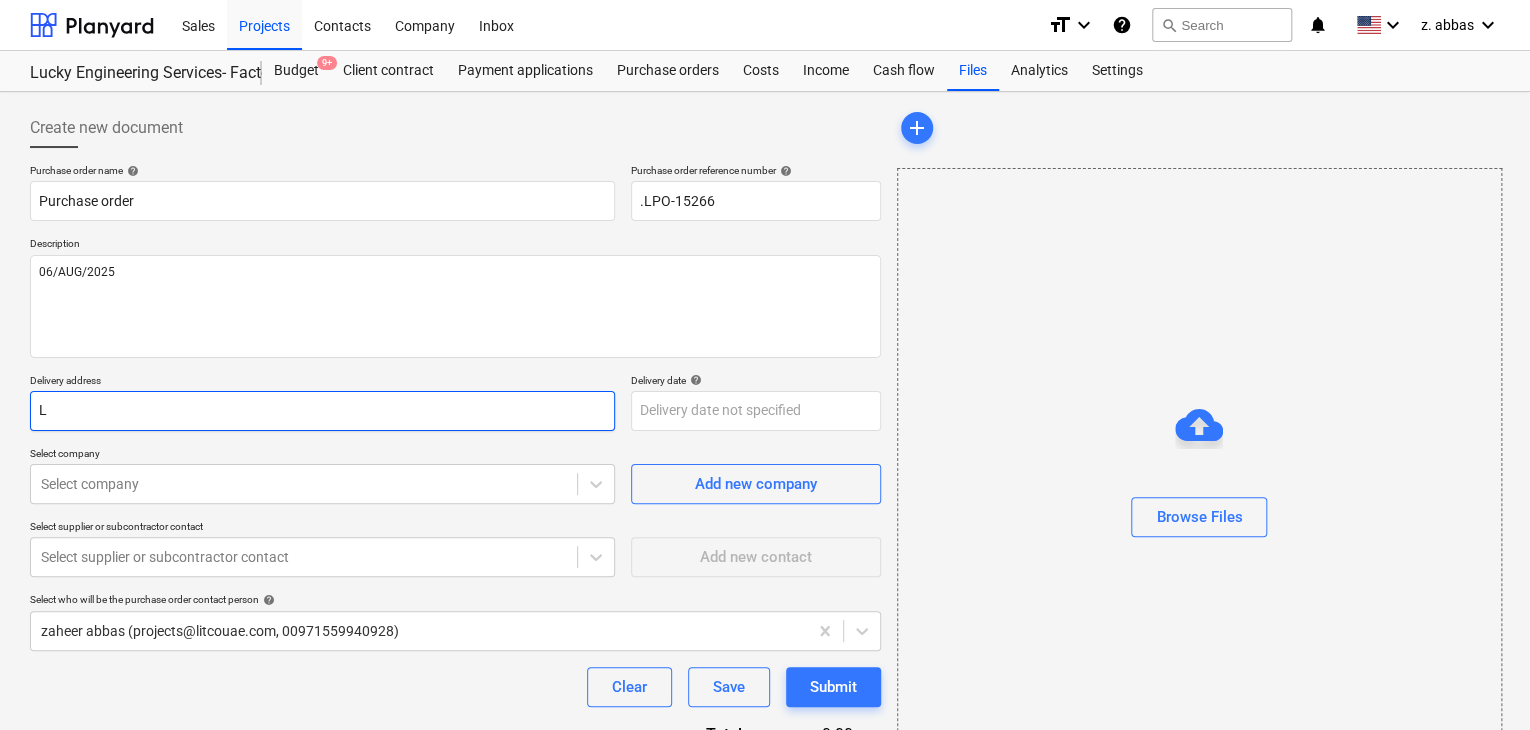type on "LU" 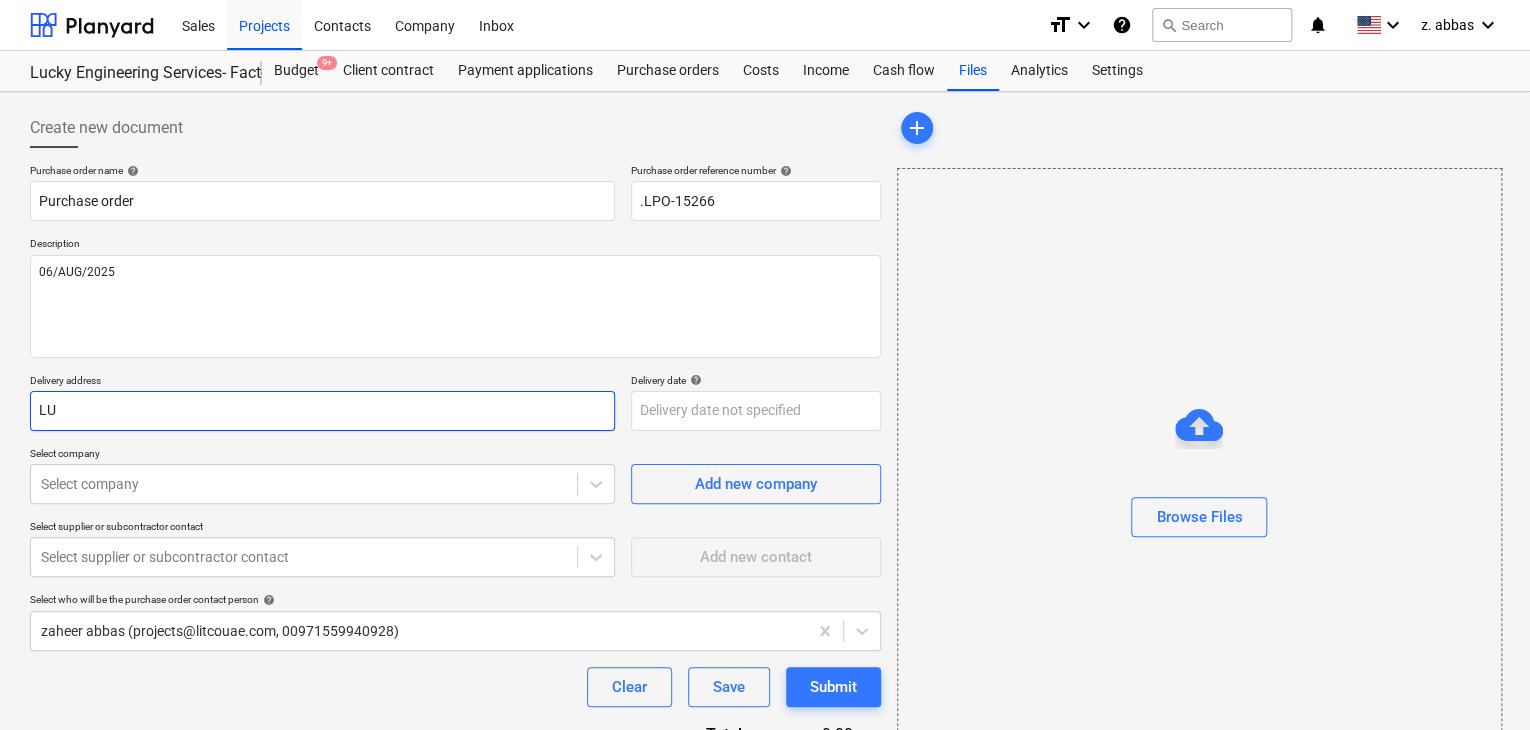 type on "x" 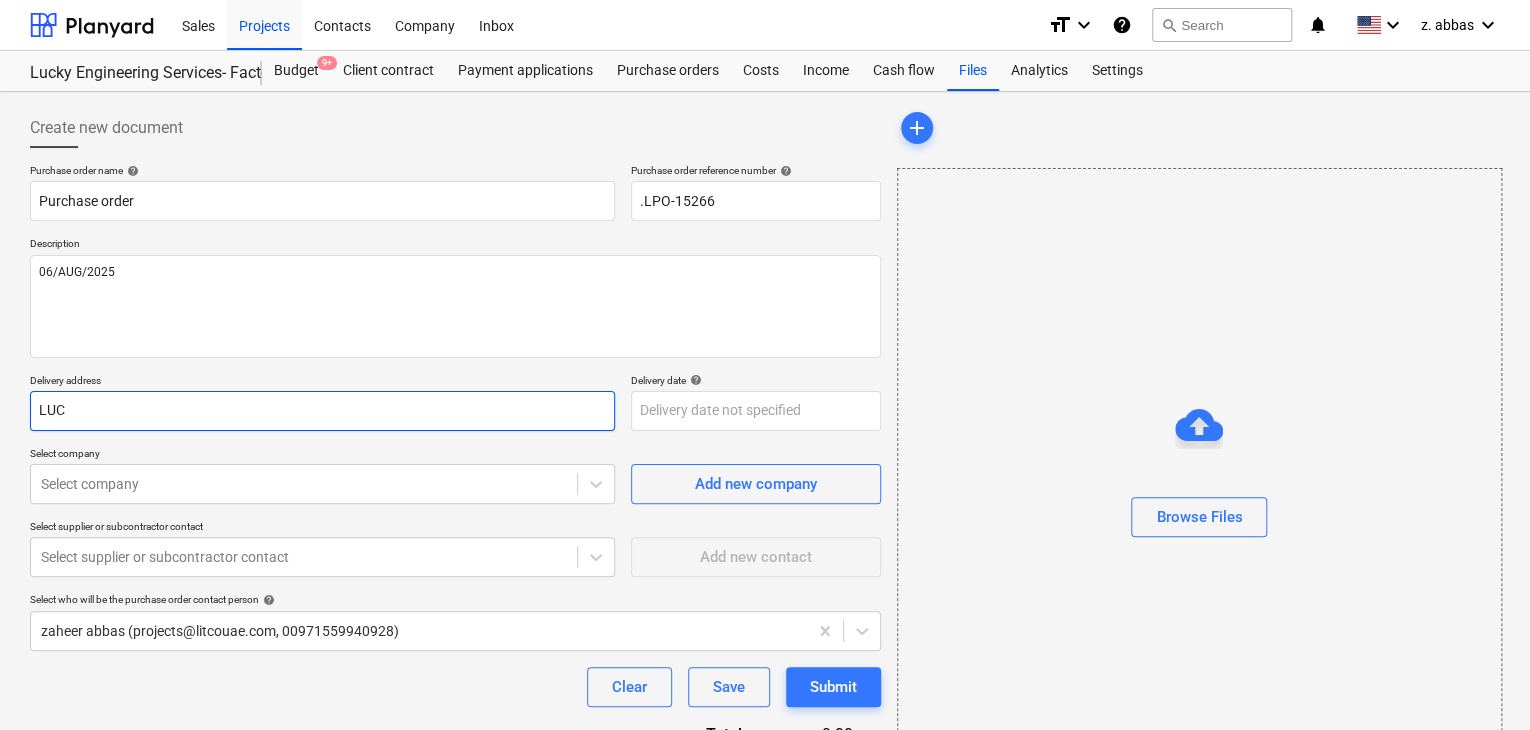 type on "x" 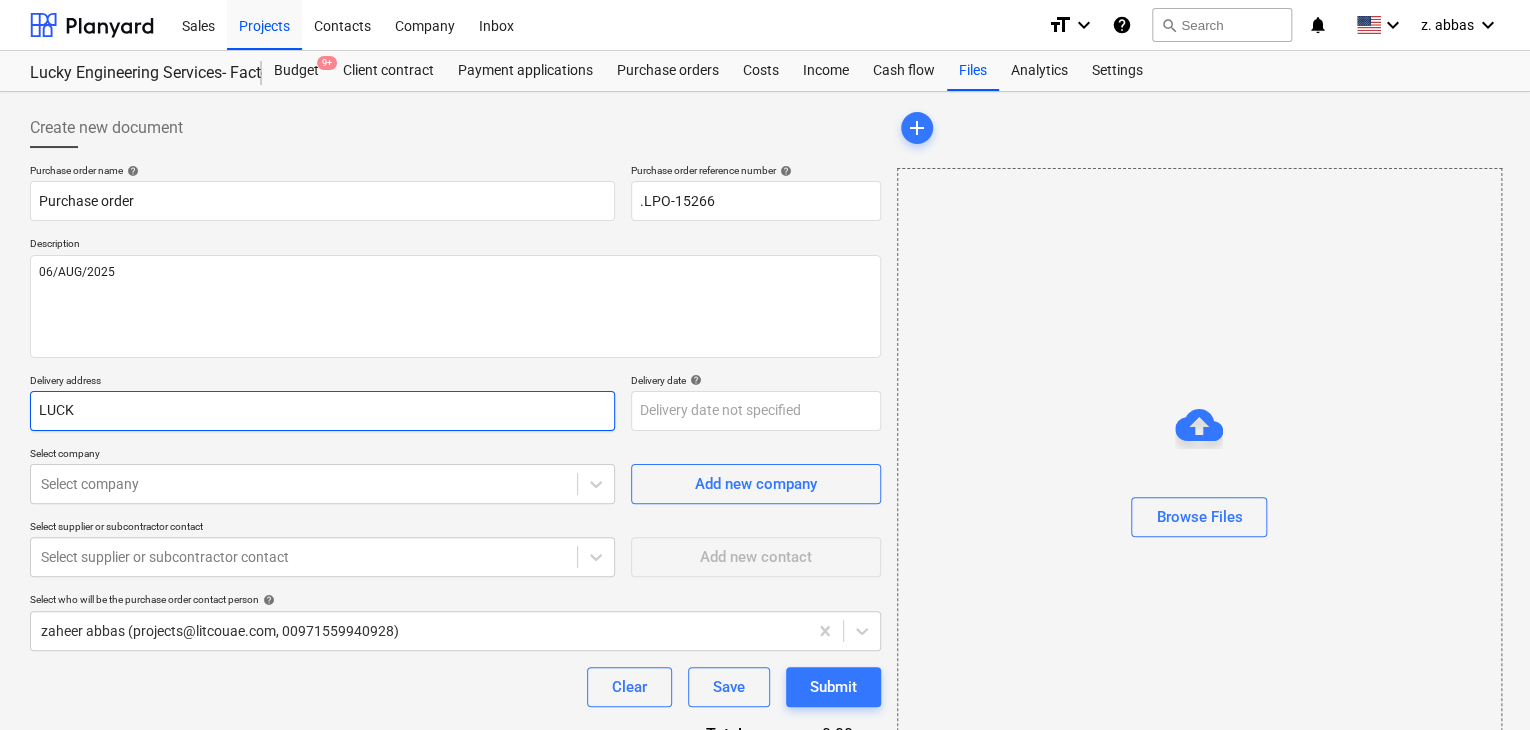 type on "x" 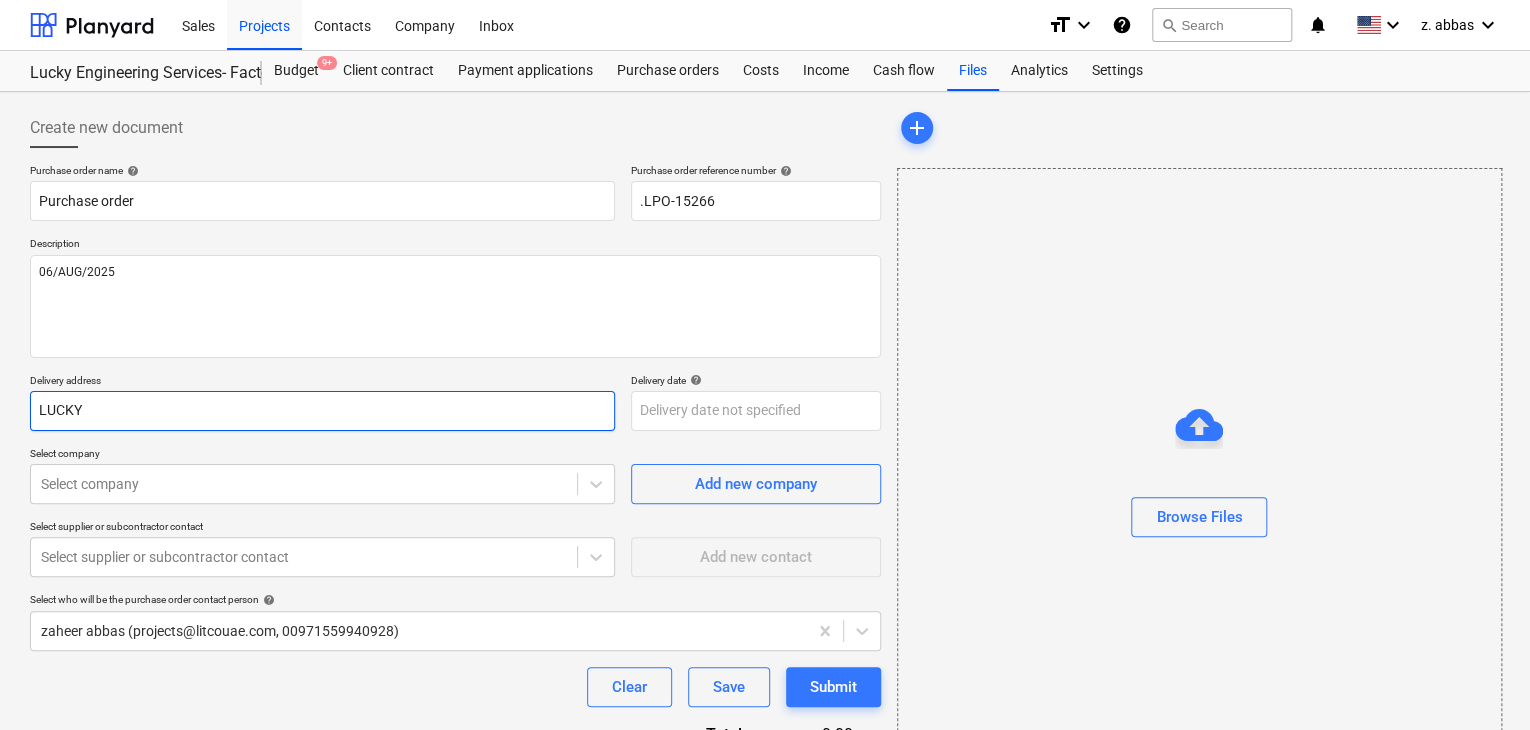 type on "x" 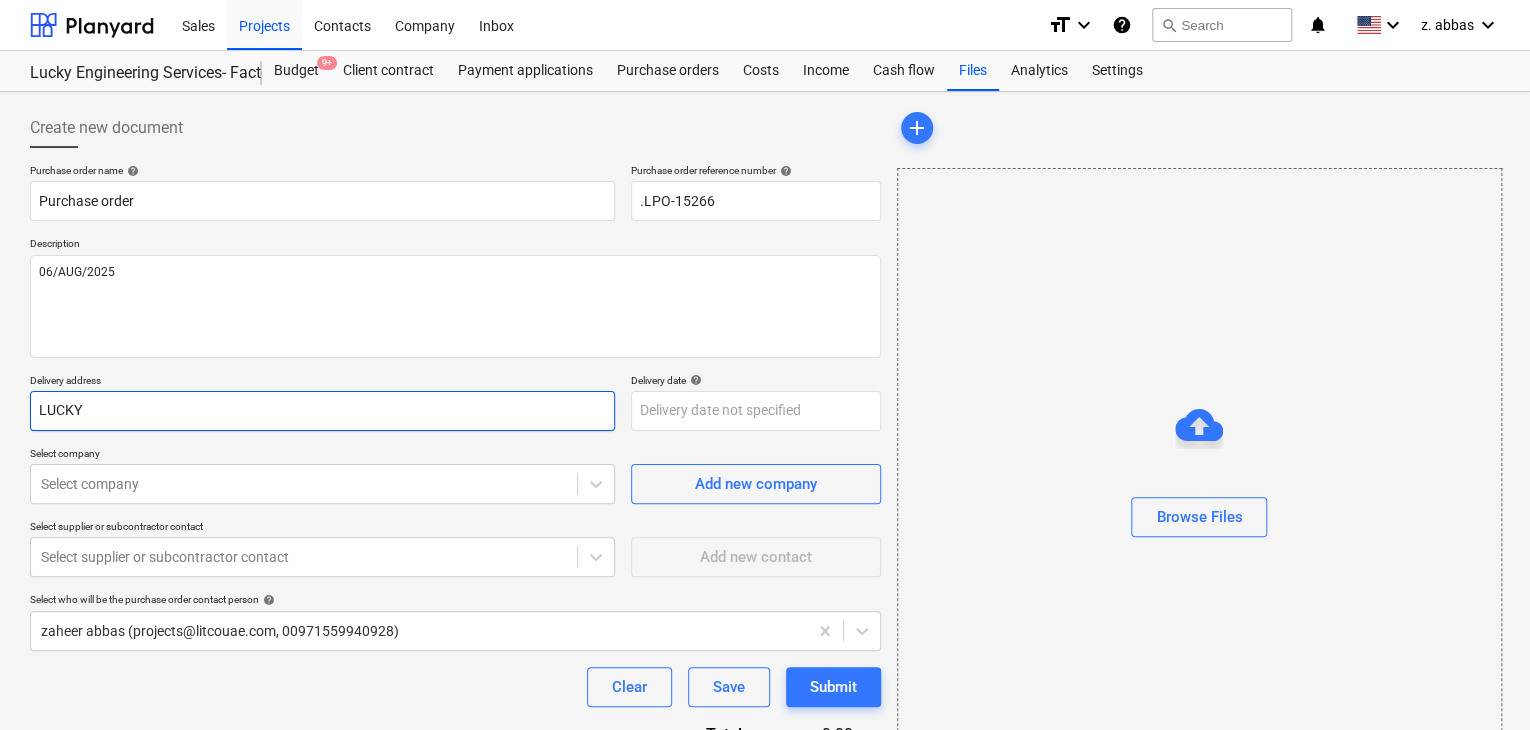 type on "LUCKY" 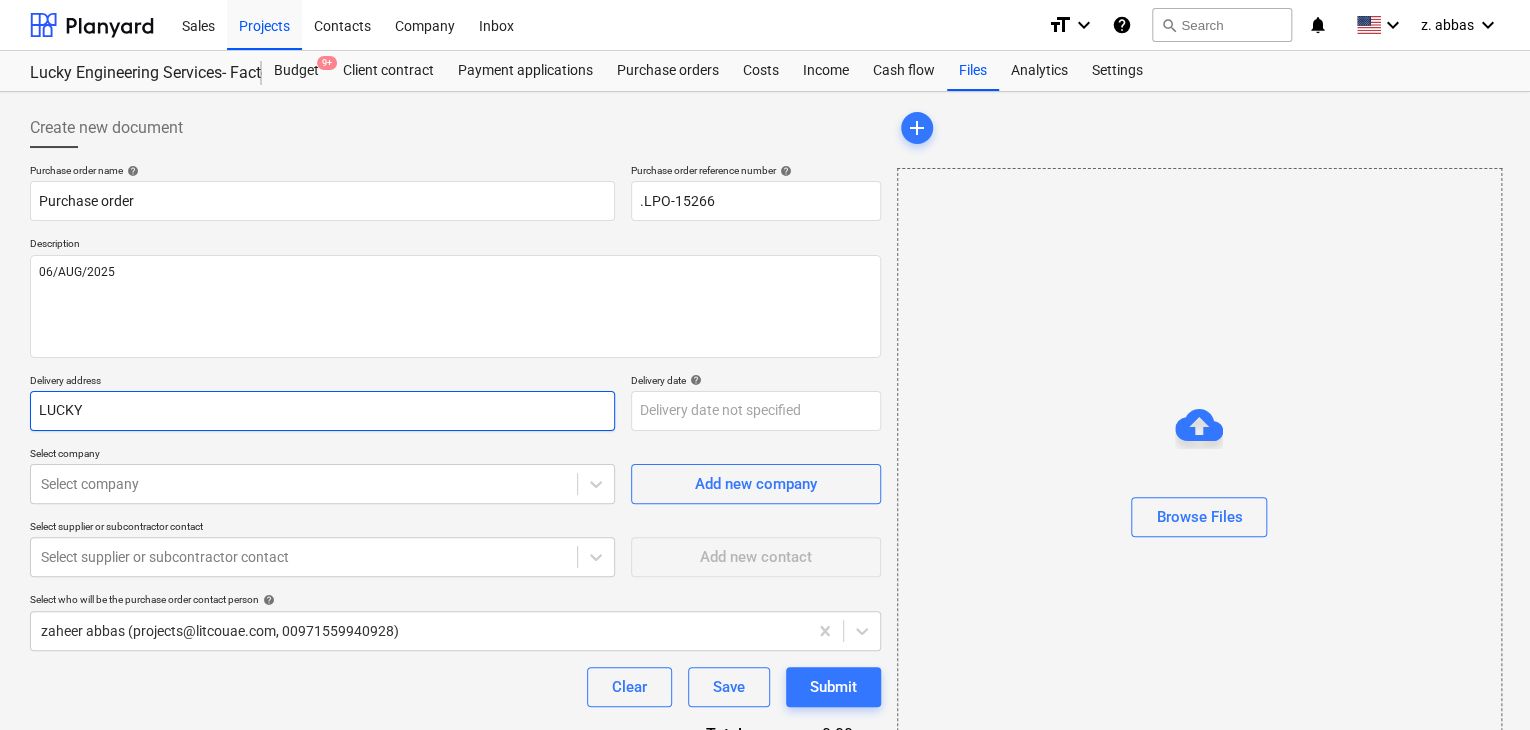 type on "x" 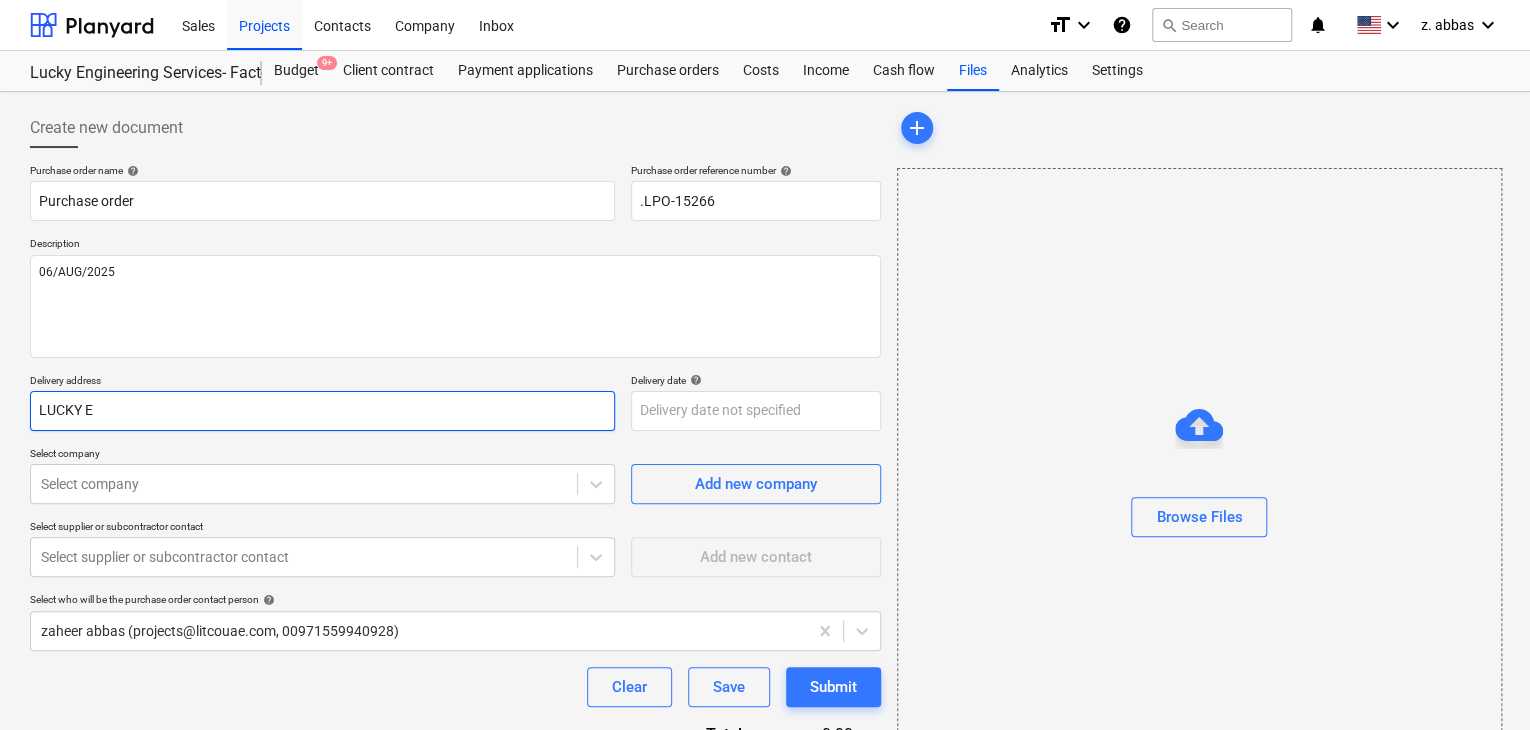 type on "x" 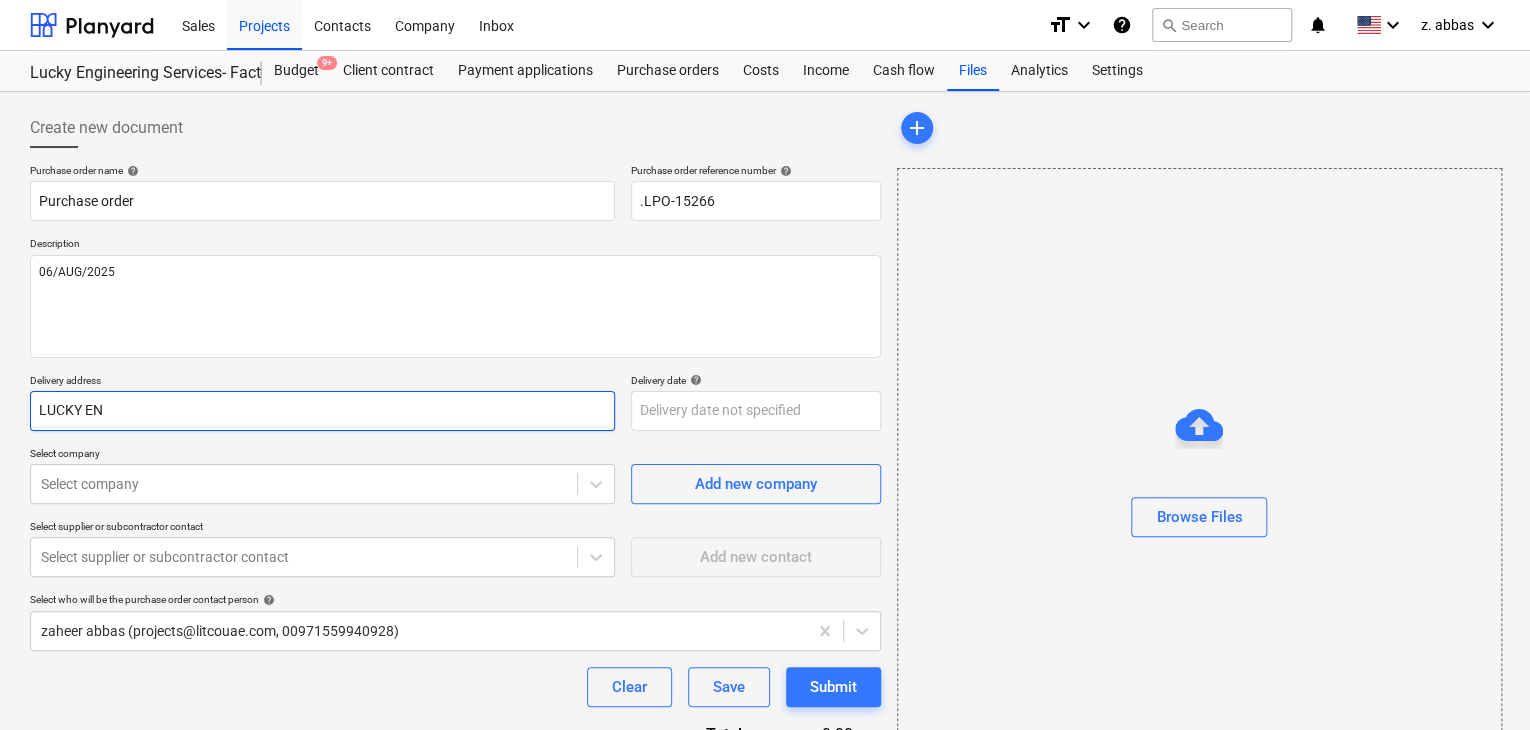 type on "x" 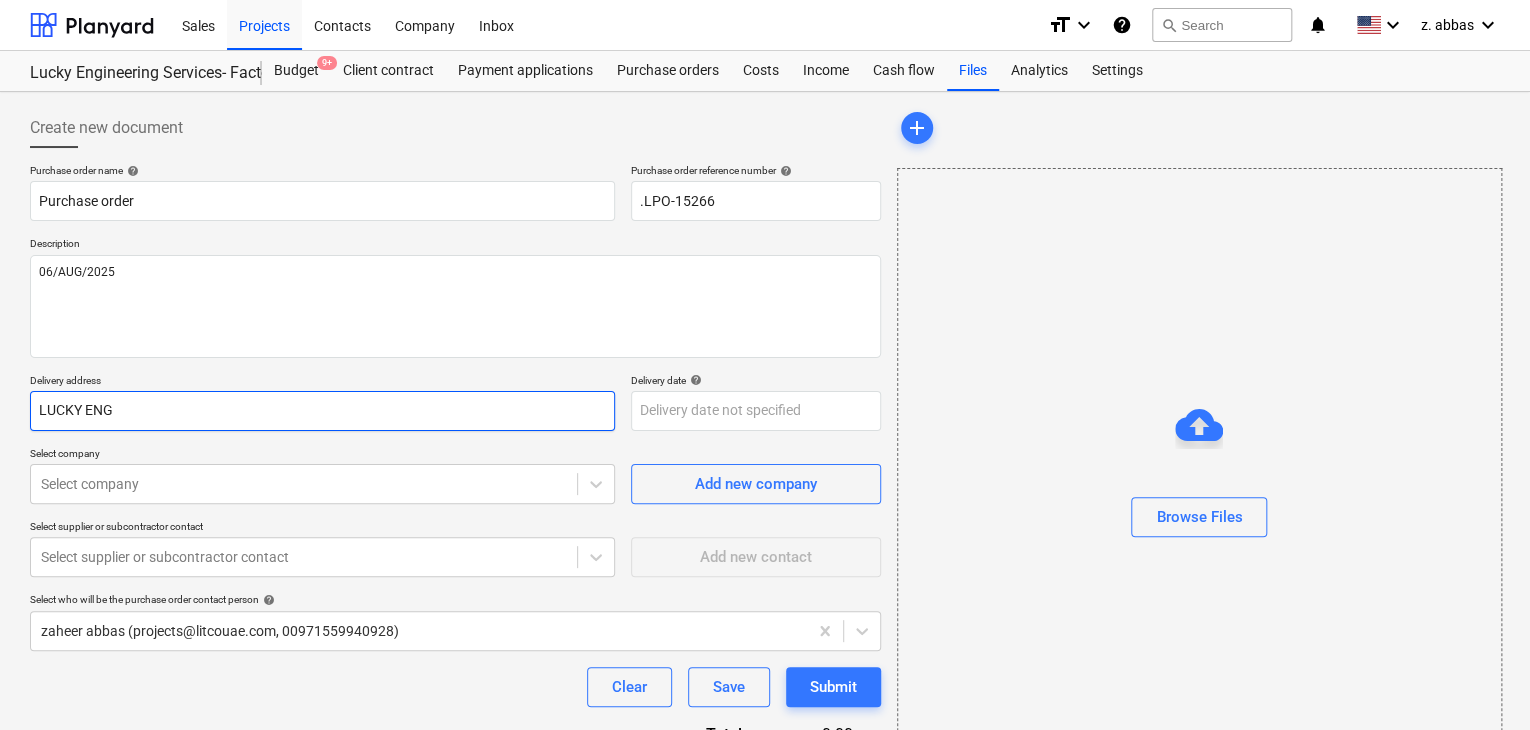 type on "x" 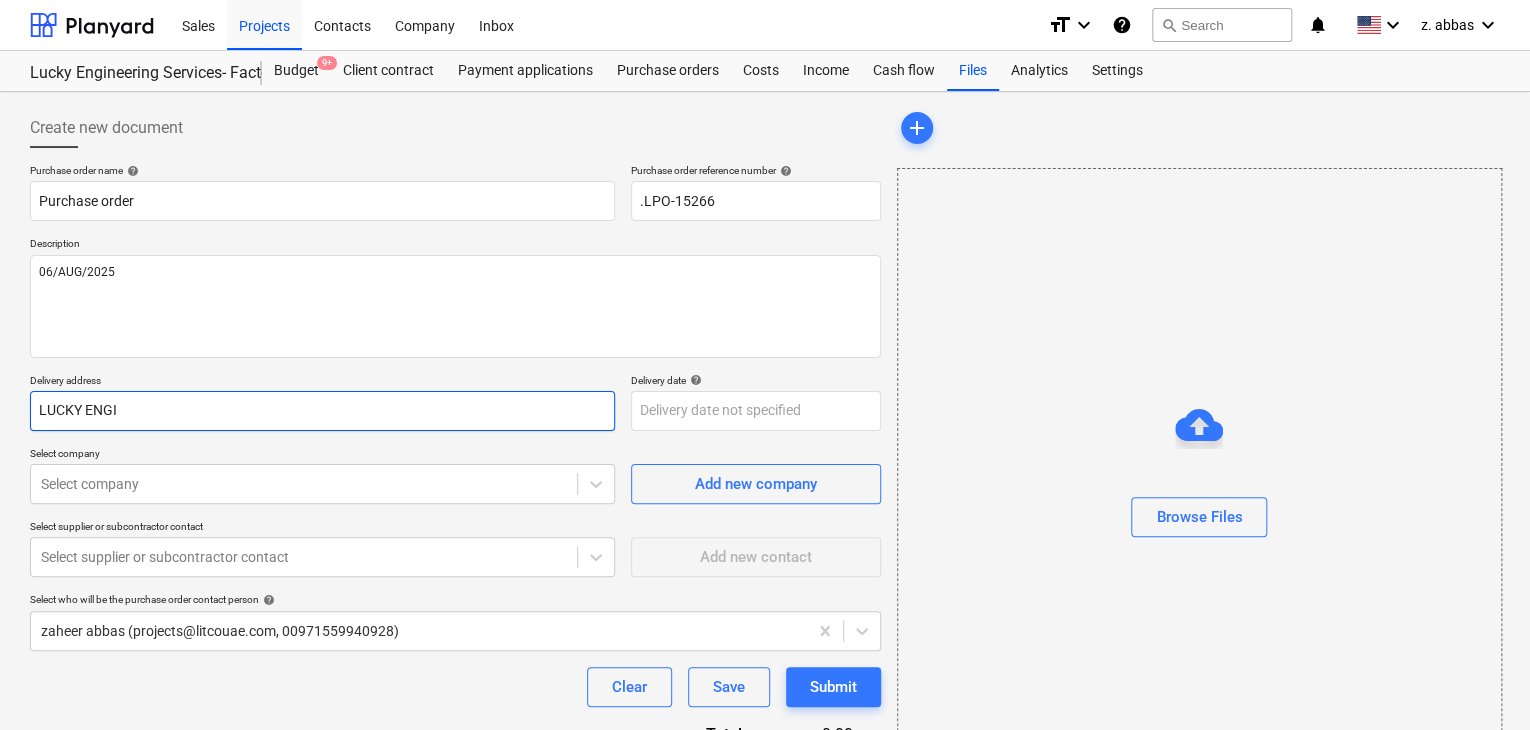 type on "x" 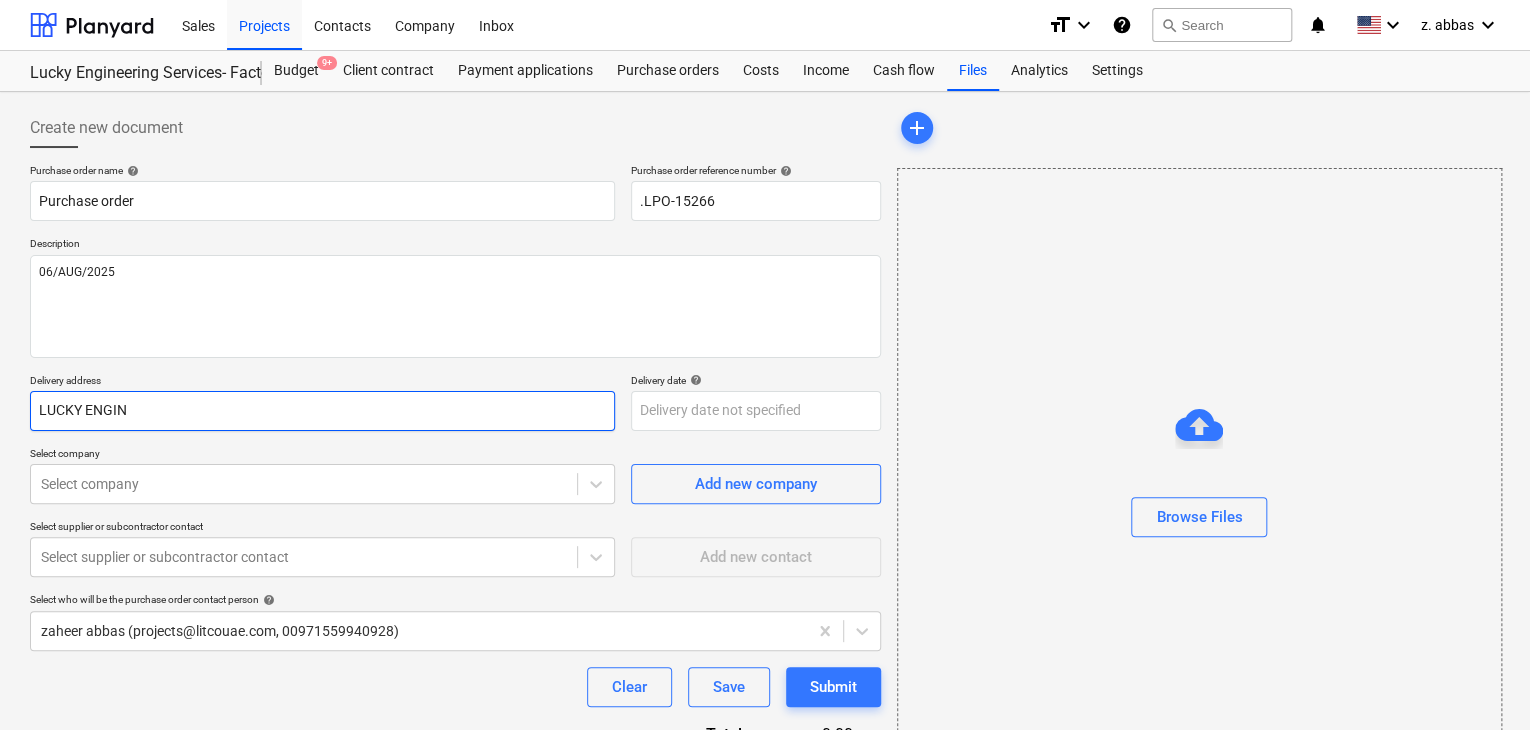 type on "x" 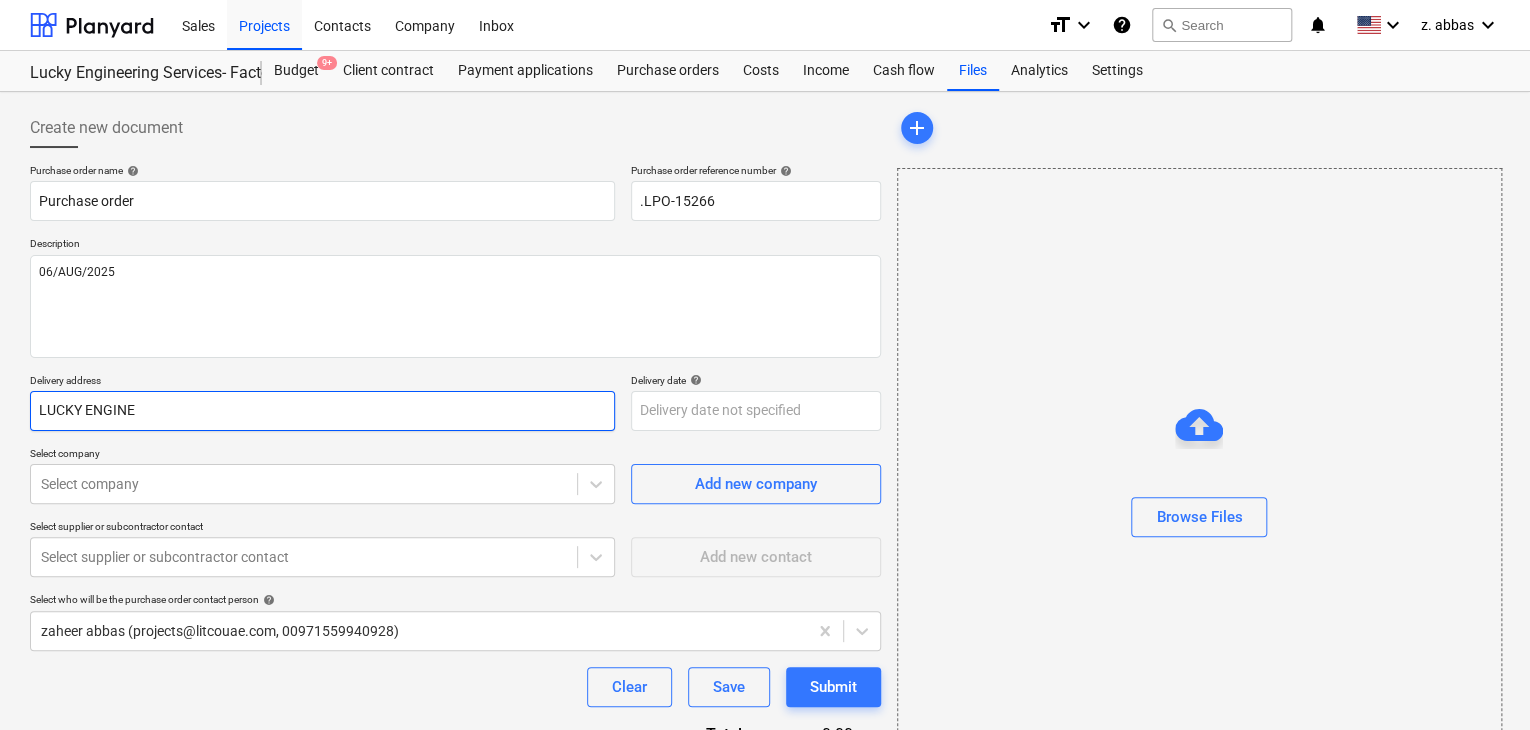 type on "x" 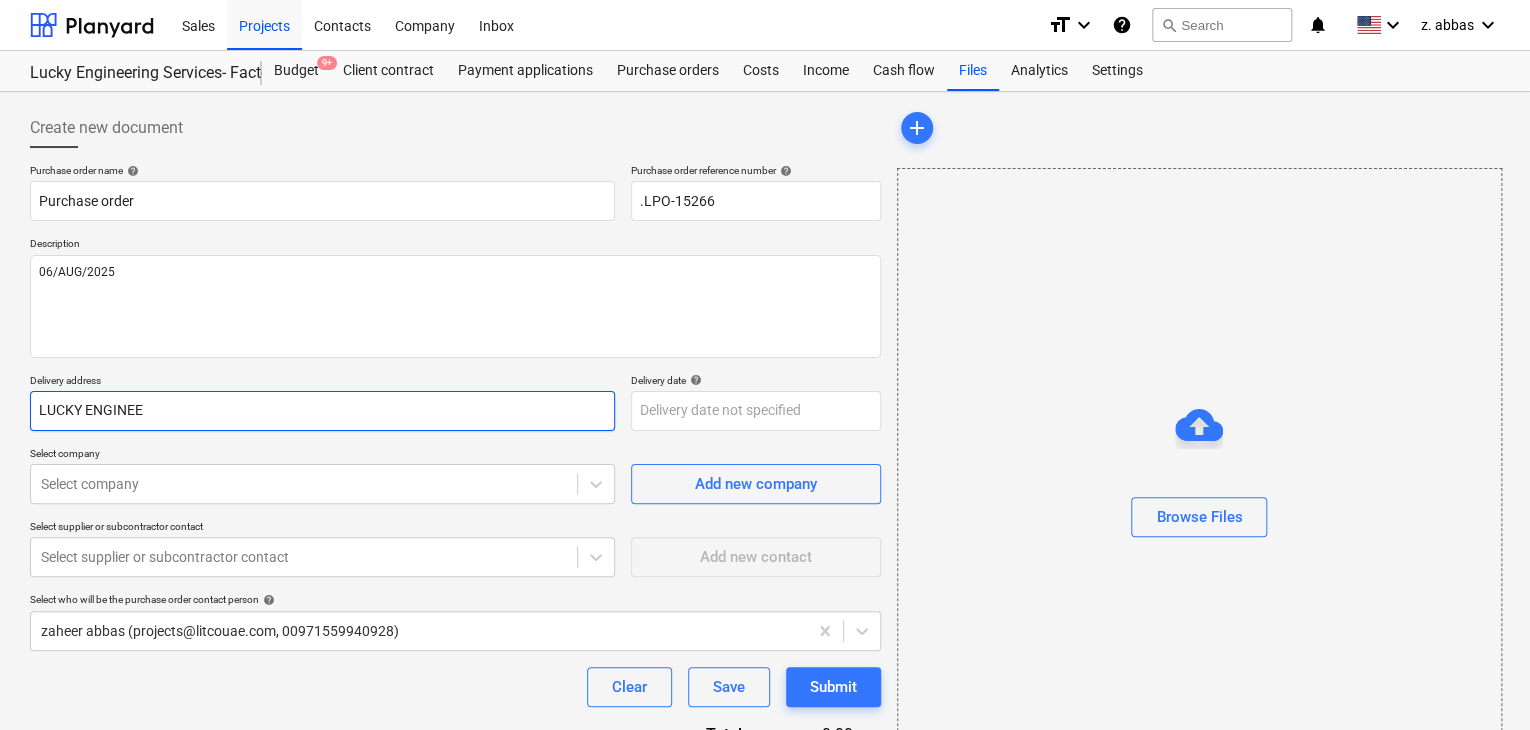 type on "x" 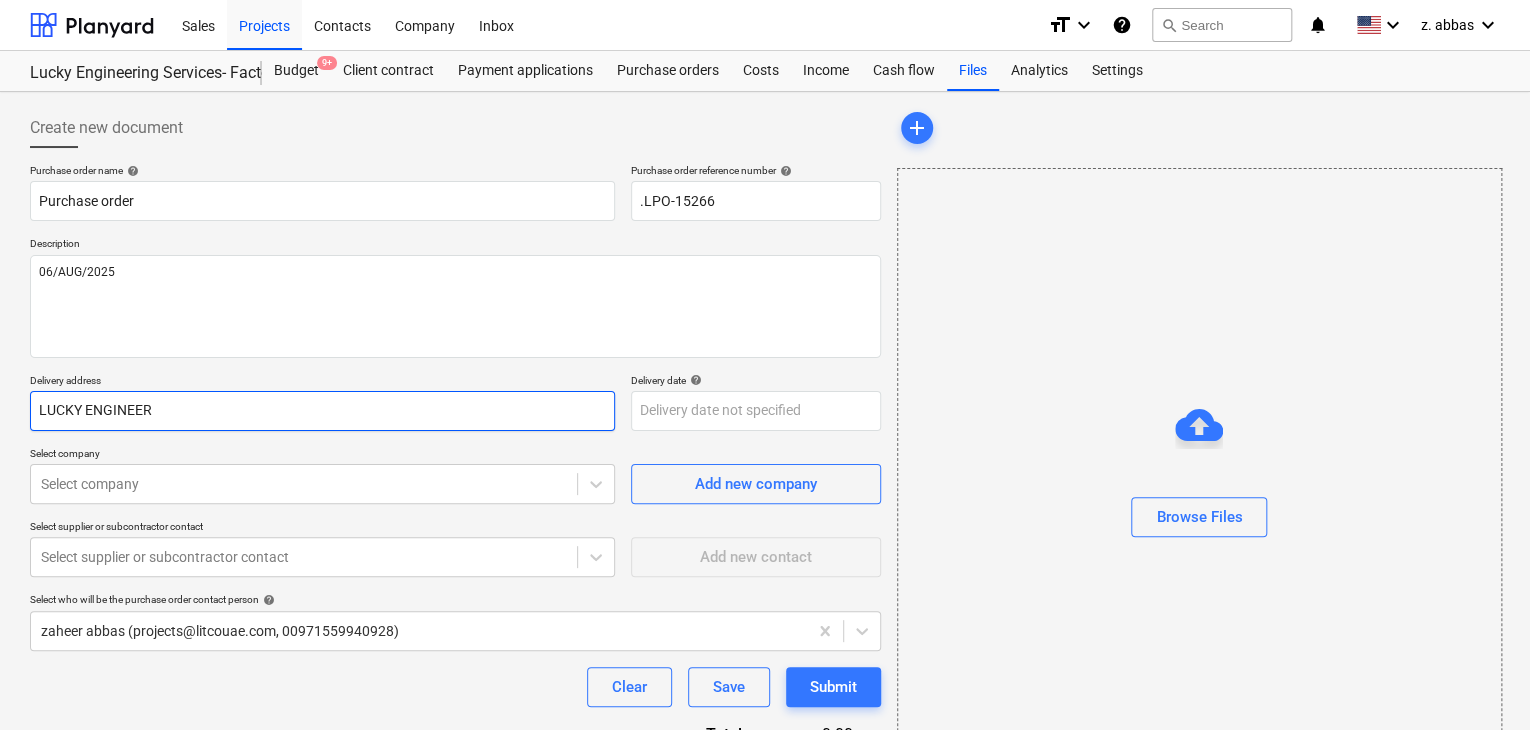 type on "x" 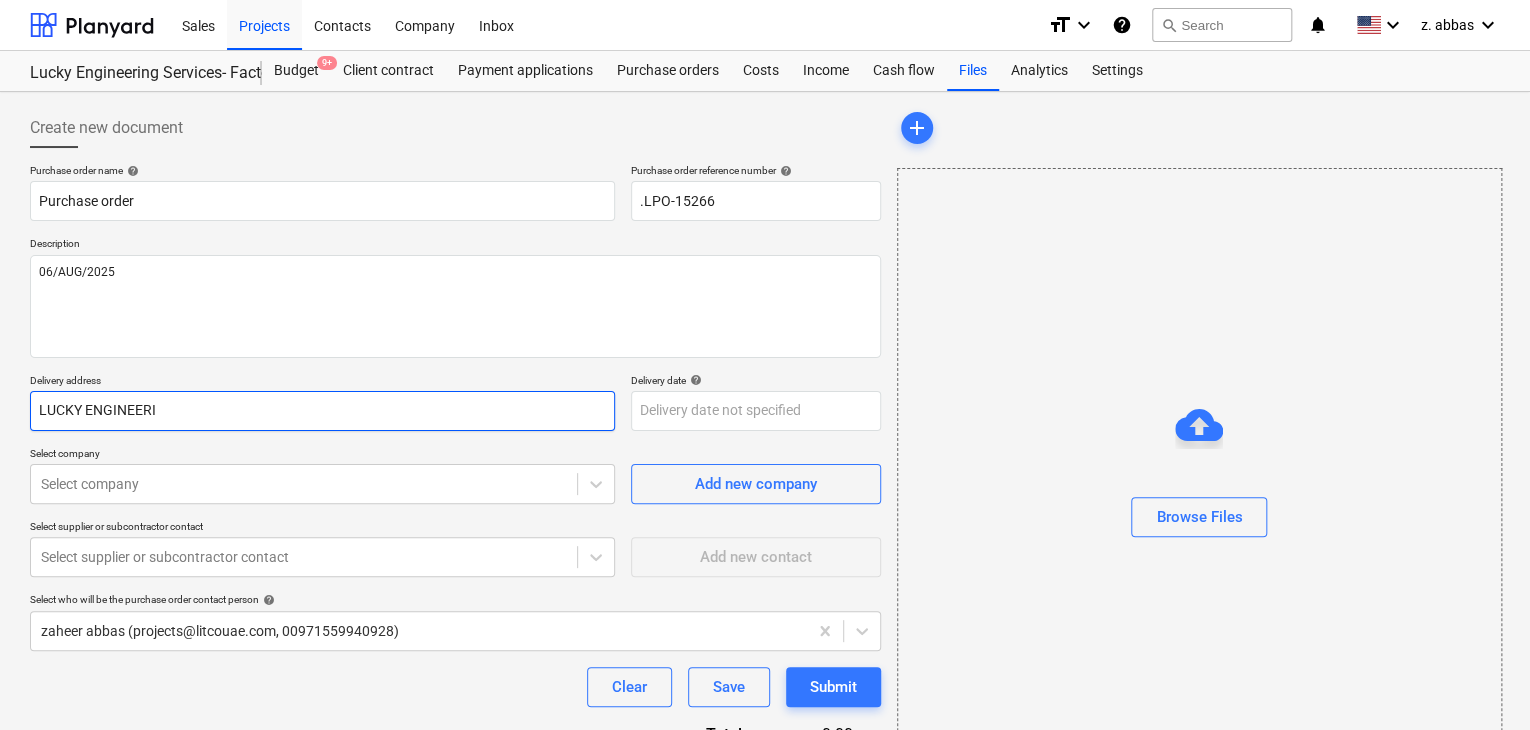 type on "x" 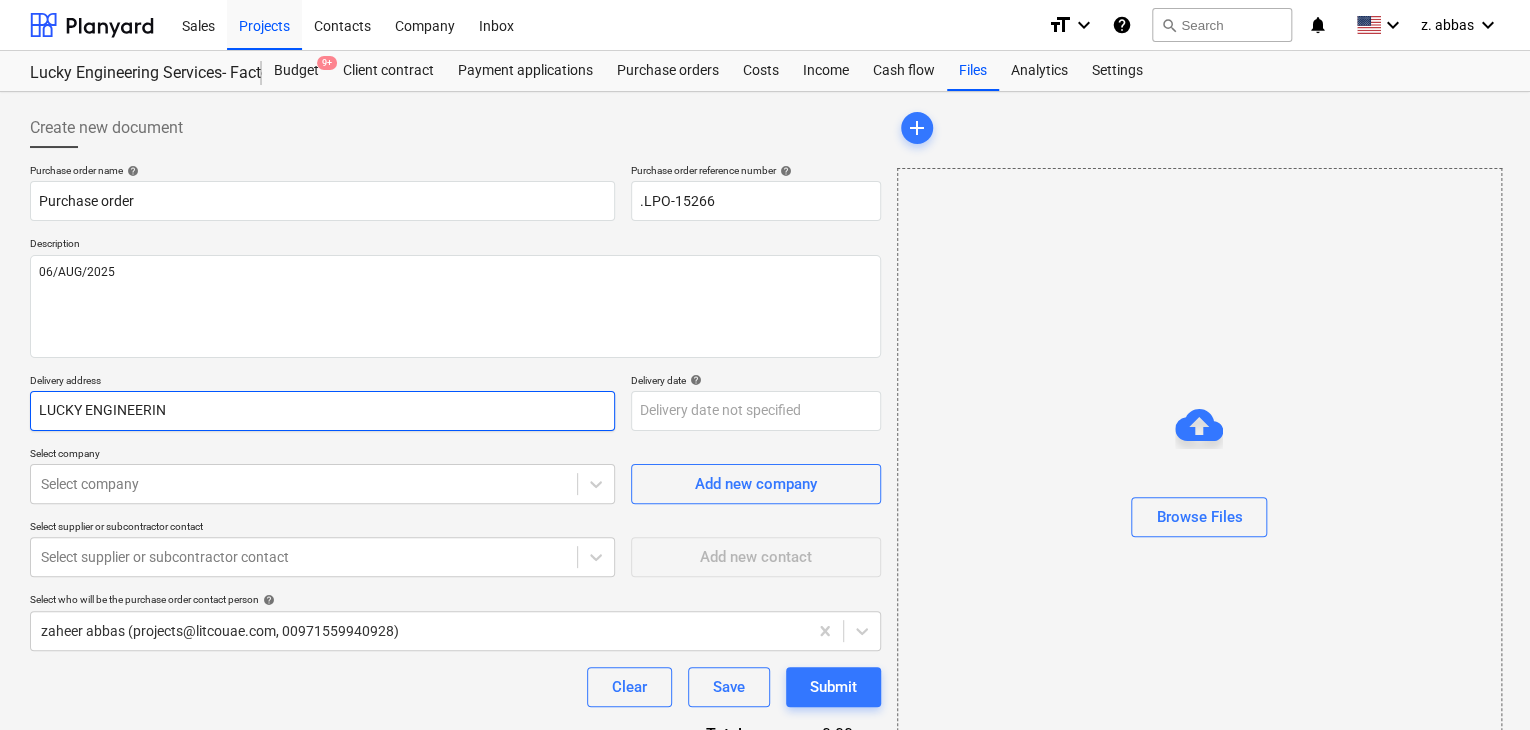 type on "x" 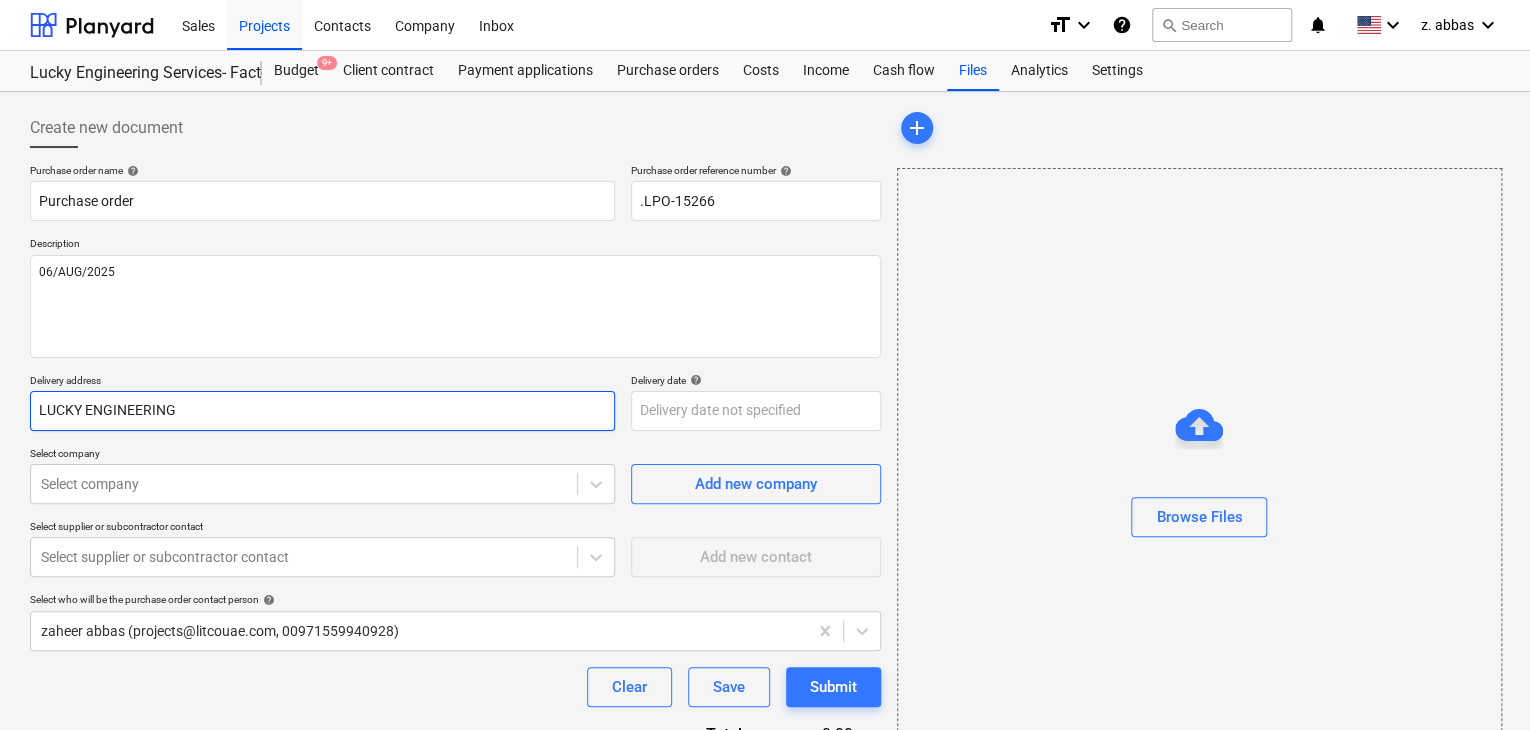 type on "x" 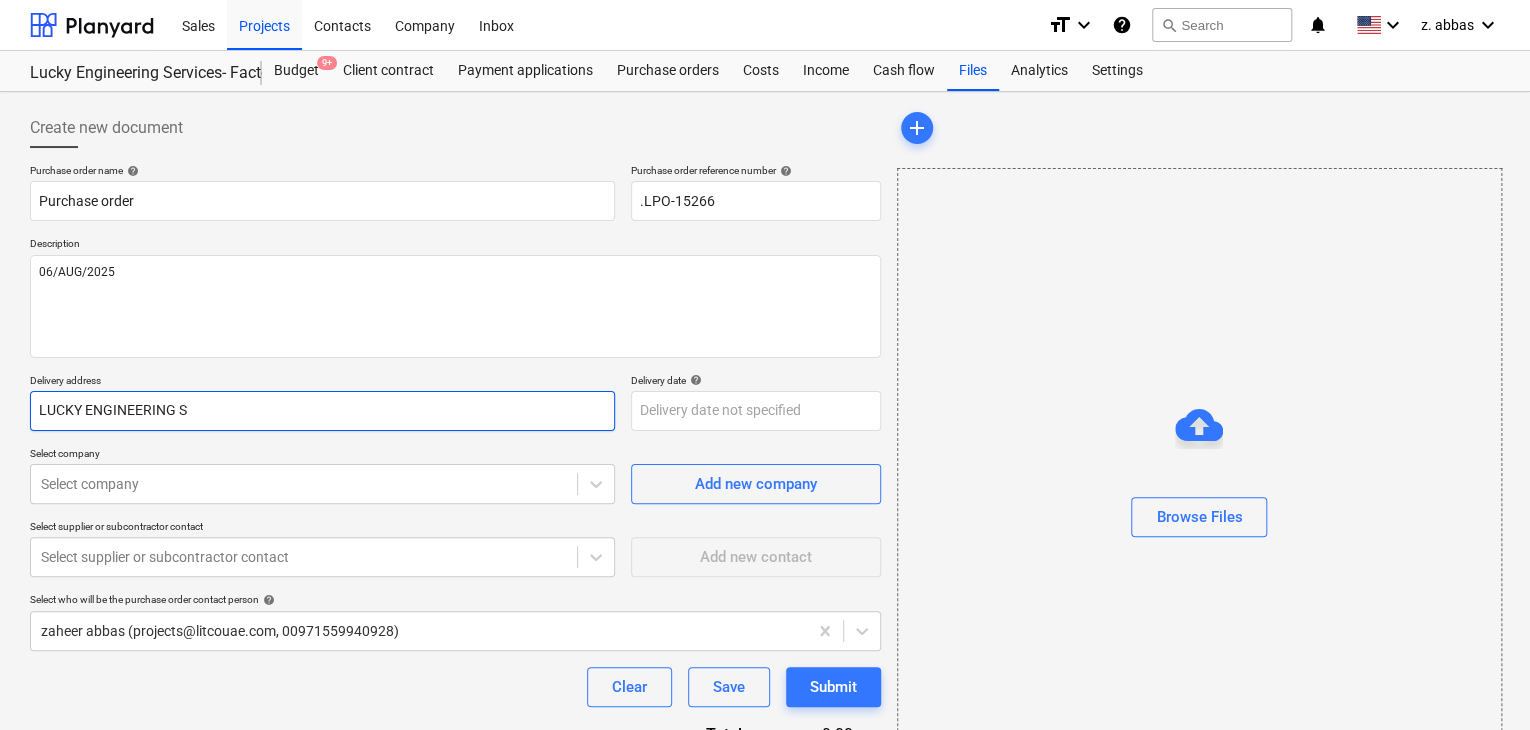 type on "x" 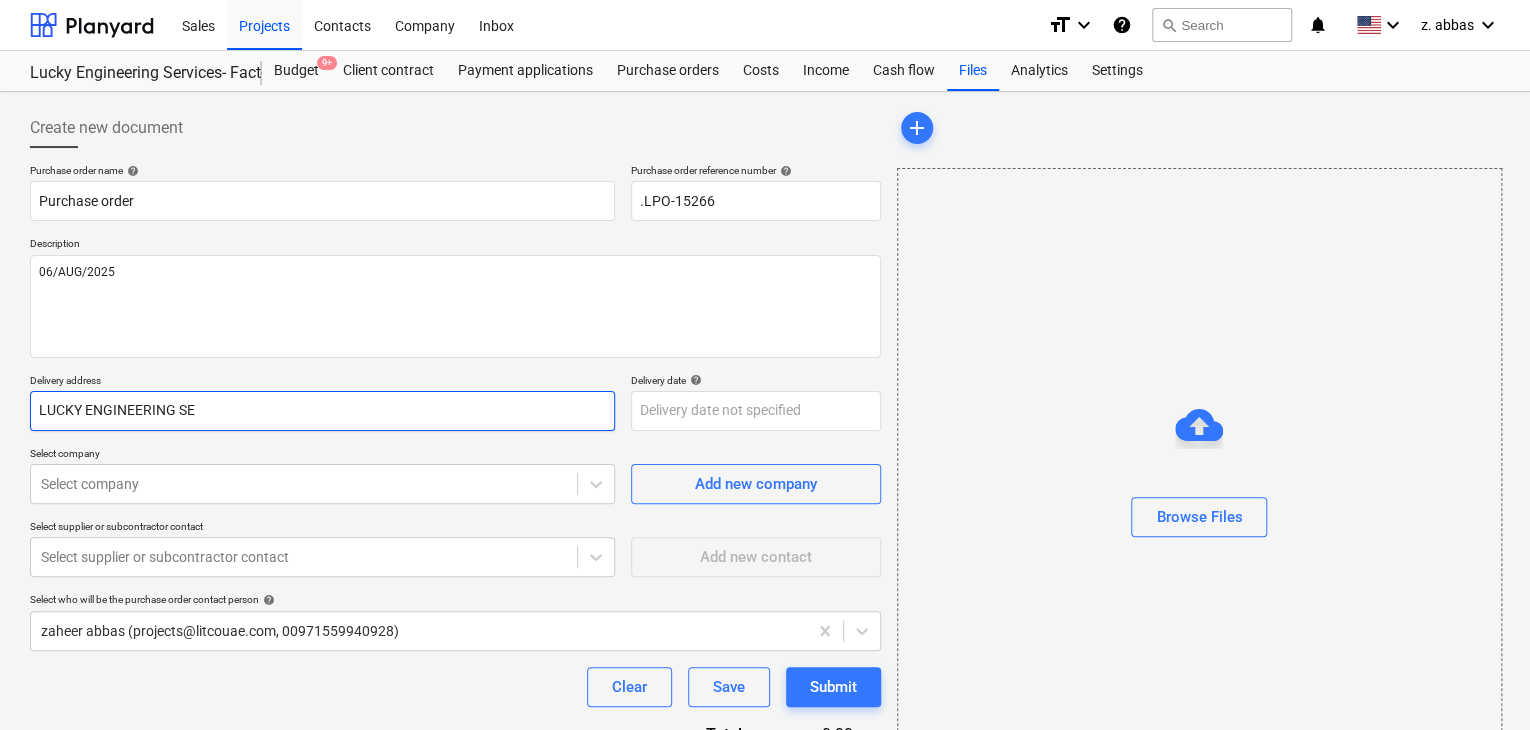 type on "x" 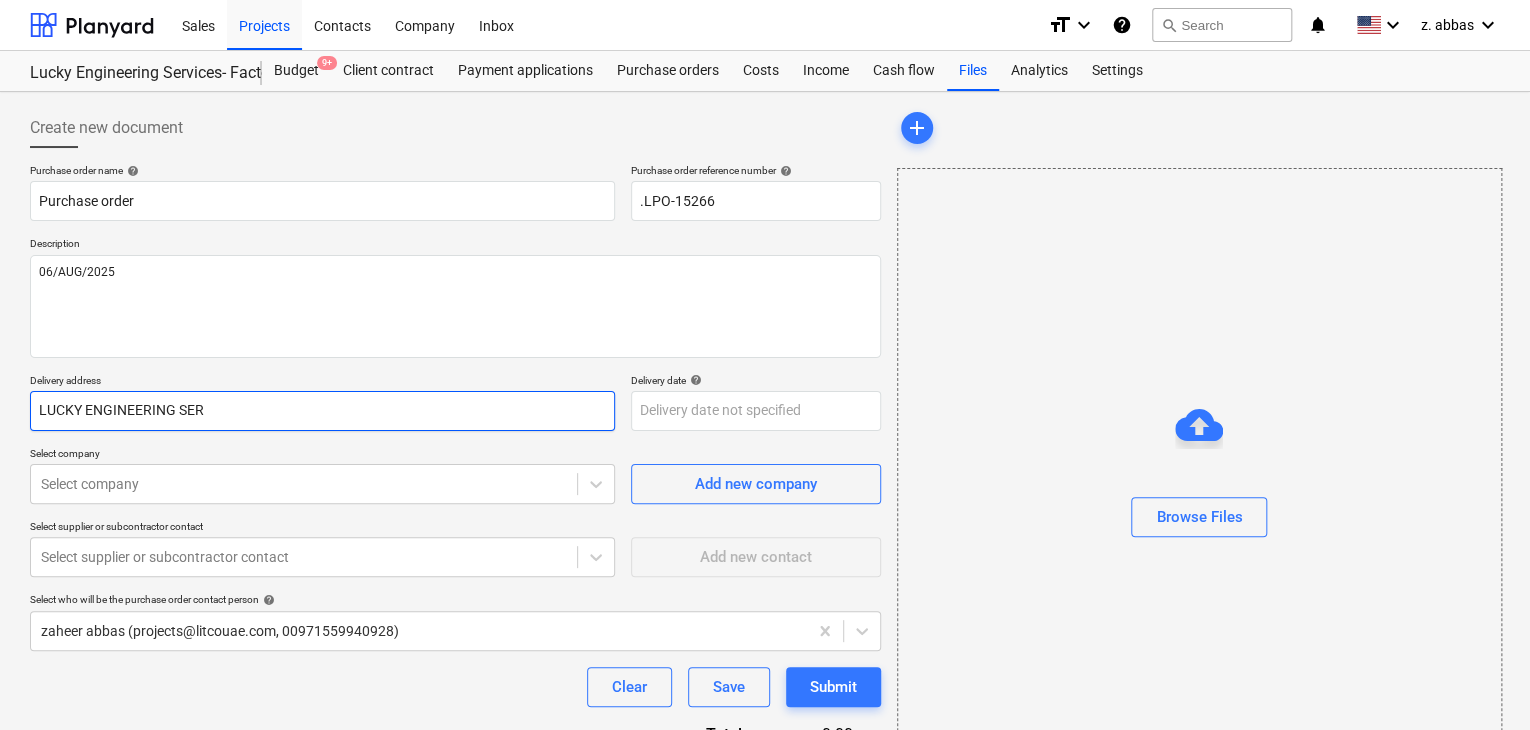 type on "x" 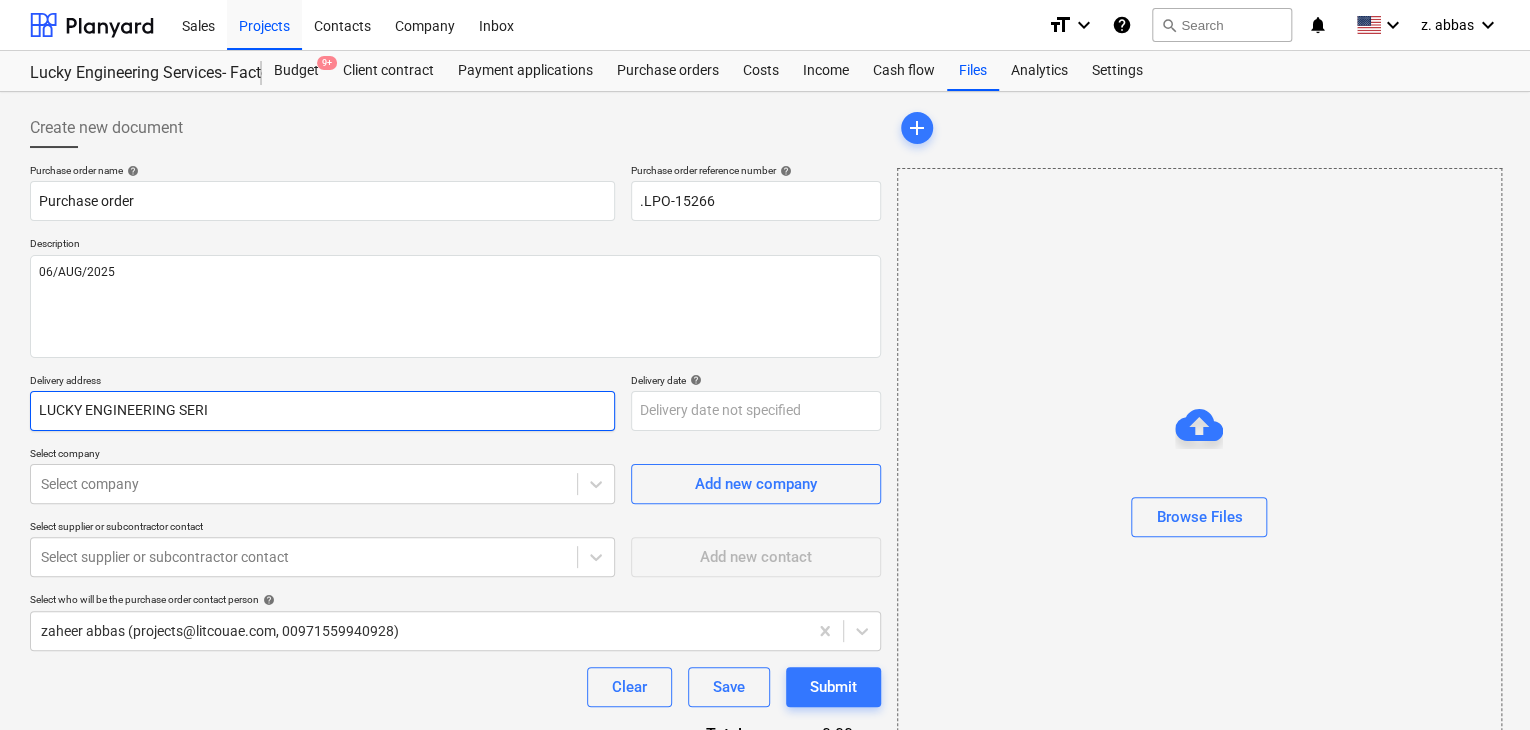 type on "x" 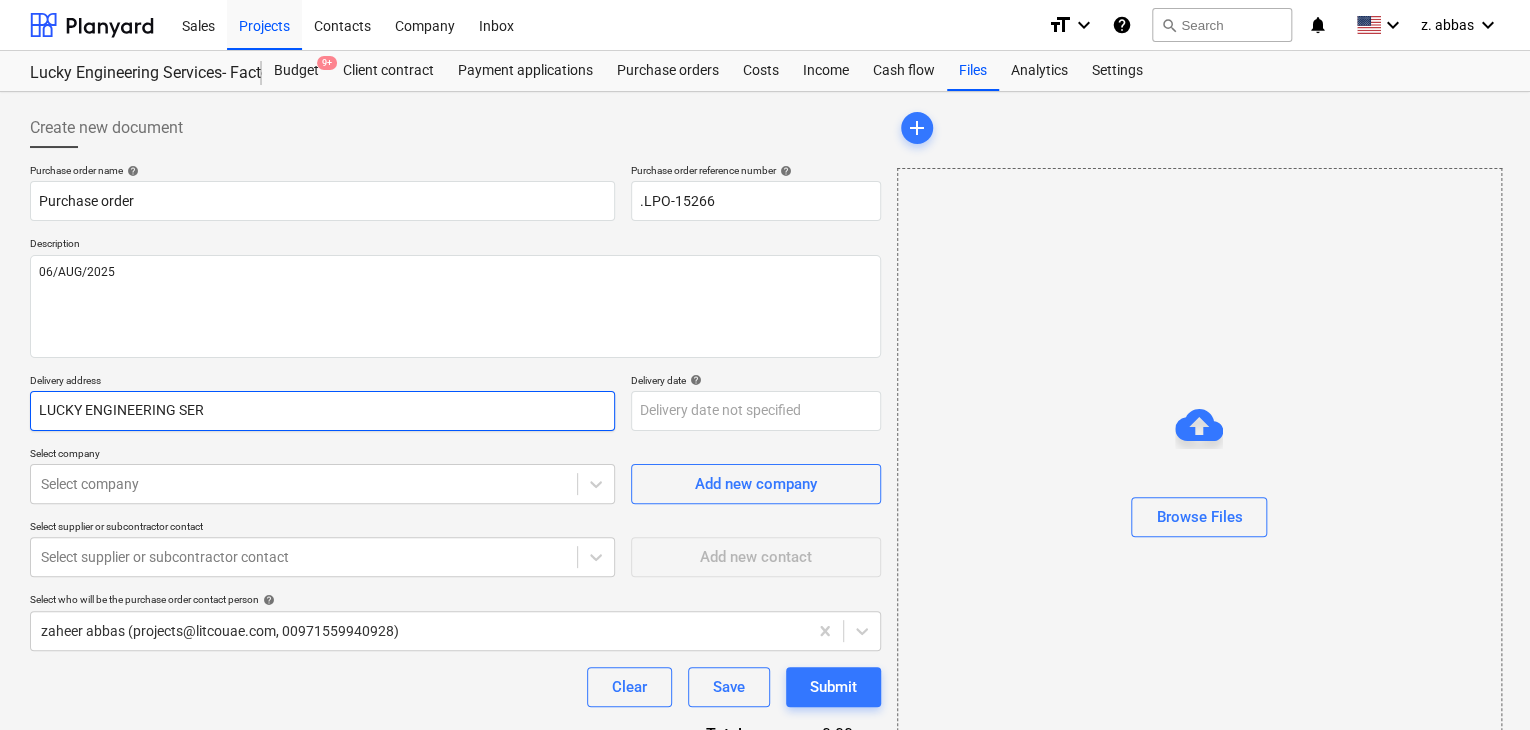type on "x" 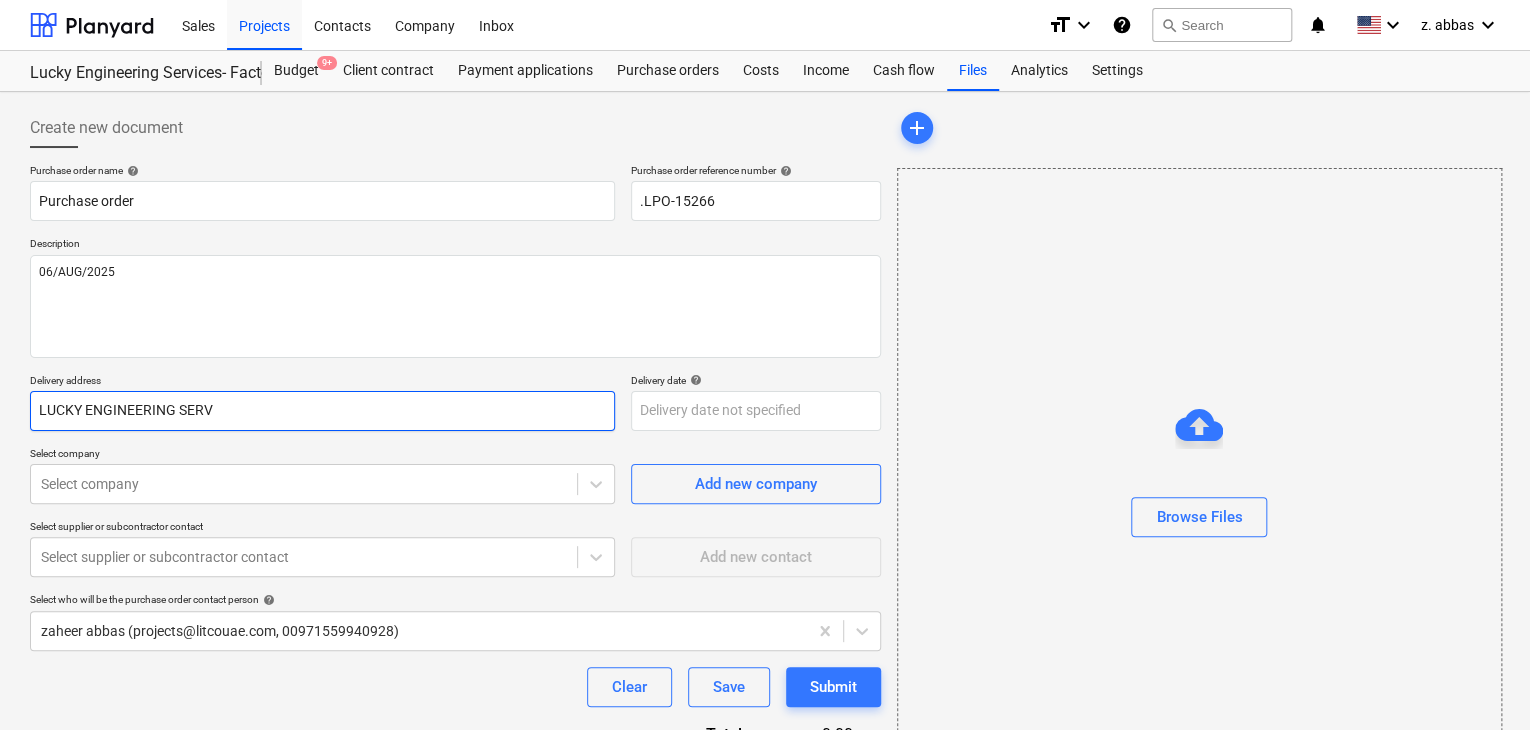 type on "x" 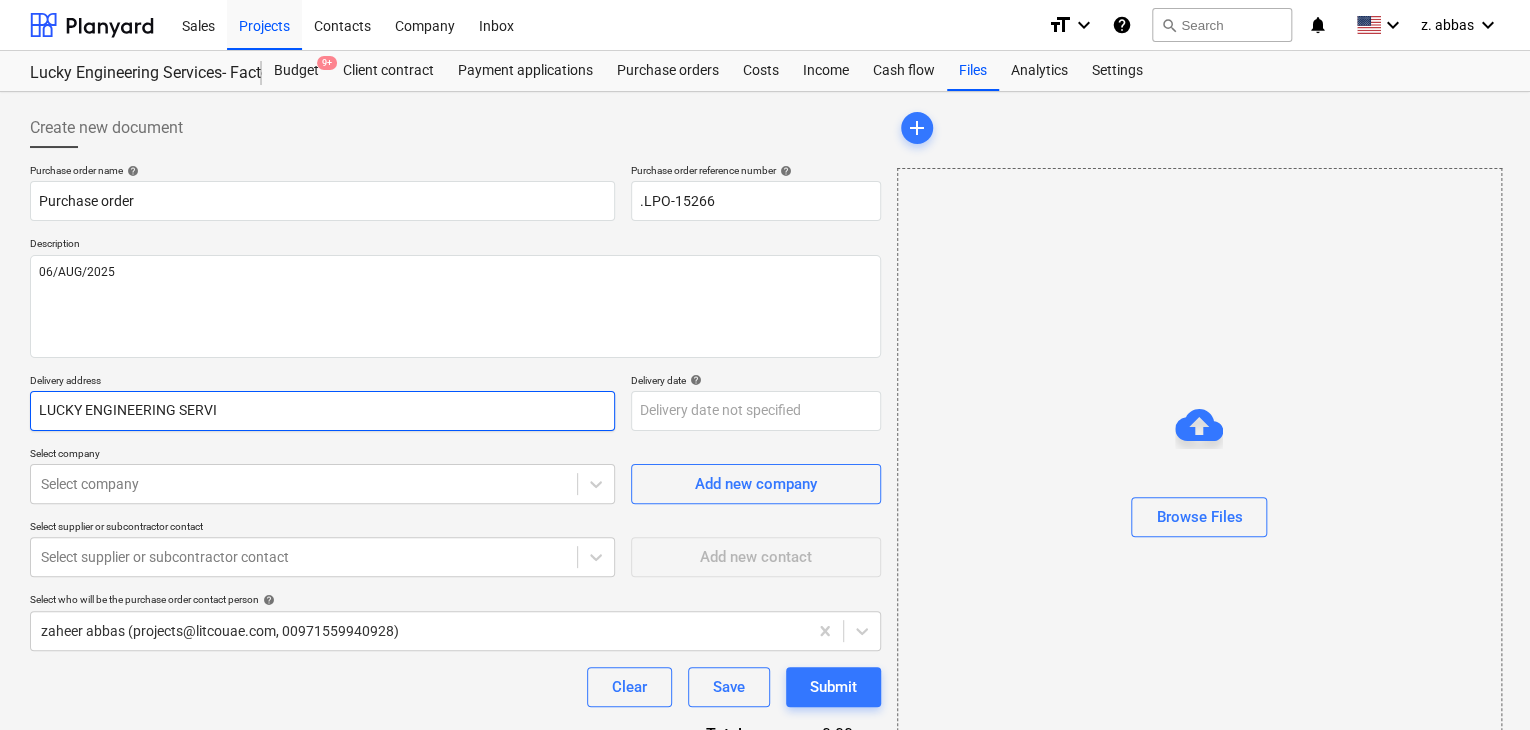 type on "x" 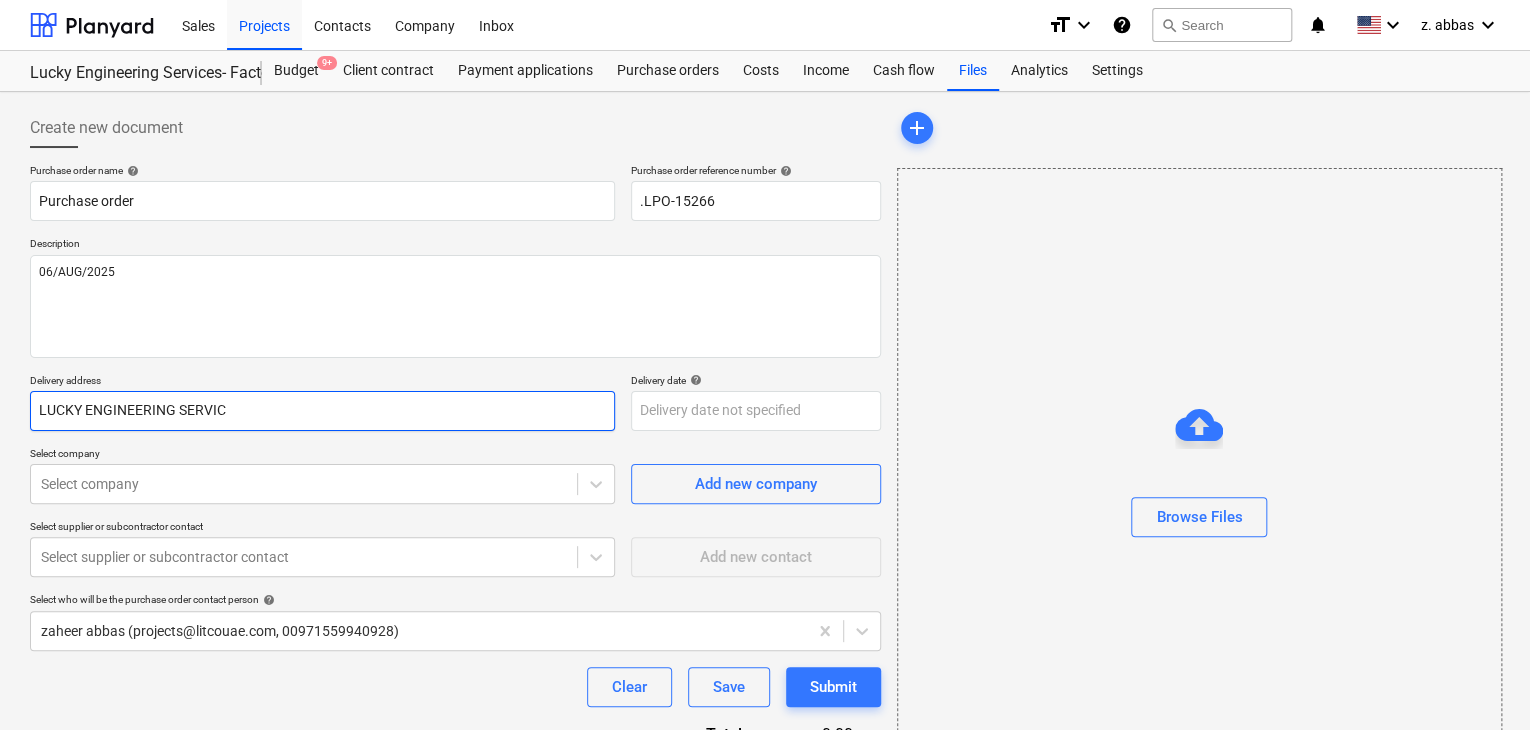 type on "x" 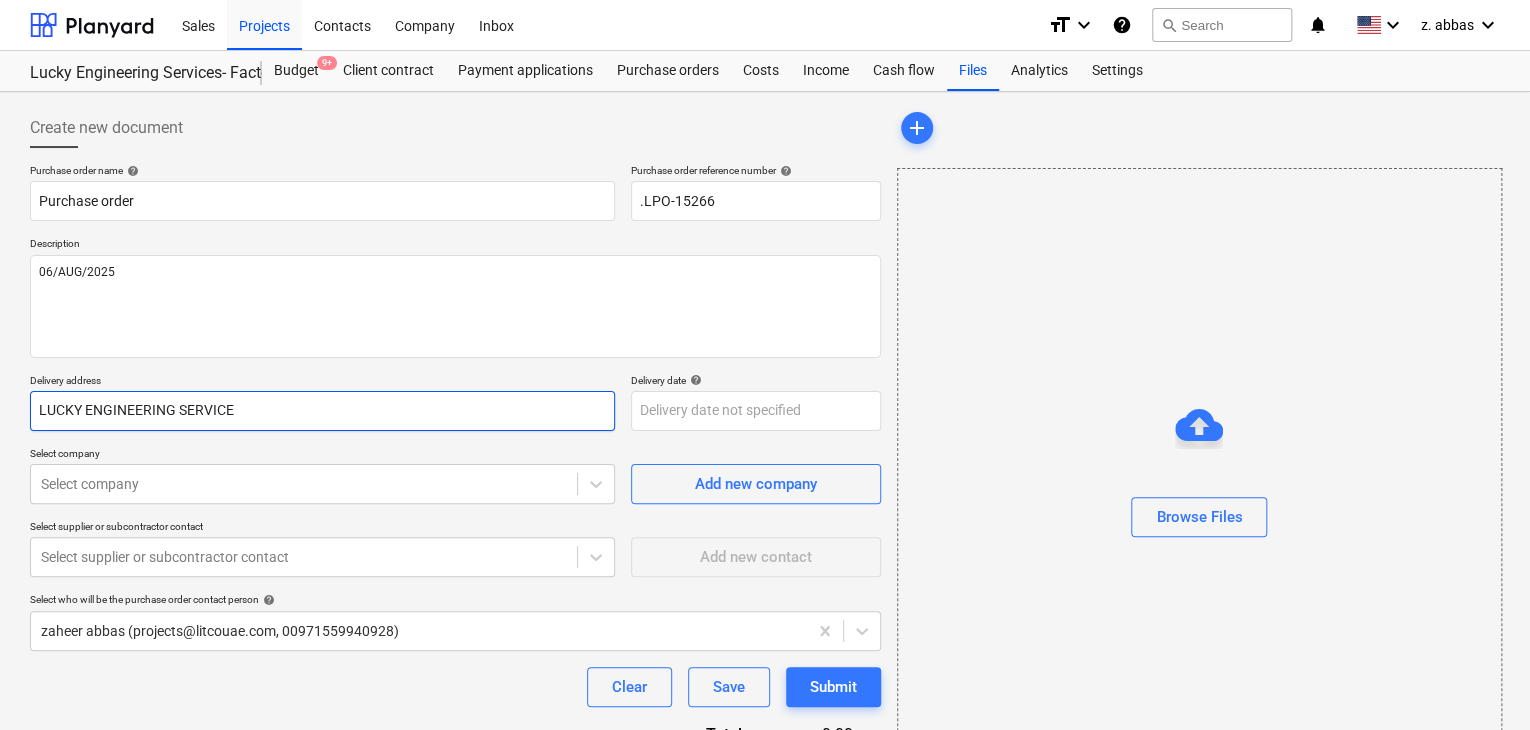 type on "x" 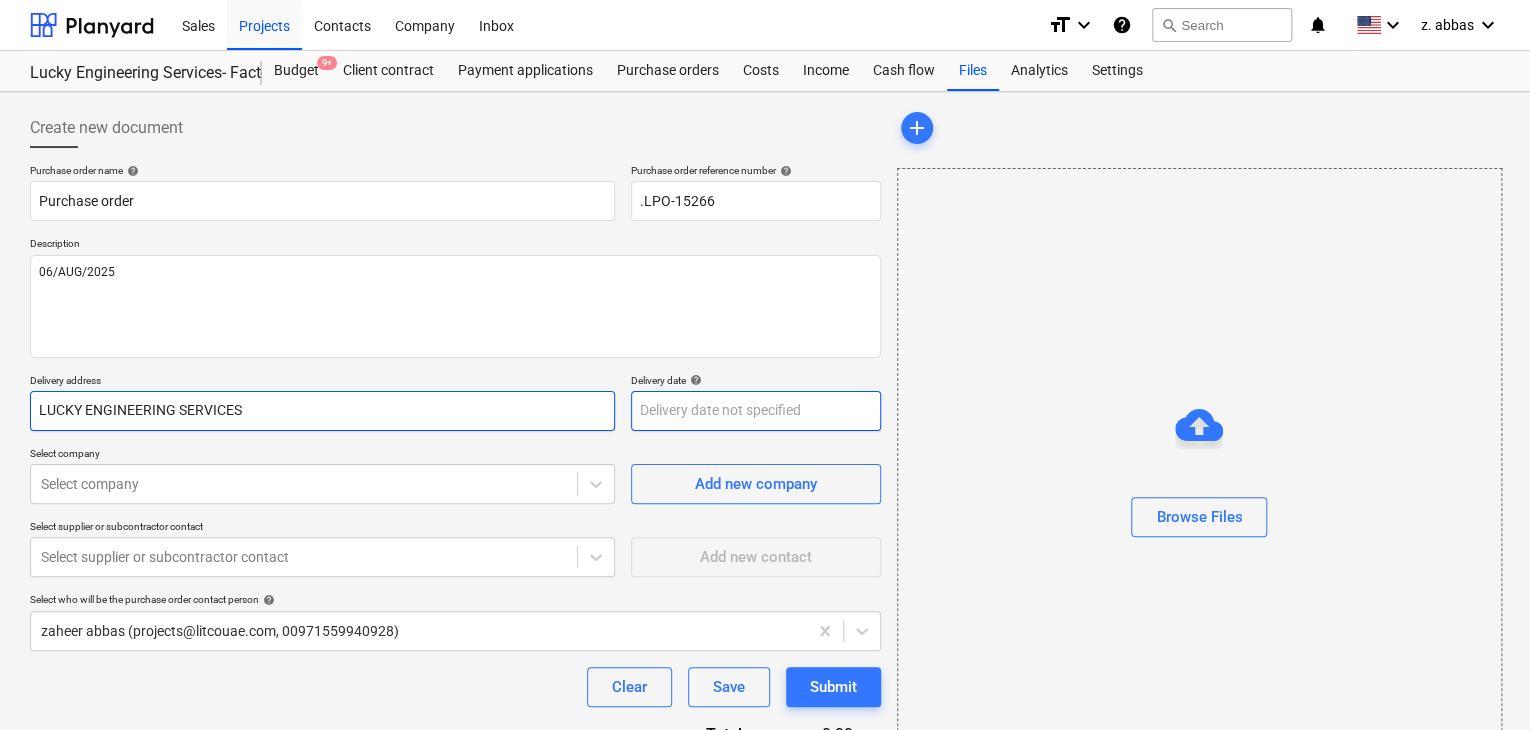 type on "LUCKY ENGINEERING SERVICES" 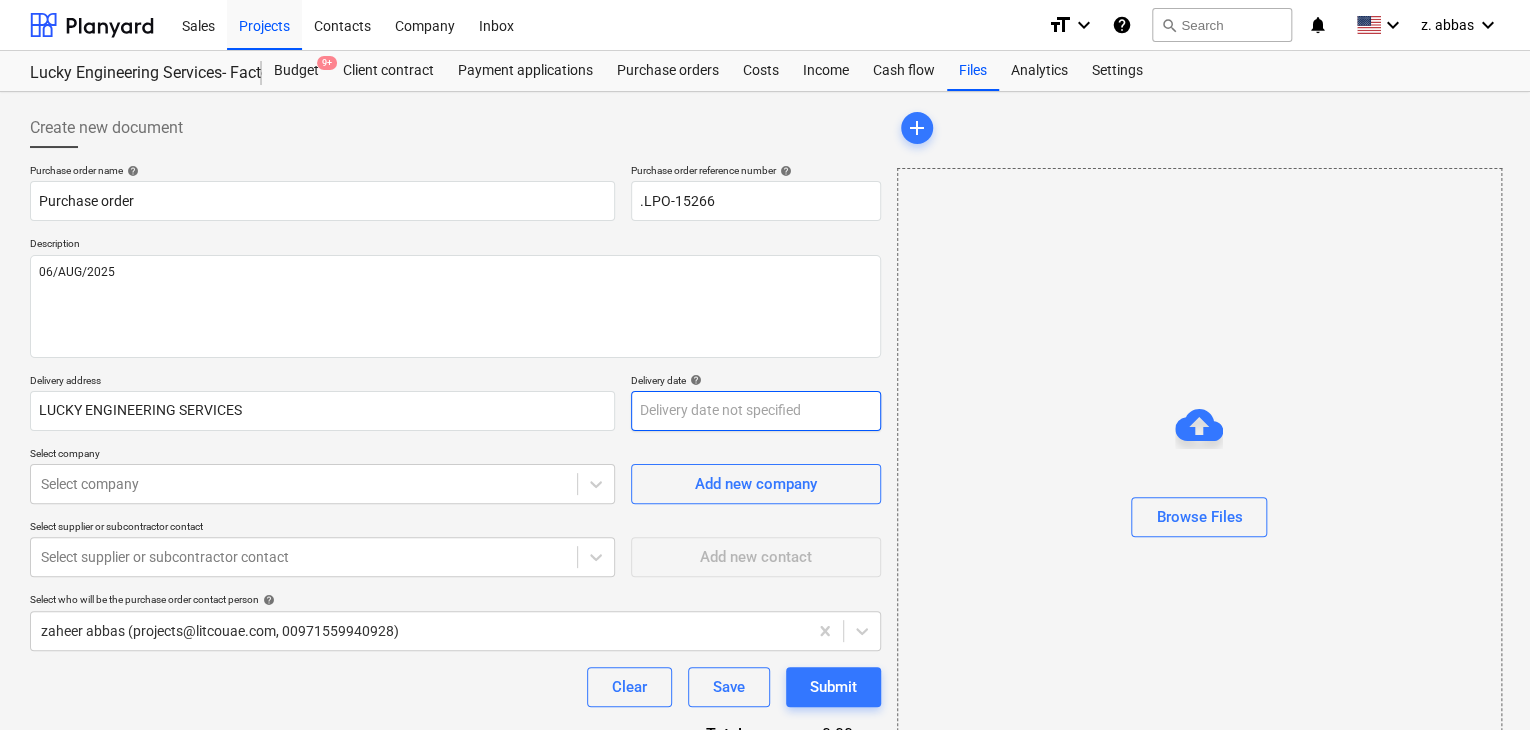 click on "Sales Projects Contacts Company Inbox format_size keyboard_arrow_down help search Search notifications 0 keyboard_arrow_down z. abbas keyboard_arrow_down Lucky Engineering Services- Factory/Office Budget 9+ Client contract Payment applications Purchase orders Costs Income Cash flow Files Analytics Settings Create new document Purchase order name help Purchase order Purchase order reference number help .LPO-15266 Description 06/AUG/2025 Delivery address LUCKY ENGINEERING SERVICES Delivery date help Press the down arrow key to interact with the calendar and
select a date. Press the question mark key to get the keyboard shortcuts for changing dates. Select company Select company Add new company Select supplier or subcontractor contact Select supplier or subcontractor contact Add new contact Select who will be the purchase order contact person help zaheer abbas (projects@litcouae.com, 00971559940928) Clear Save Submit Total 0.00د.إ.‏ Select line-items to add help Search or select a line-item add" at bounding box center [765, 365] 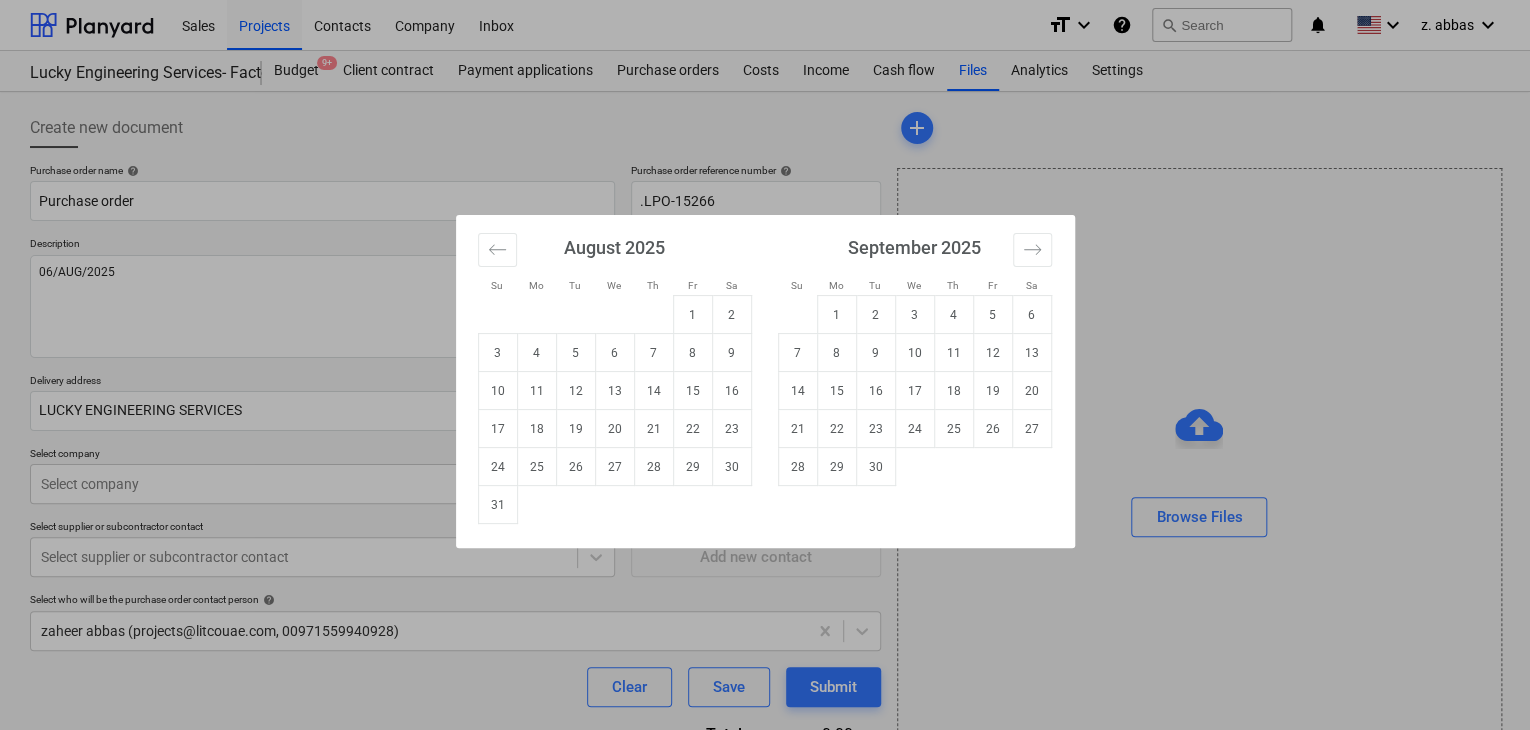 drag, startPoint x: 495, startPoint y: 502, endPoint x: 228, endPoint y: 525, distance: 267.9888 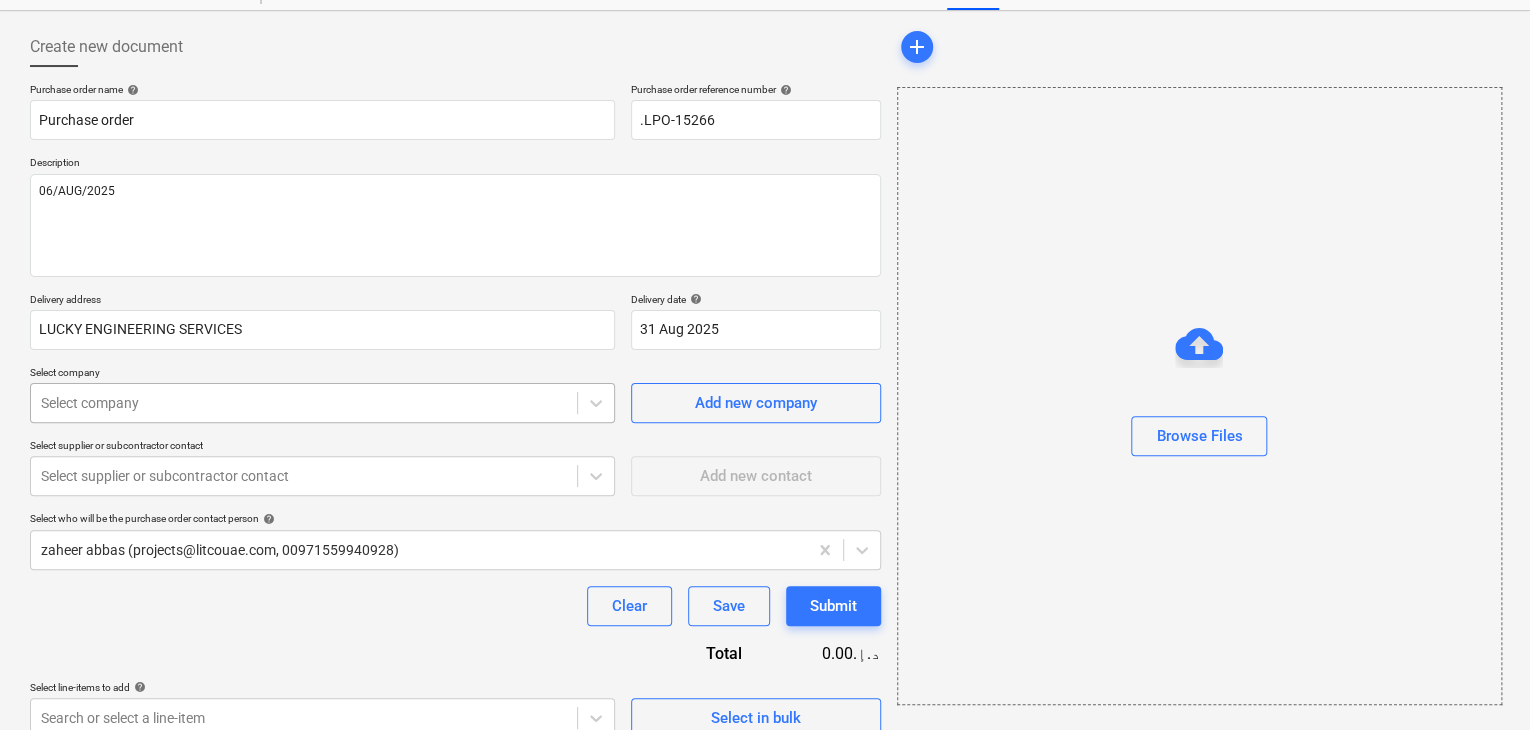 click on "Sales Projects Contacts Company Inbox format_size keyboard_arrow_down help search Search notifications 0 keyboard_arrow_down z. [NAME] keyboard_arrow_down Lucky Engineering Services- Factory/Office Budget 9+ Client contract Payment applications Purchase orders Costs Income Cash flow Files Analytics Settings Create new document Purchase order name help Purchase order Purchase order reference number help .LPO-15266 Description [DATE] Delivery address LUCKY ENGINEERING SERVICES Delivery date help 31 Aug 2025 31.08.2025 Press the down arrow key to interact with the calendar and
select a date. Press the question mark key to get the keyboard shortcuts for changing dates. Select company Select company Add new company Select supplier or subcontractor contact Select supplier or subcontractor contact Add new contact Select who will be the purchase order contact person help [NAME] ([EMAIL], [PHONE]) Clear Save Submit Total 0.00د.إ.‏ Select line-items to add help Select in bulk" at bounding box center (765, 284) 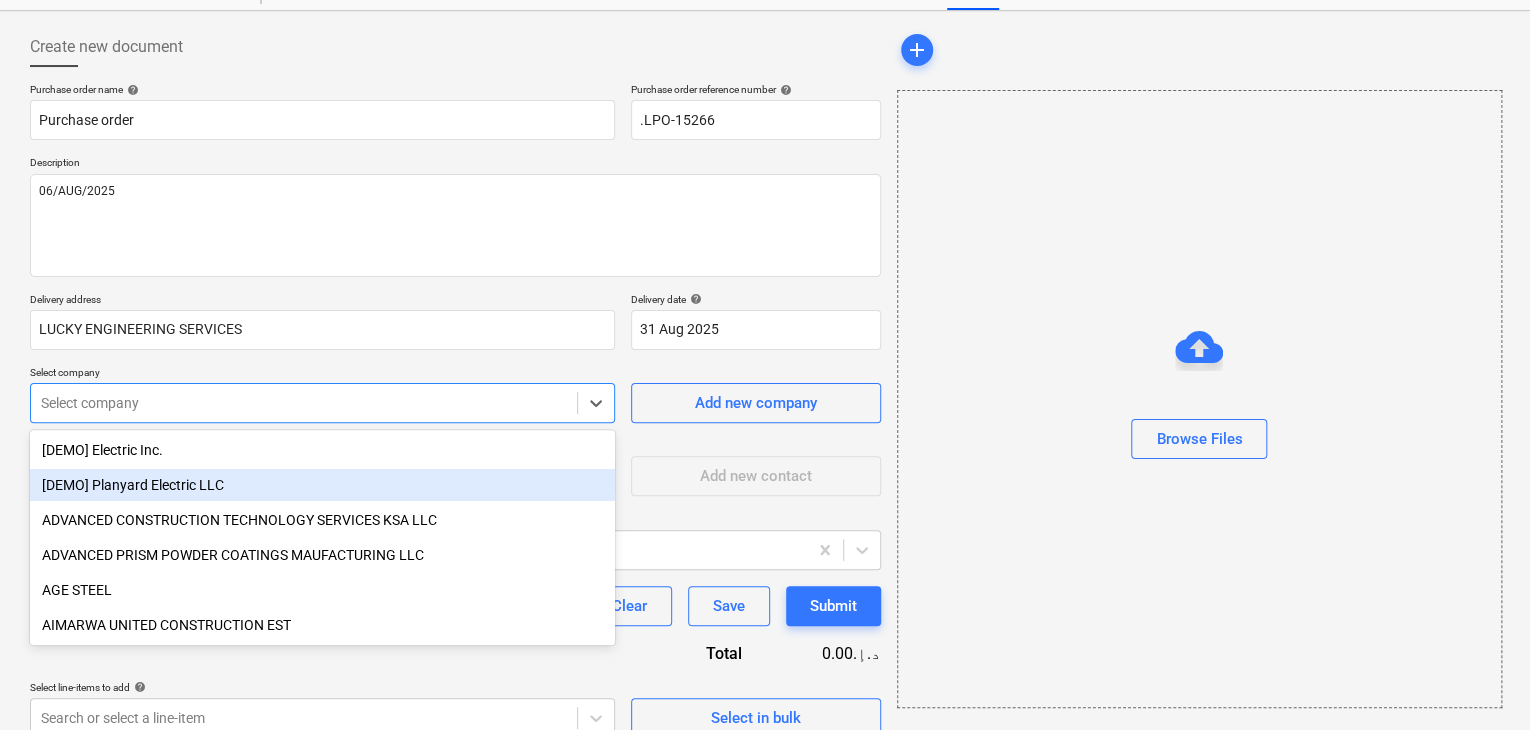 scroll, scrollTop: 93, scrollLeft: 0, axis: vertical 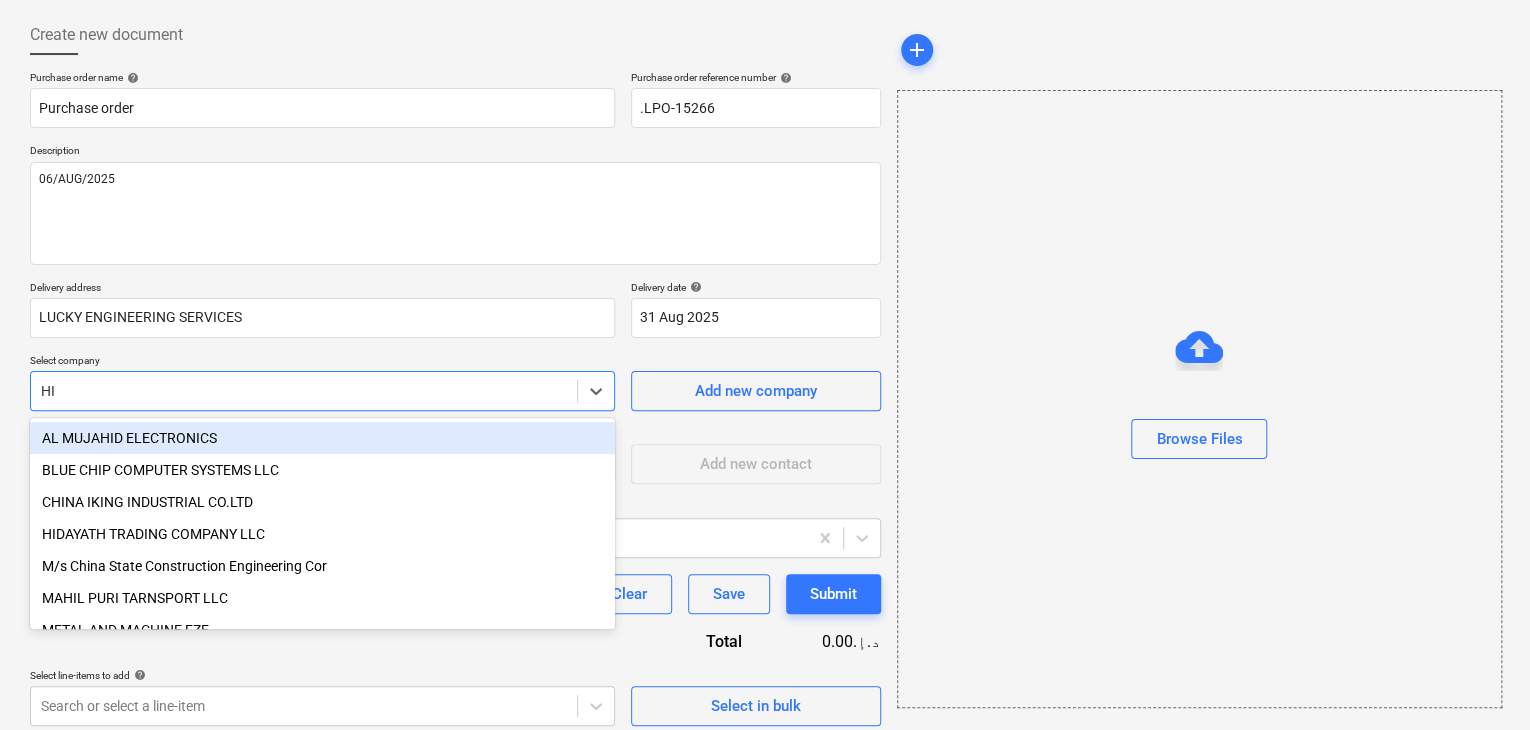 type on "HID" 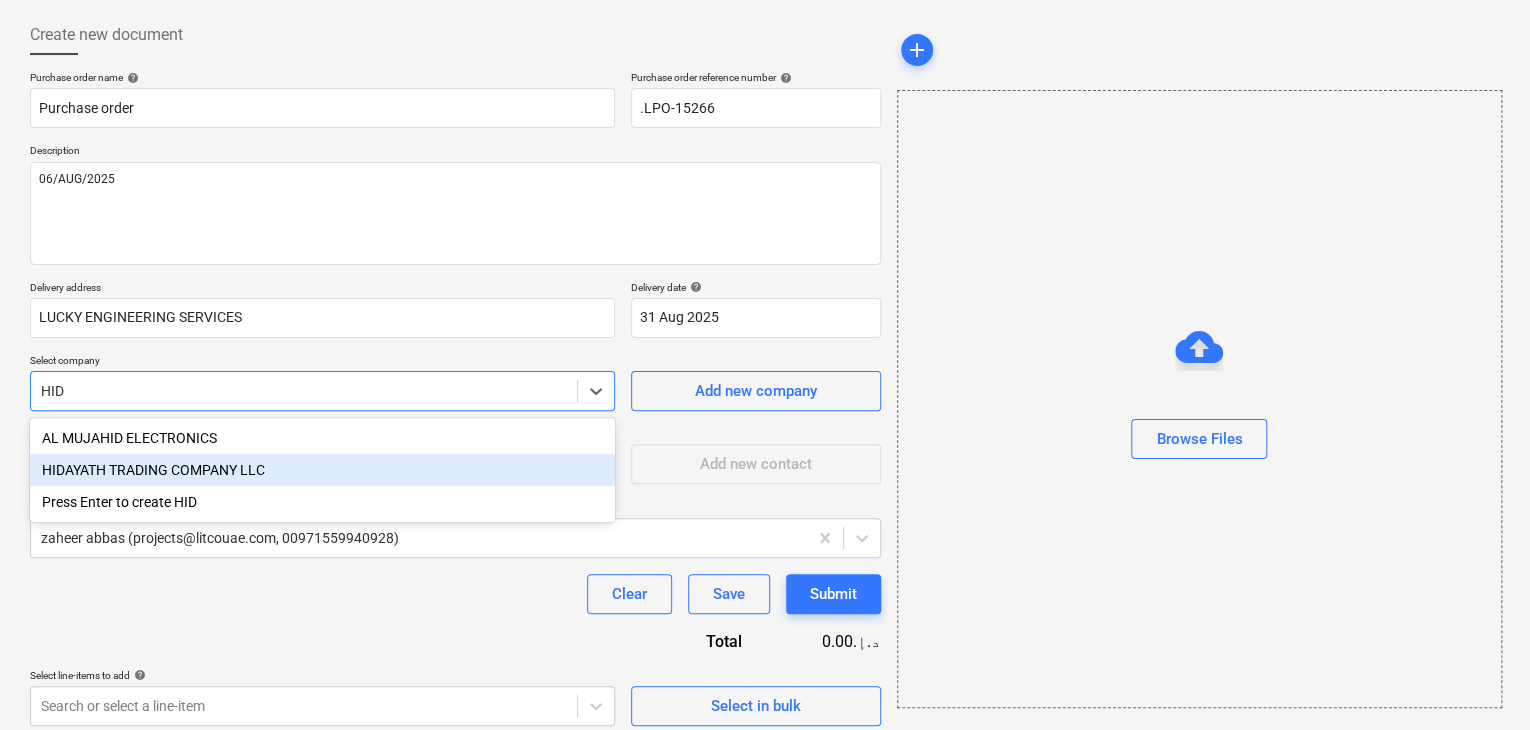 click on "HIDAYATH TRADING COMPANY LLC" at bounding box center (322, 470) 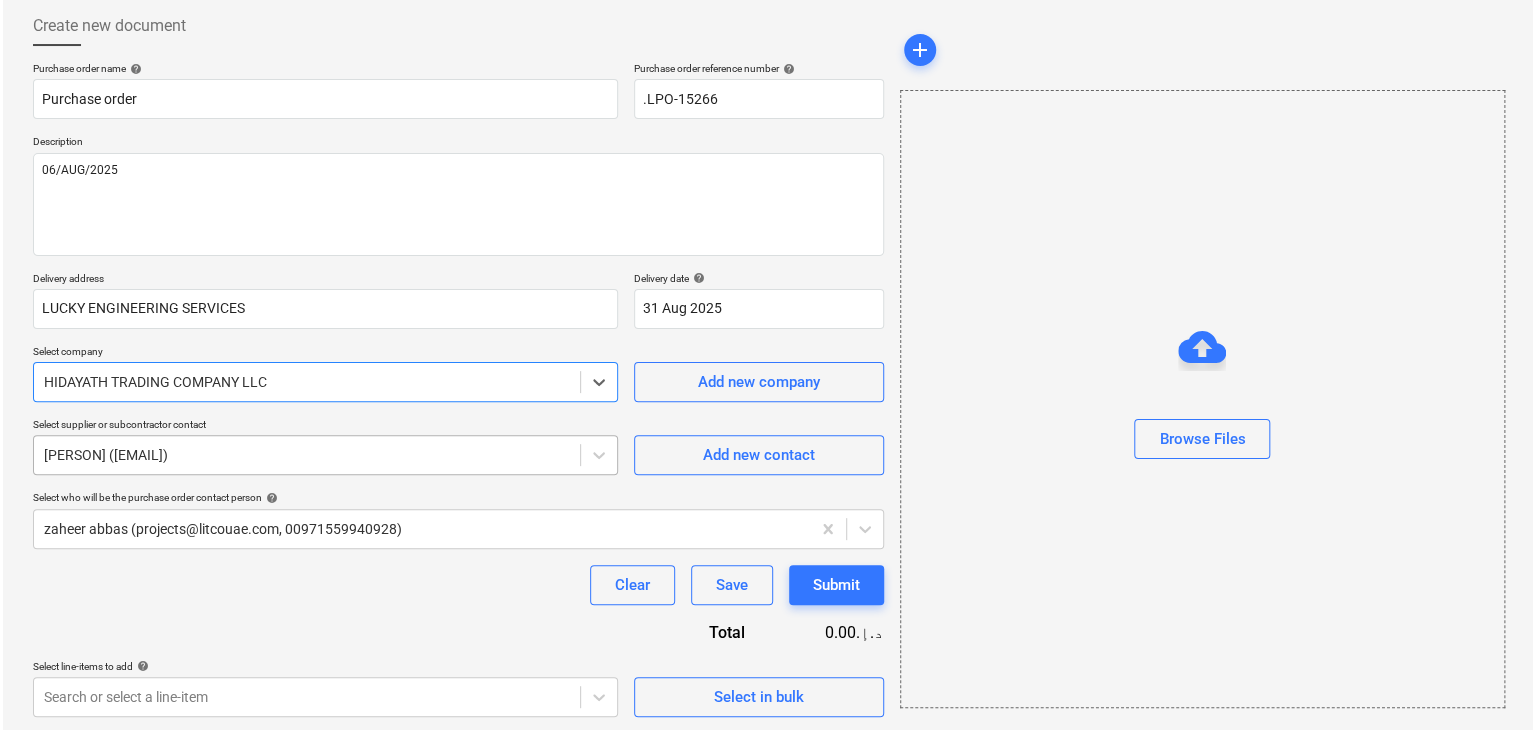 scroll, scrollTop: 104, scrollLeft: 0, axis: vertical 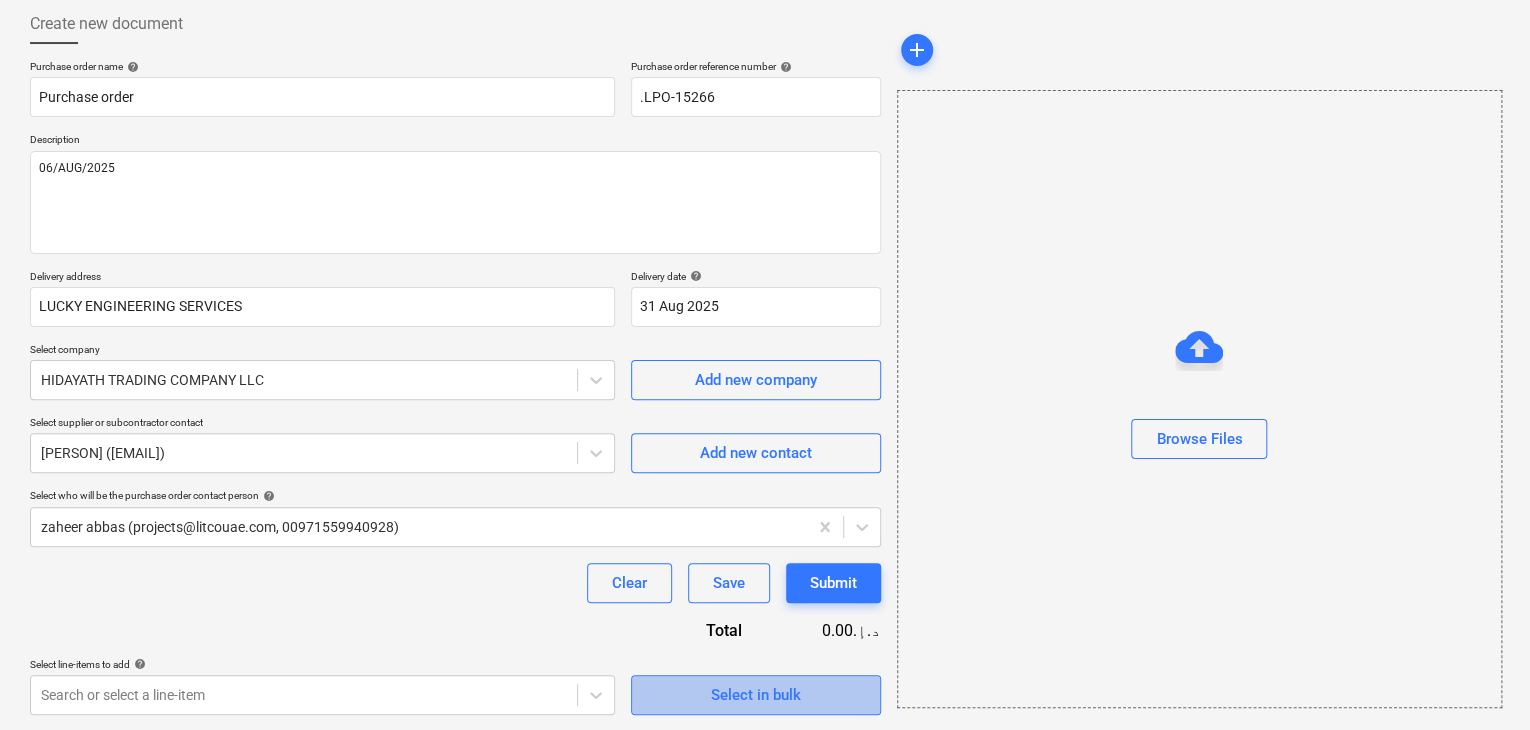 click on "Select in bulk" at bounding box center [756, 695] 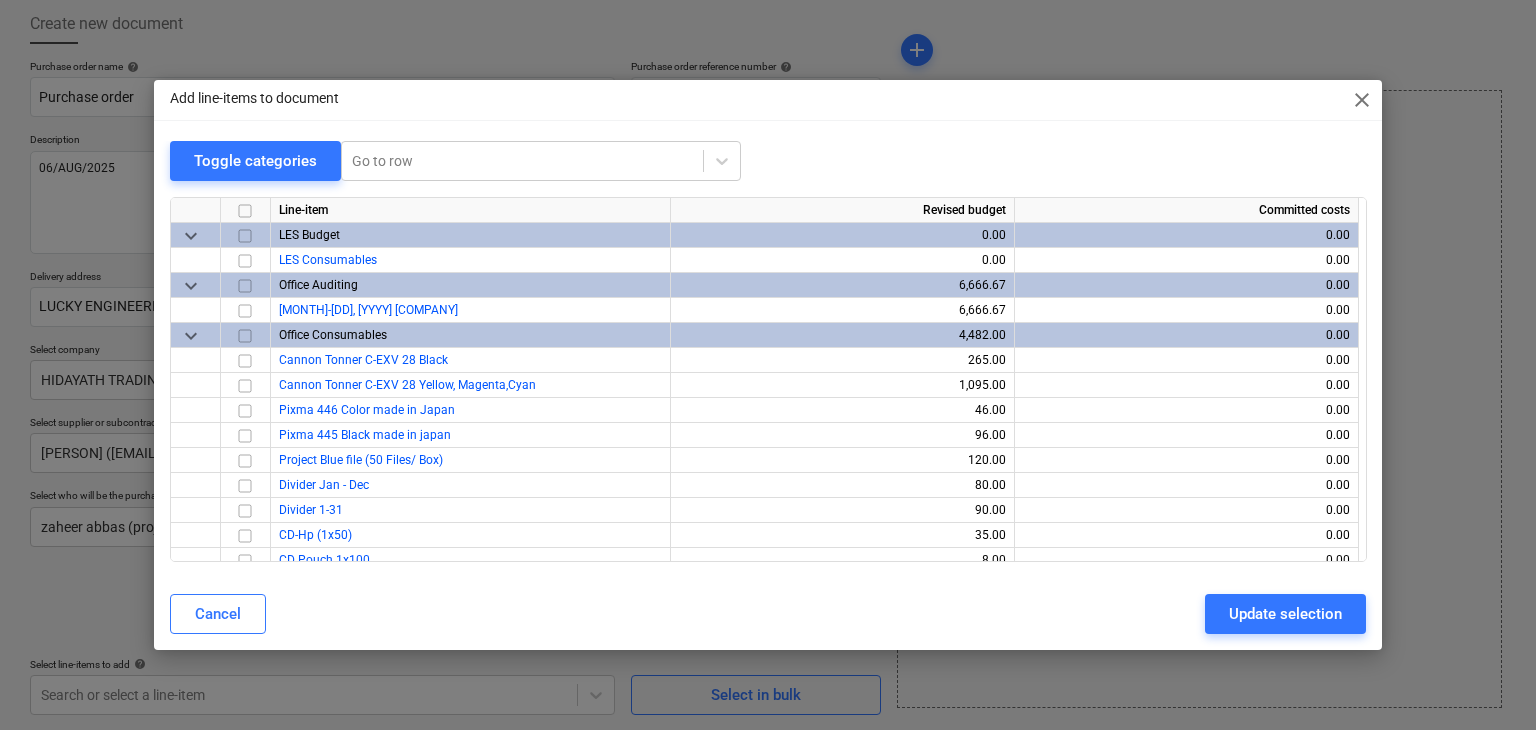 scroll, scrollTop: 38961, scrollLeft: 0, axis: vertical 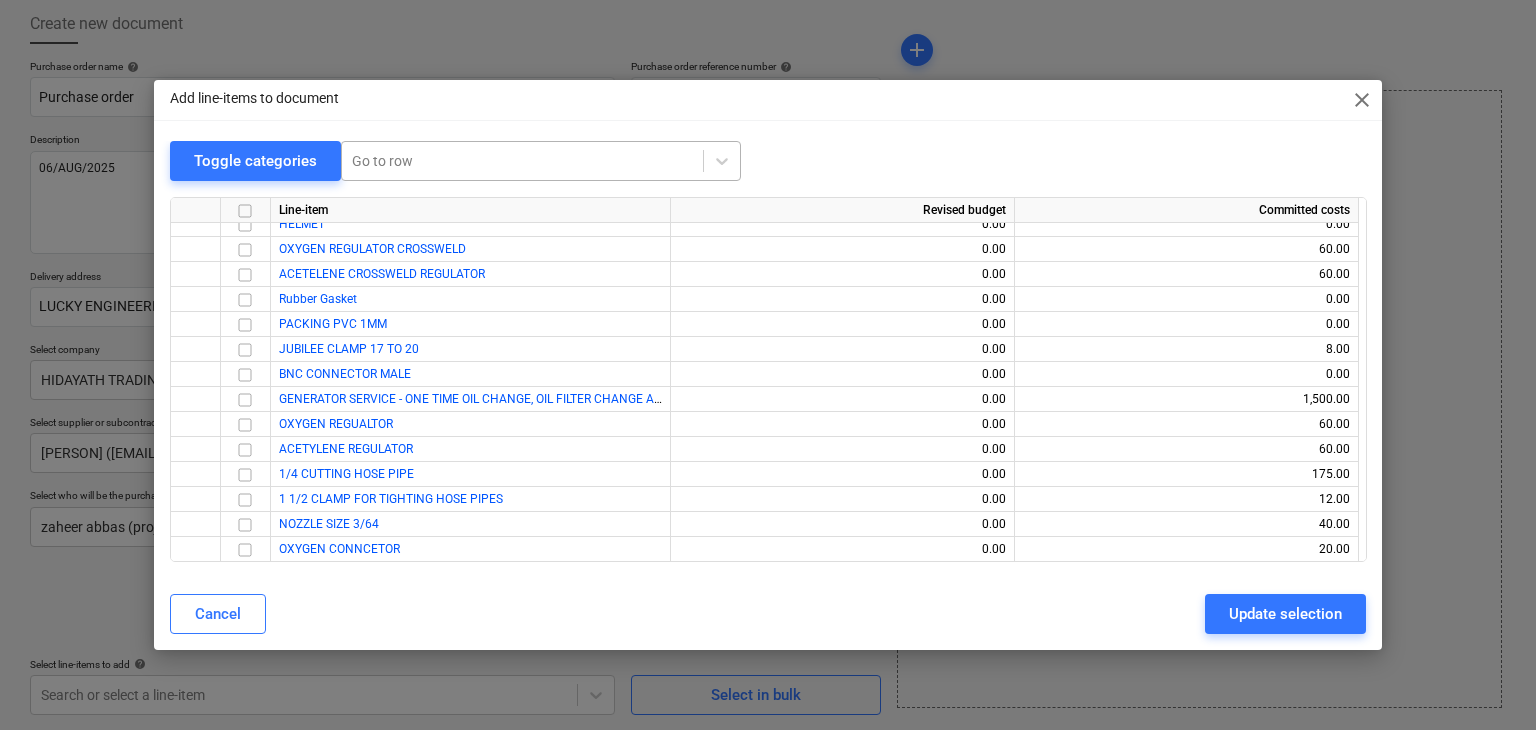 click at bounding box center [522, 161] 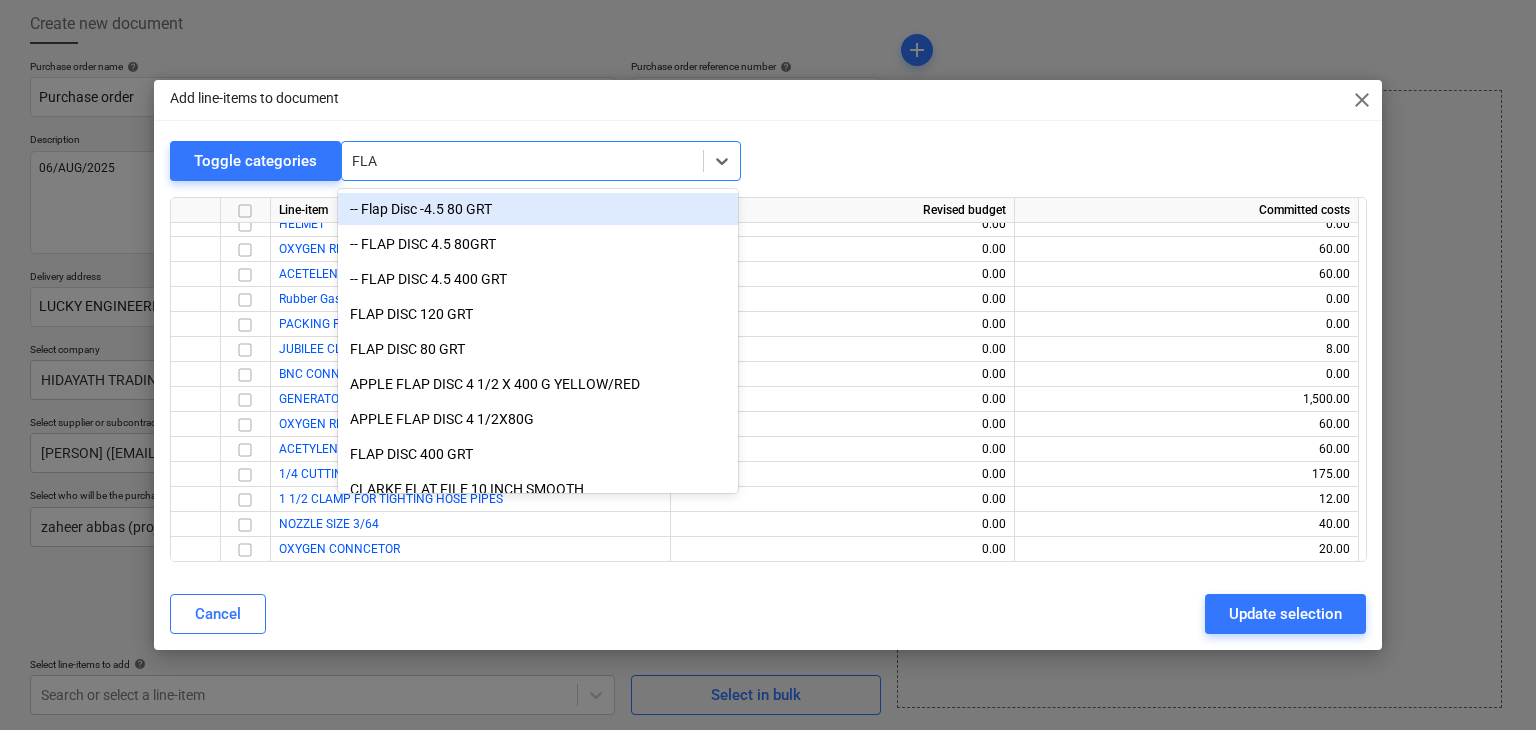 type on "FLAP" 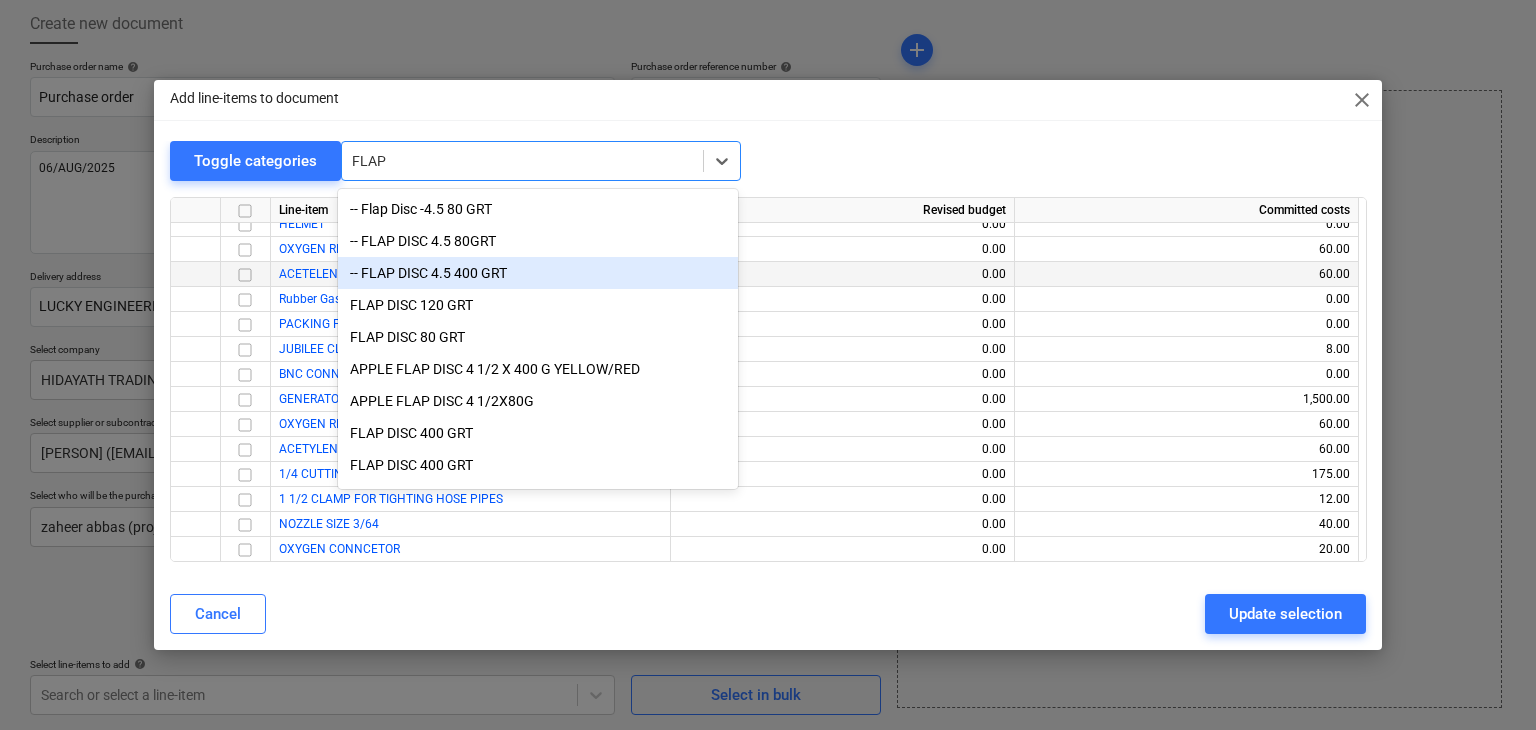 click on "--   FLAP DISC 4.5 400 GRT" at bounding box center (538, 273) 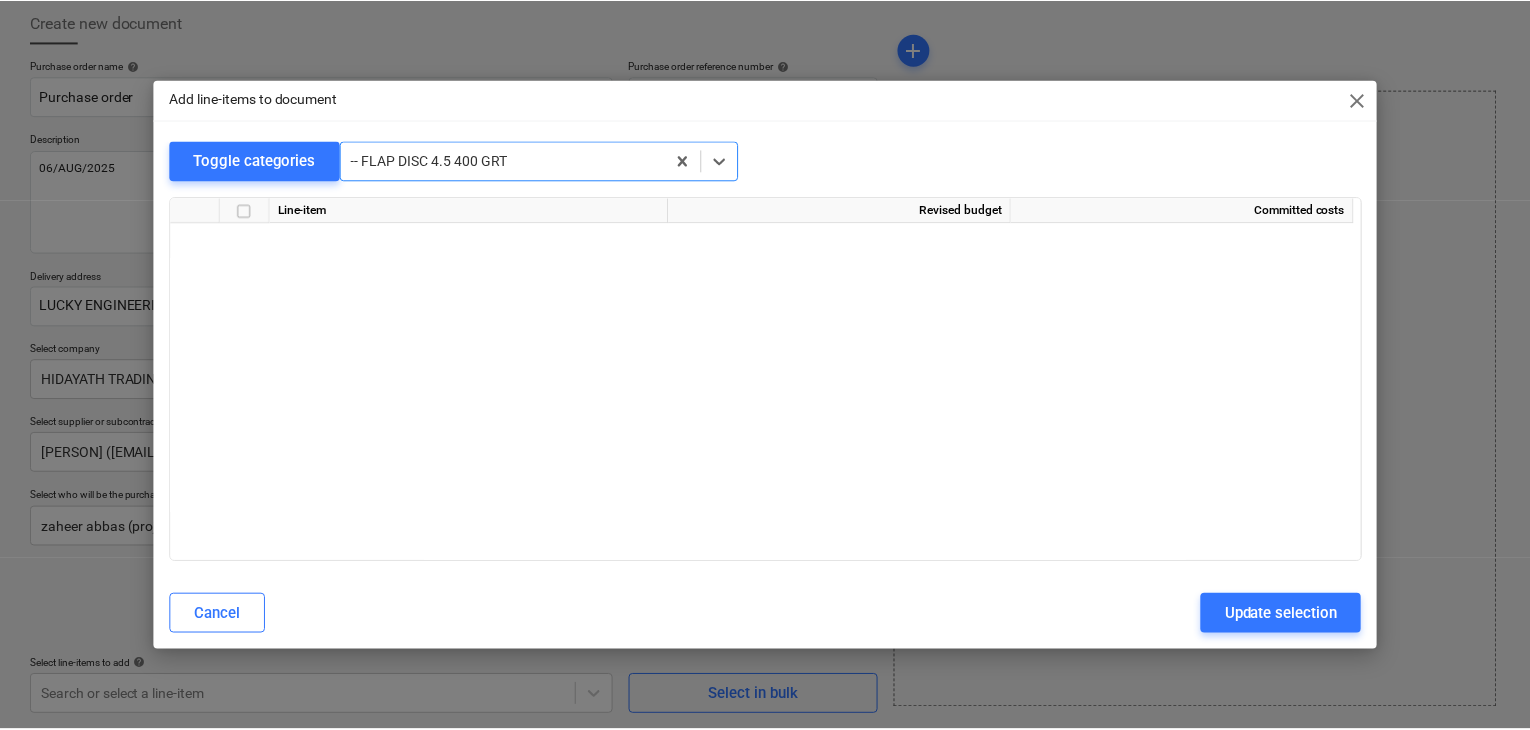 scroll, scrollTop: 5475, scrollLeft: 0, axis: vertical 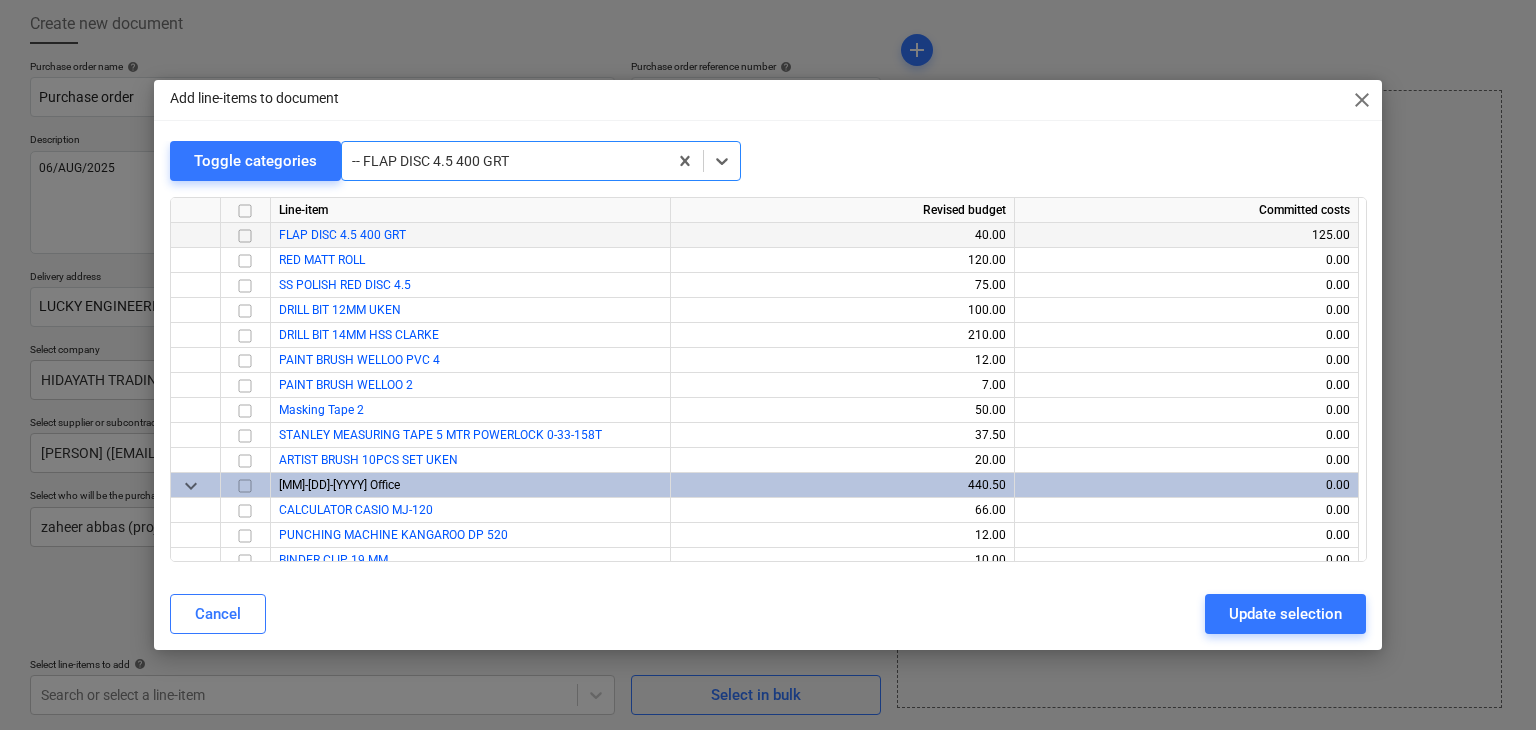 click at bounding box center [245, 236] 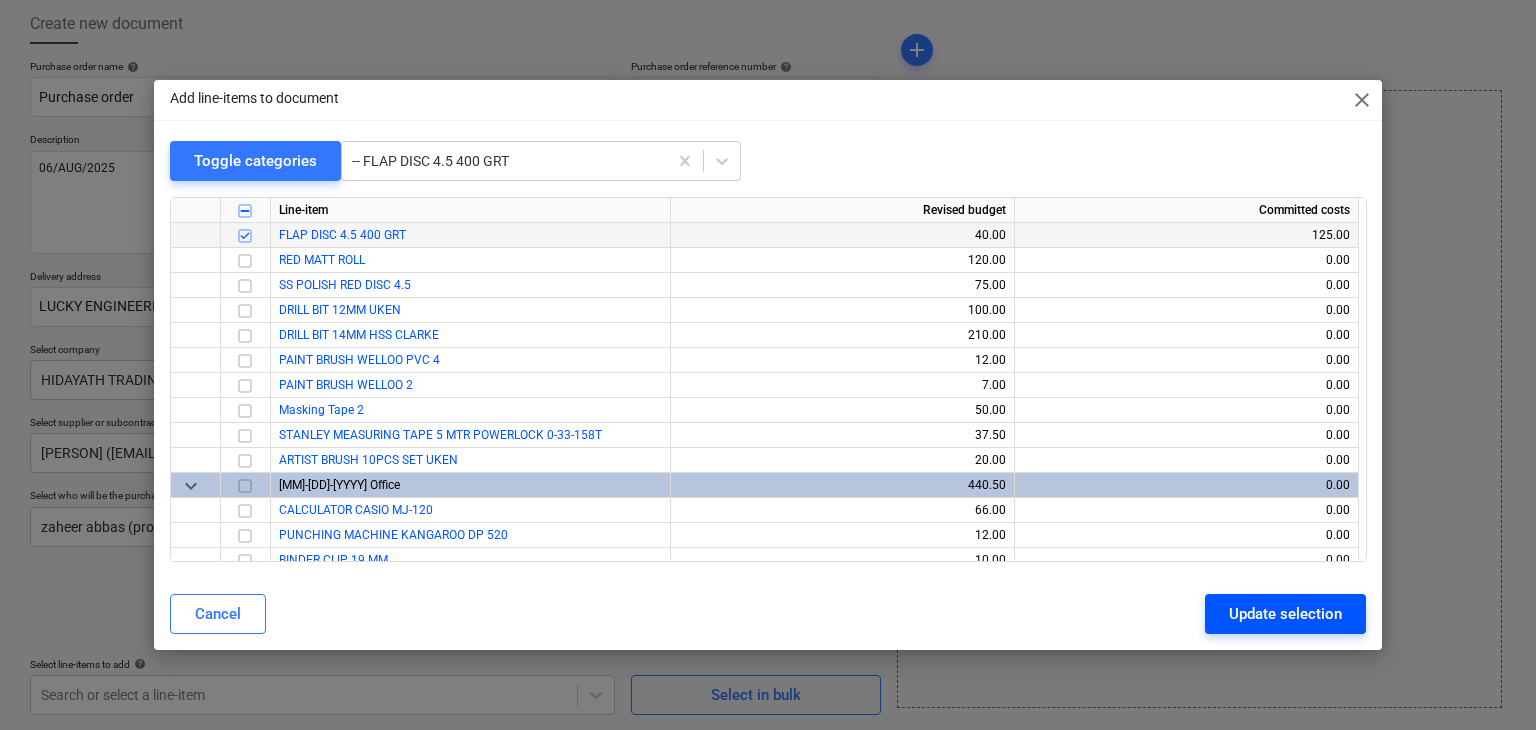click on "Update selection" at bounding box center [1285, 614] 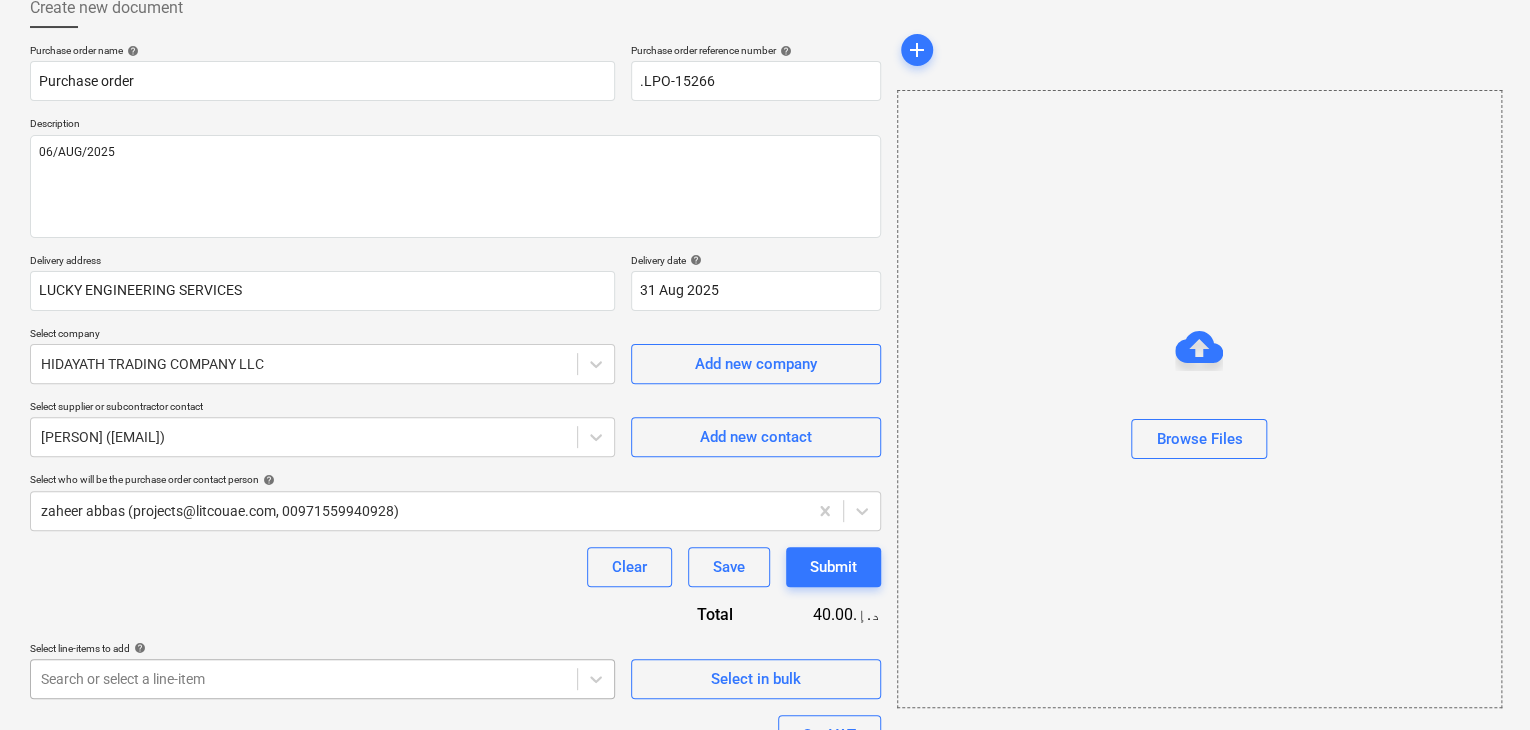 scroll, scrollTop: 292, scrollLeft: 0, axis: vertical 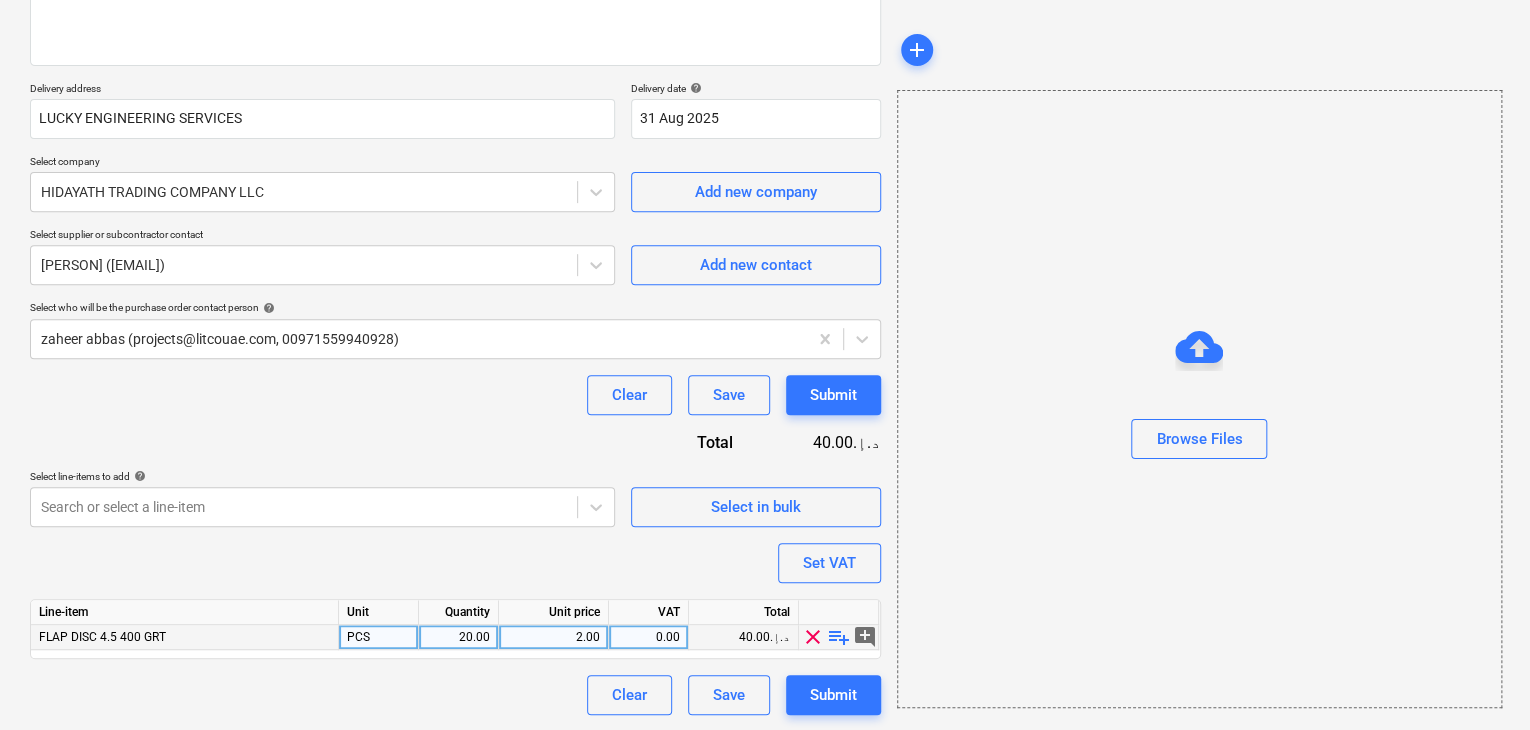 click on "20.00" at bounding box center [458, 637] 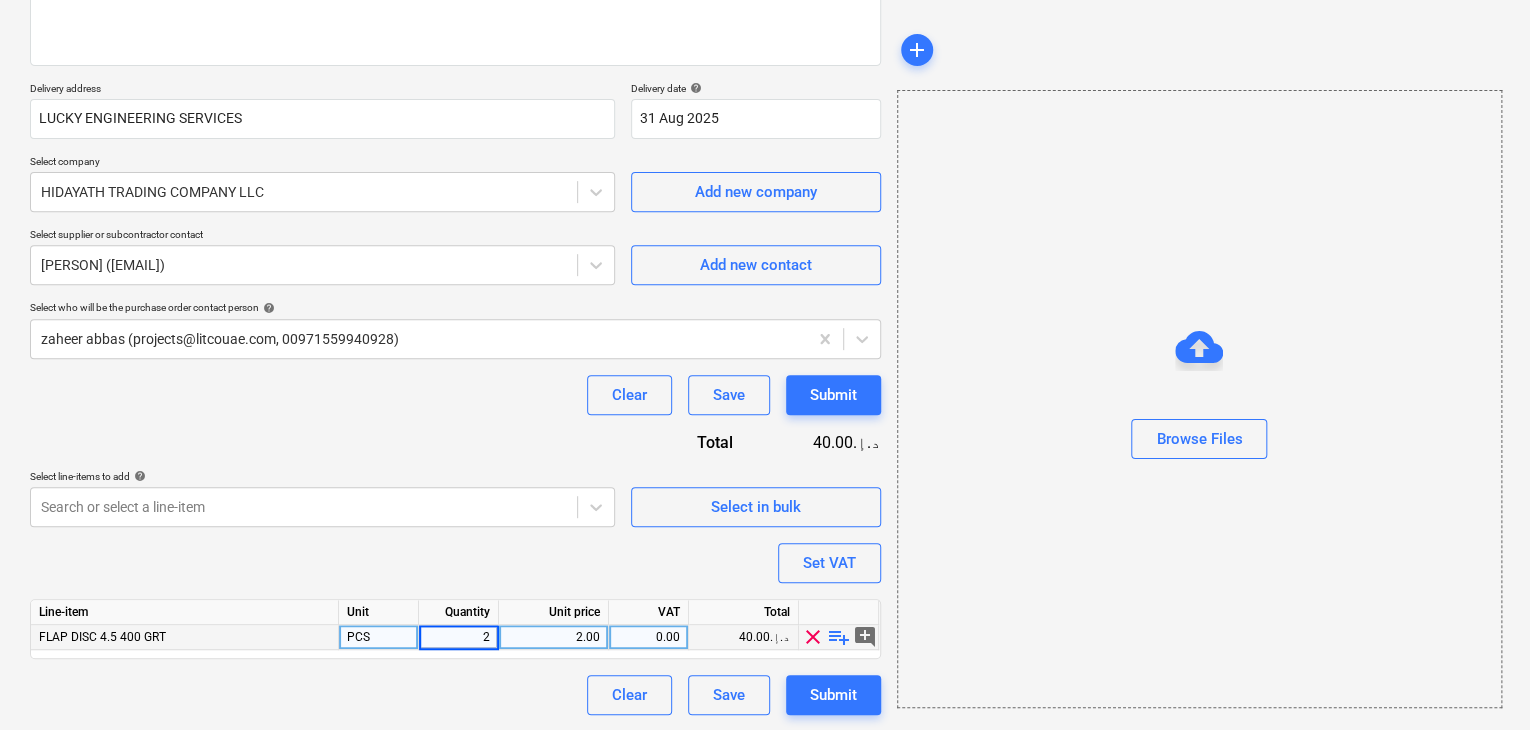 type on "25" 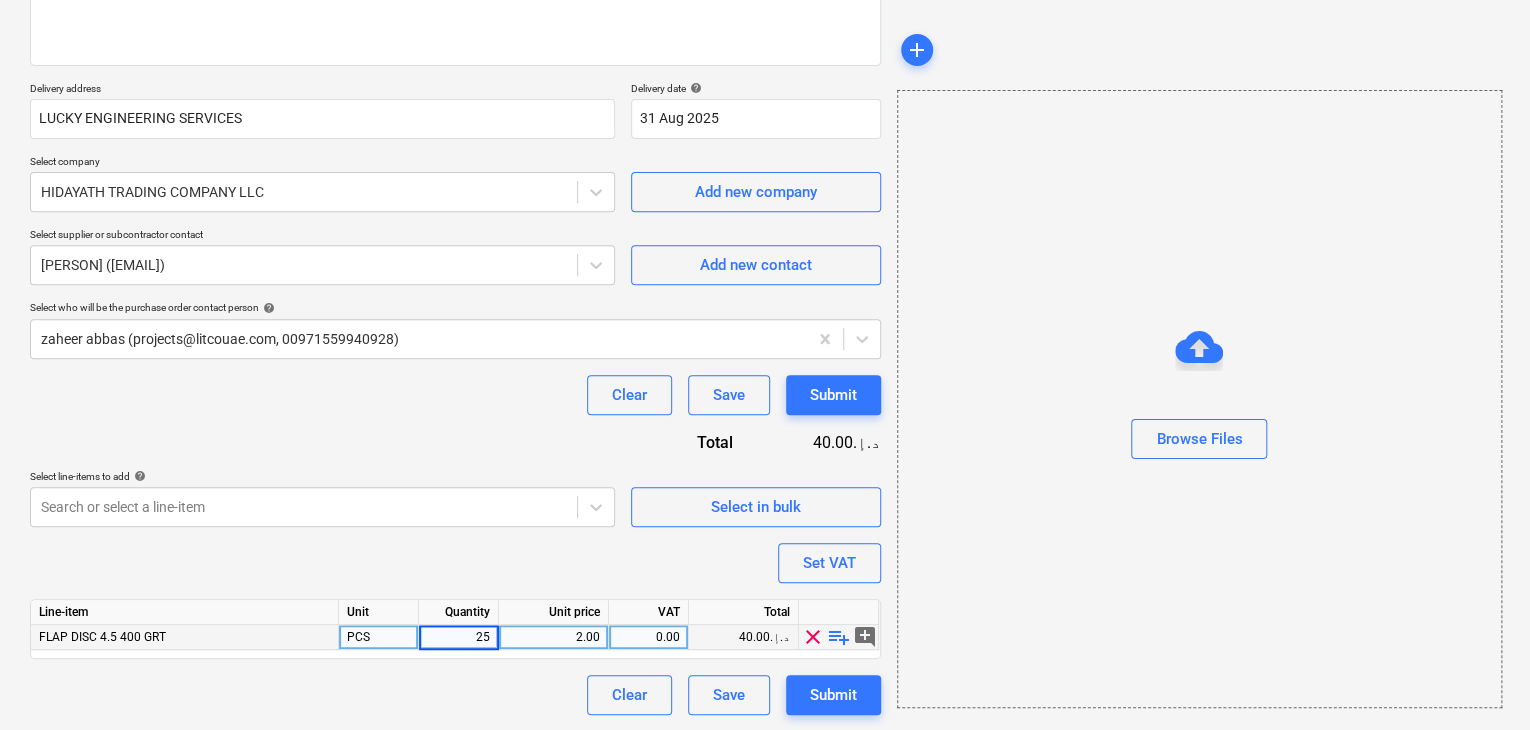 type on "x" 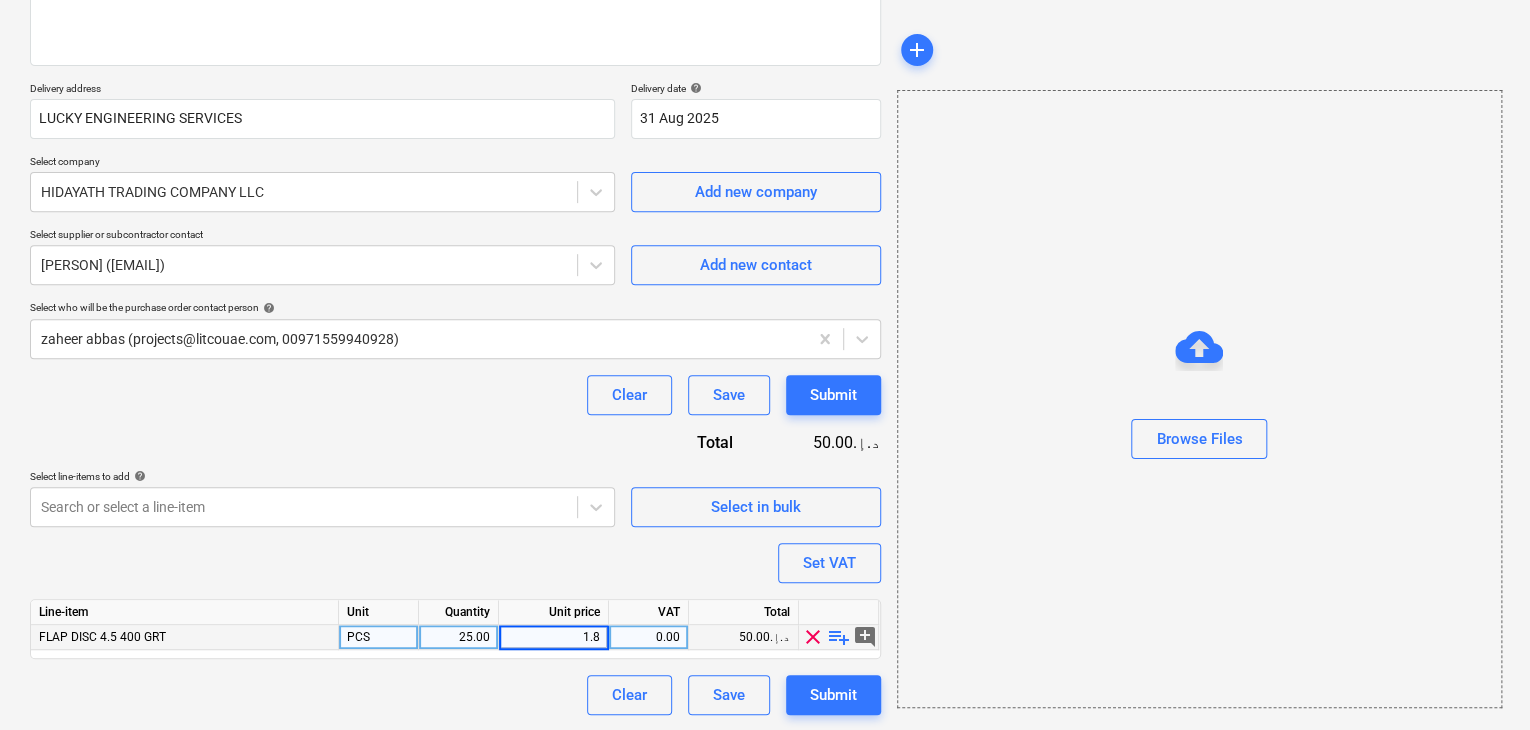 type on "1.85" 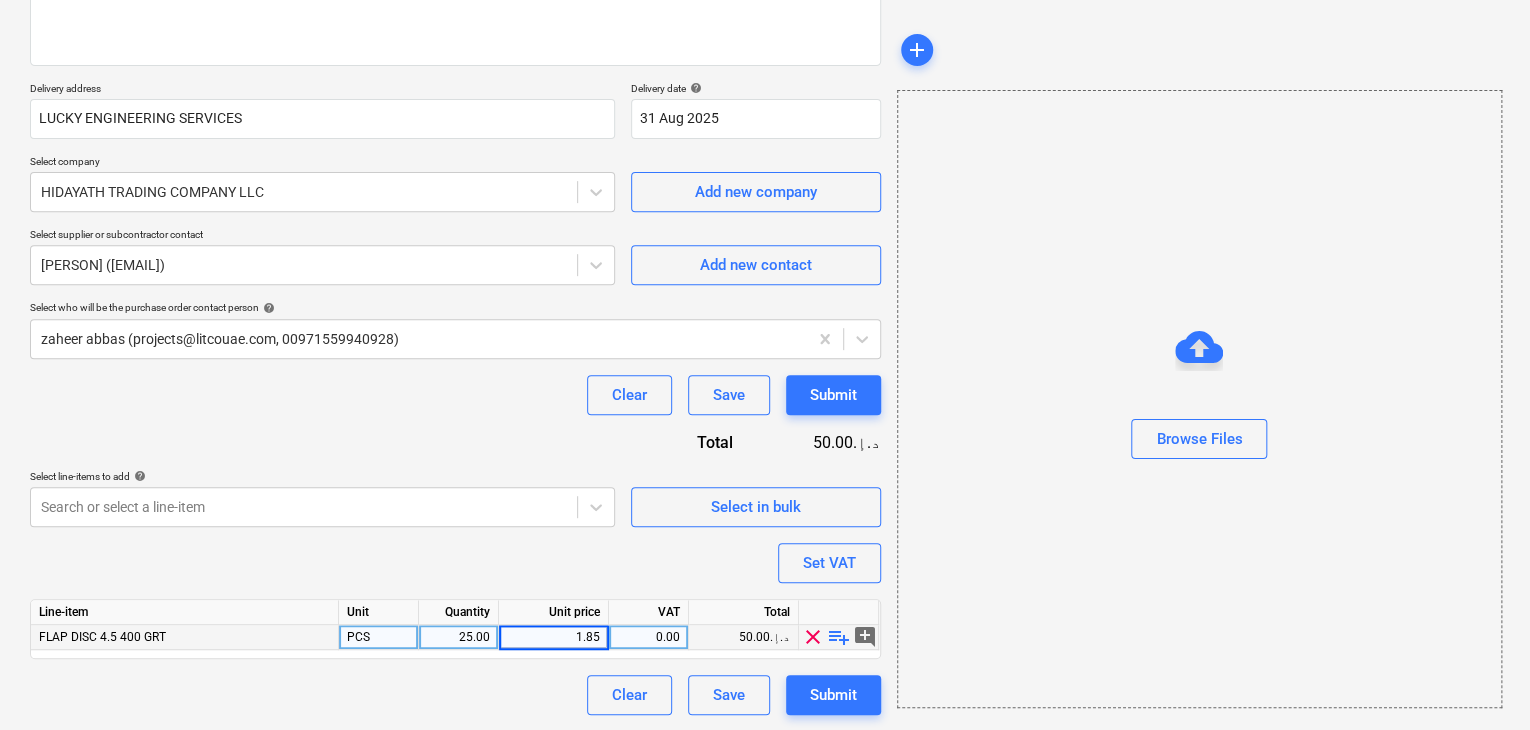type on "x" 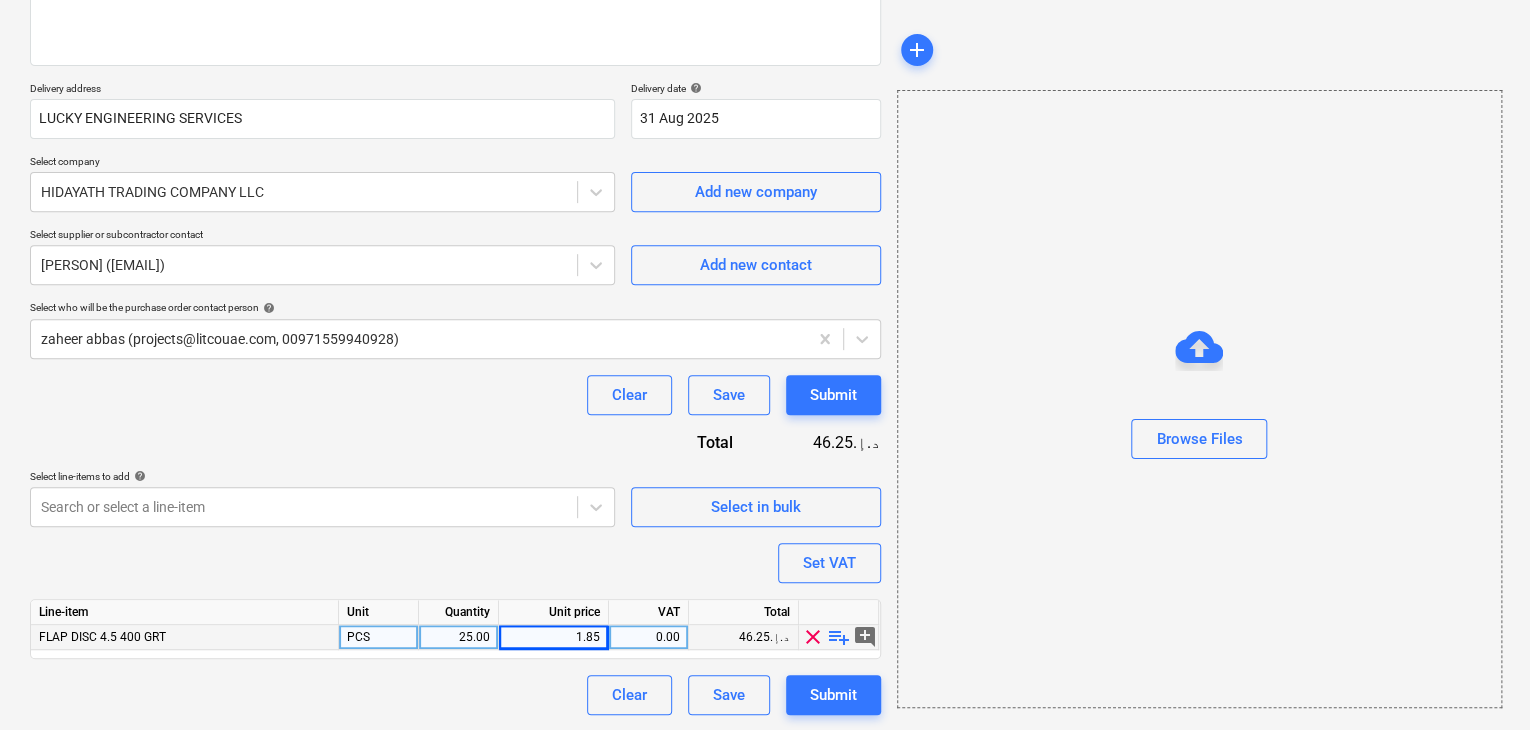 click on "Browse Files" at bounding box center (1199, 399) 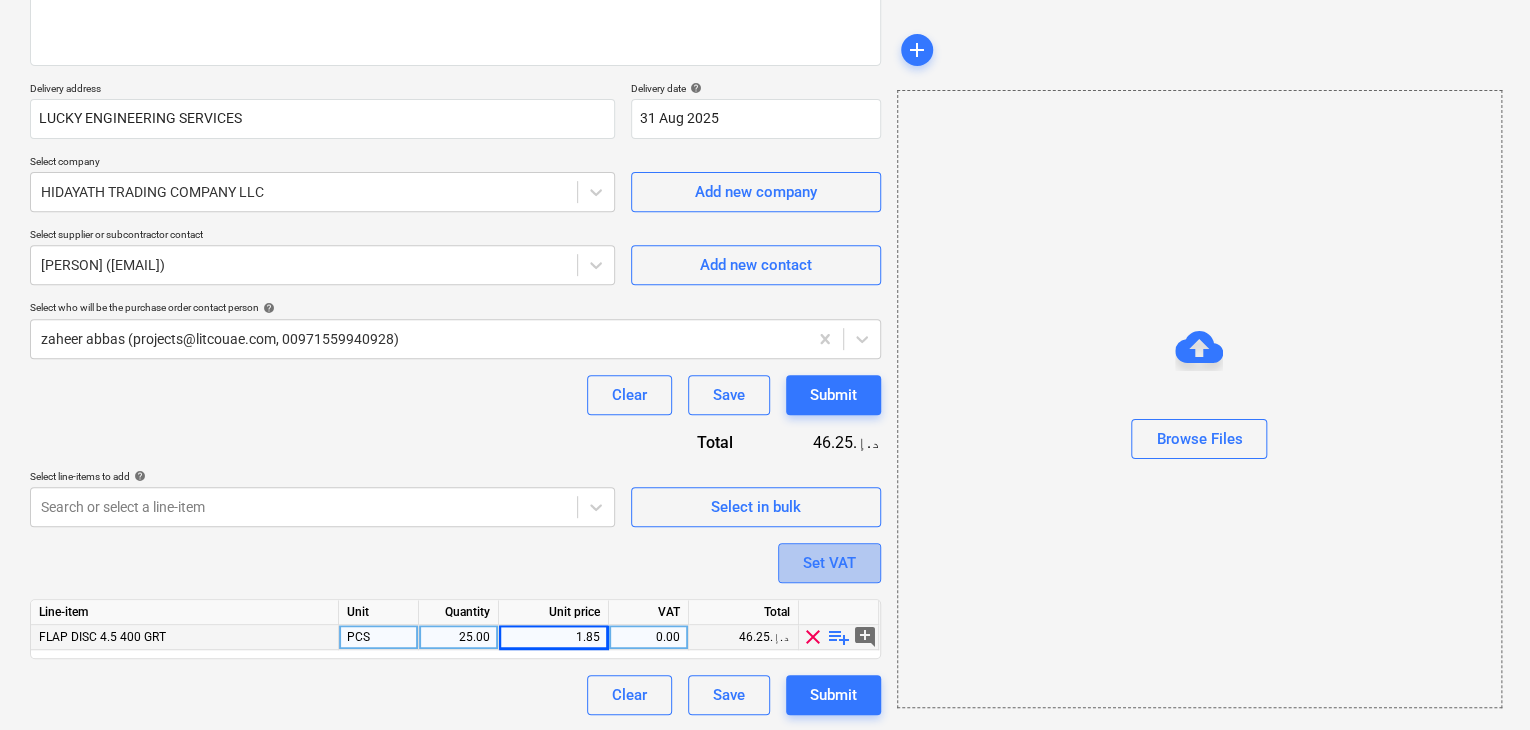 click on "Set VAT" at bounding box center [829, 563] 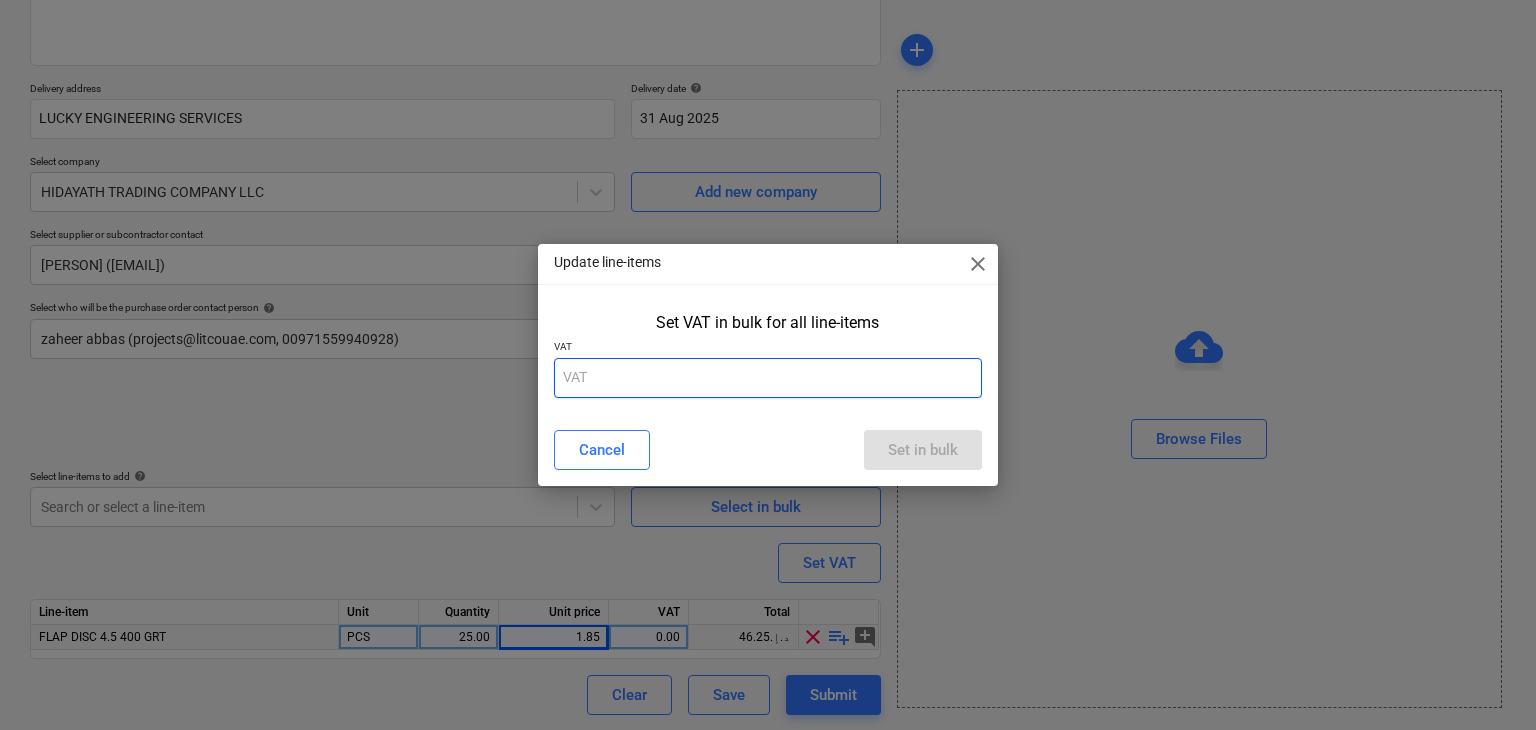 click at bounding box center (768, 378) 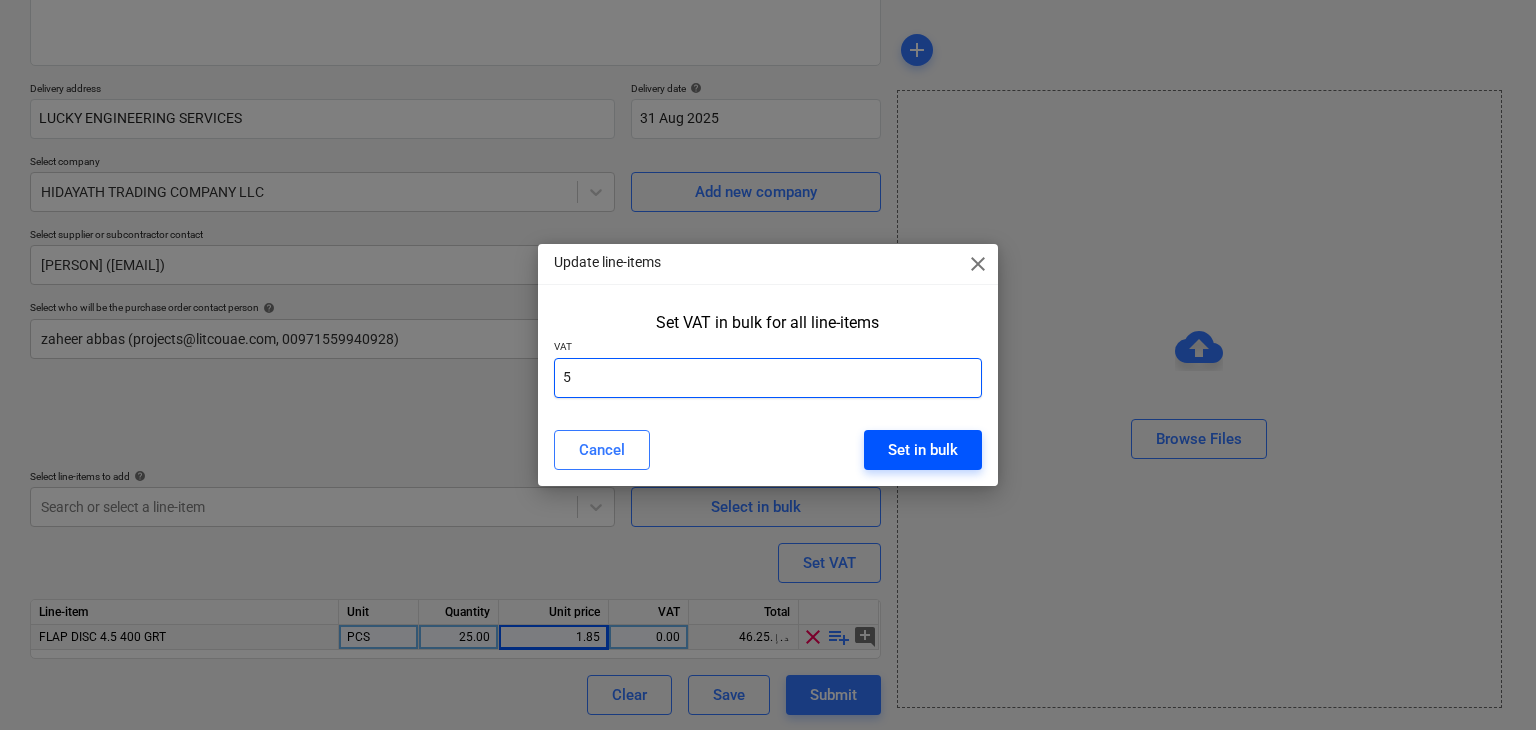 type on "5" 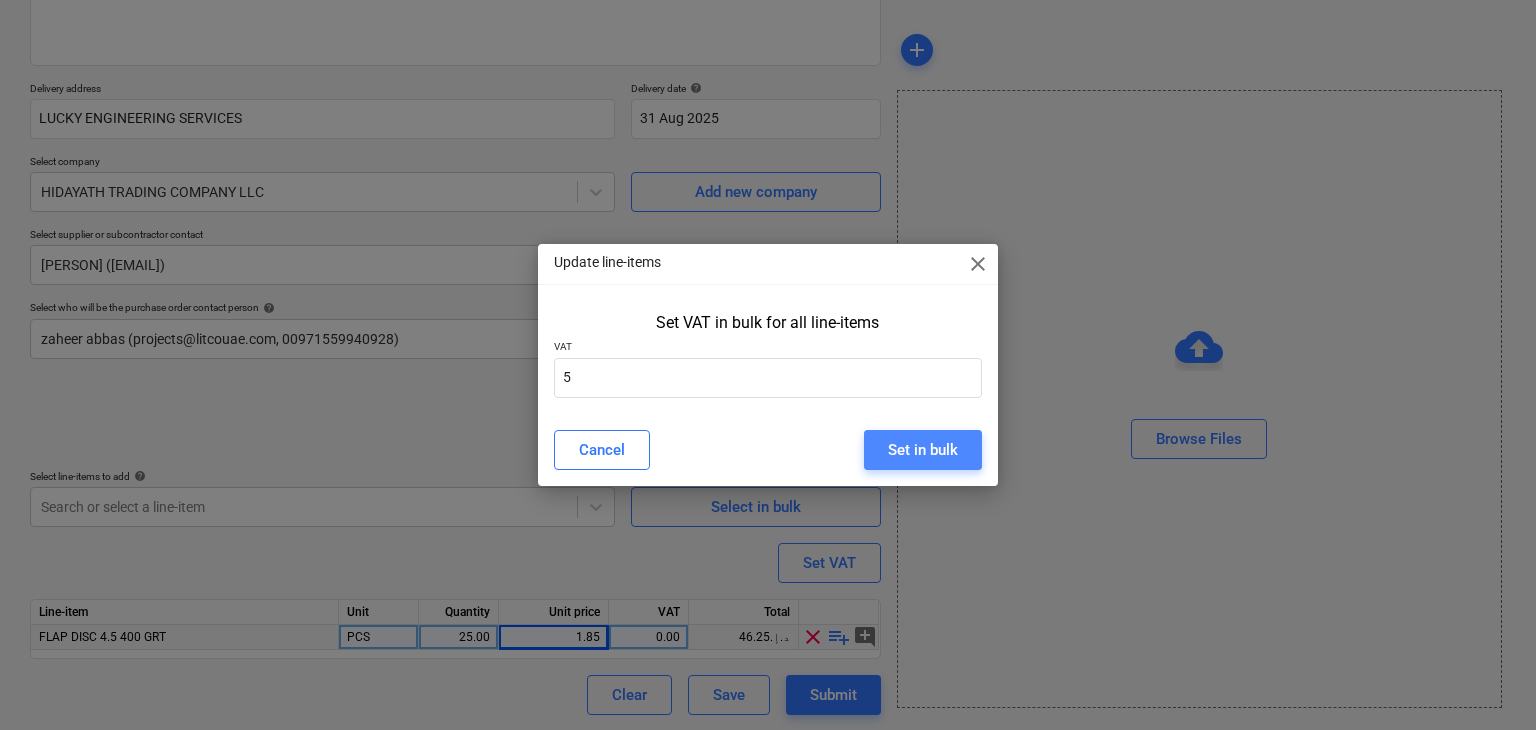 click on "Set in bulk" at bounding box center [923, 450] 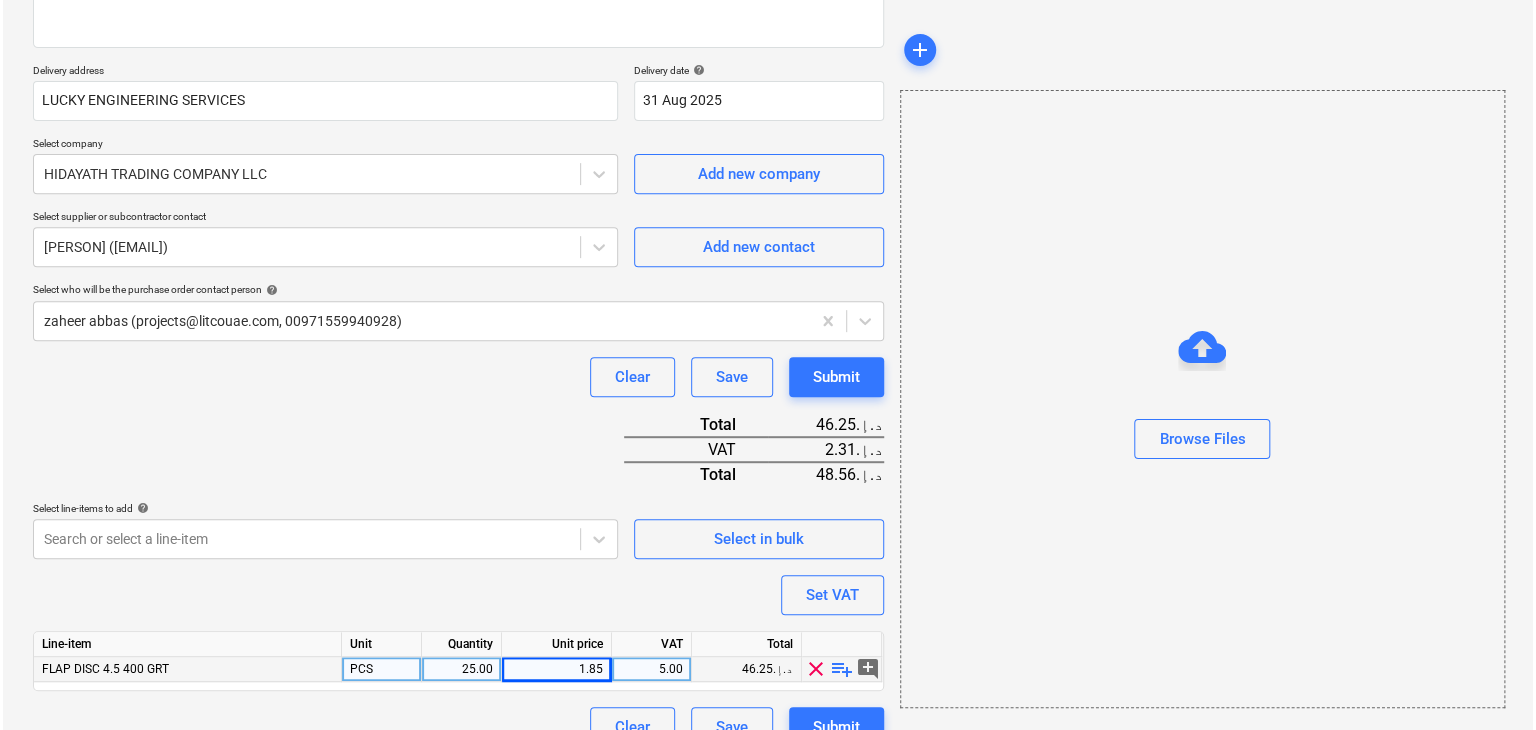 scroll, scrollTop: 342, scrollLeft: 0, axis: vertical 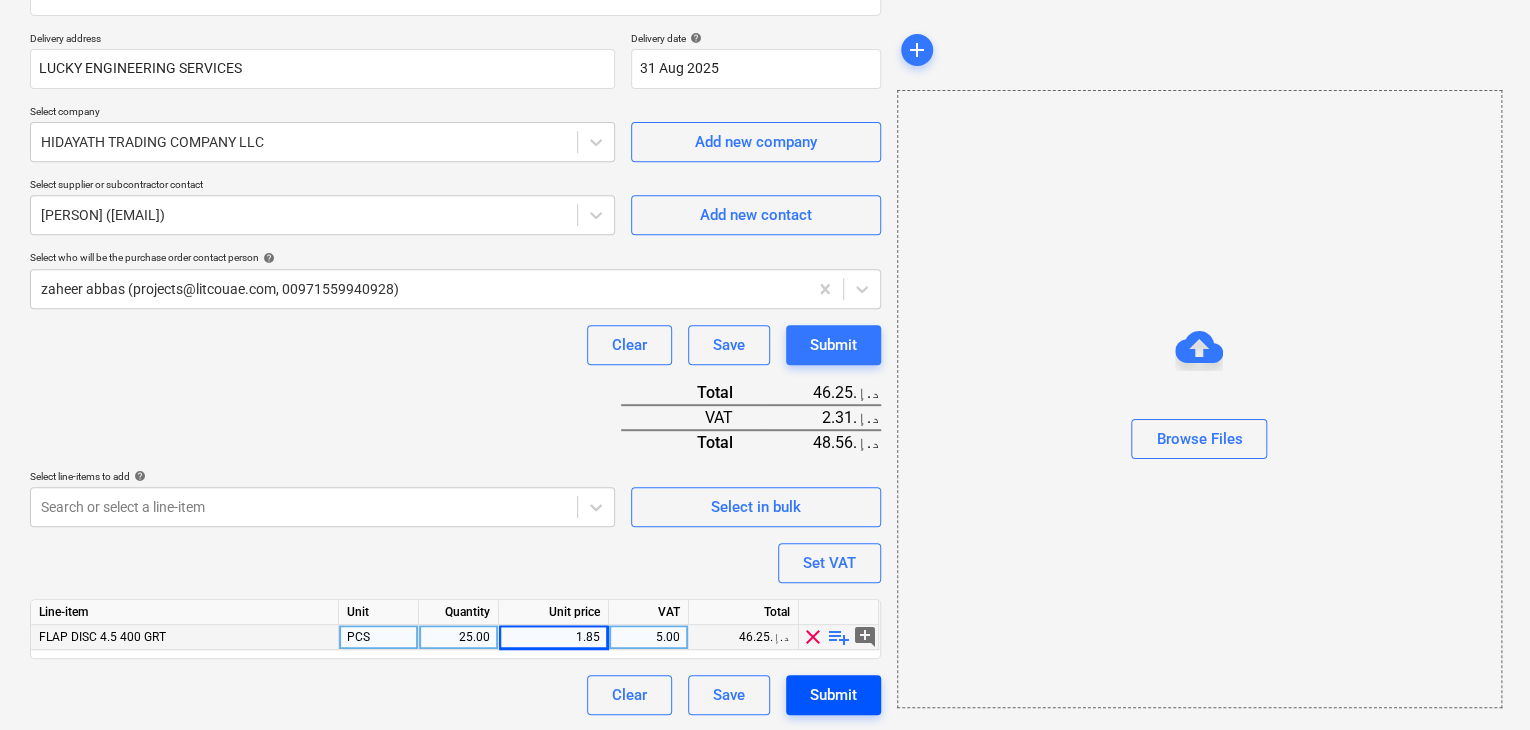 click on "Submit" at bounding box center (833, 695) 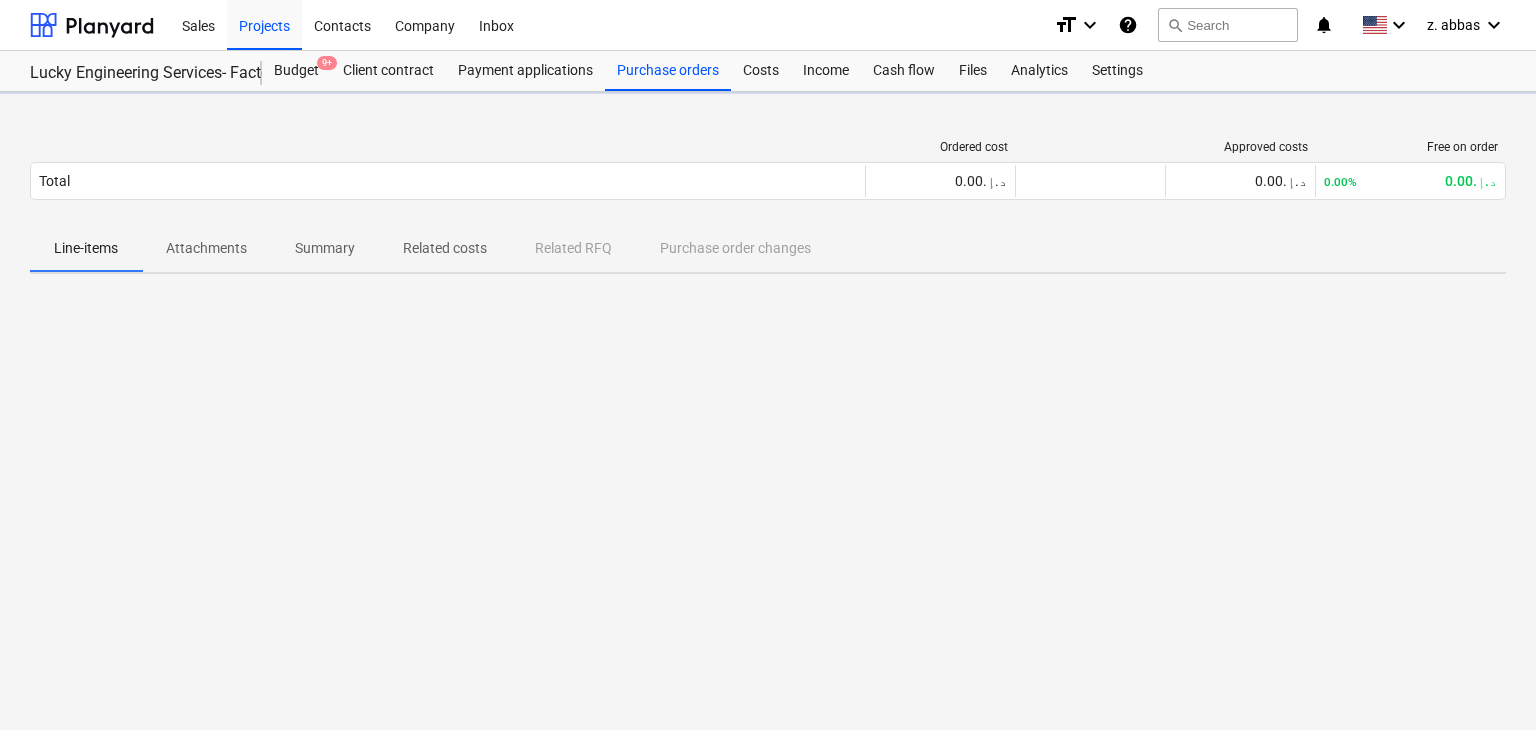 scroll, scrollTop: 0, scrollLeft: 0, axis: both 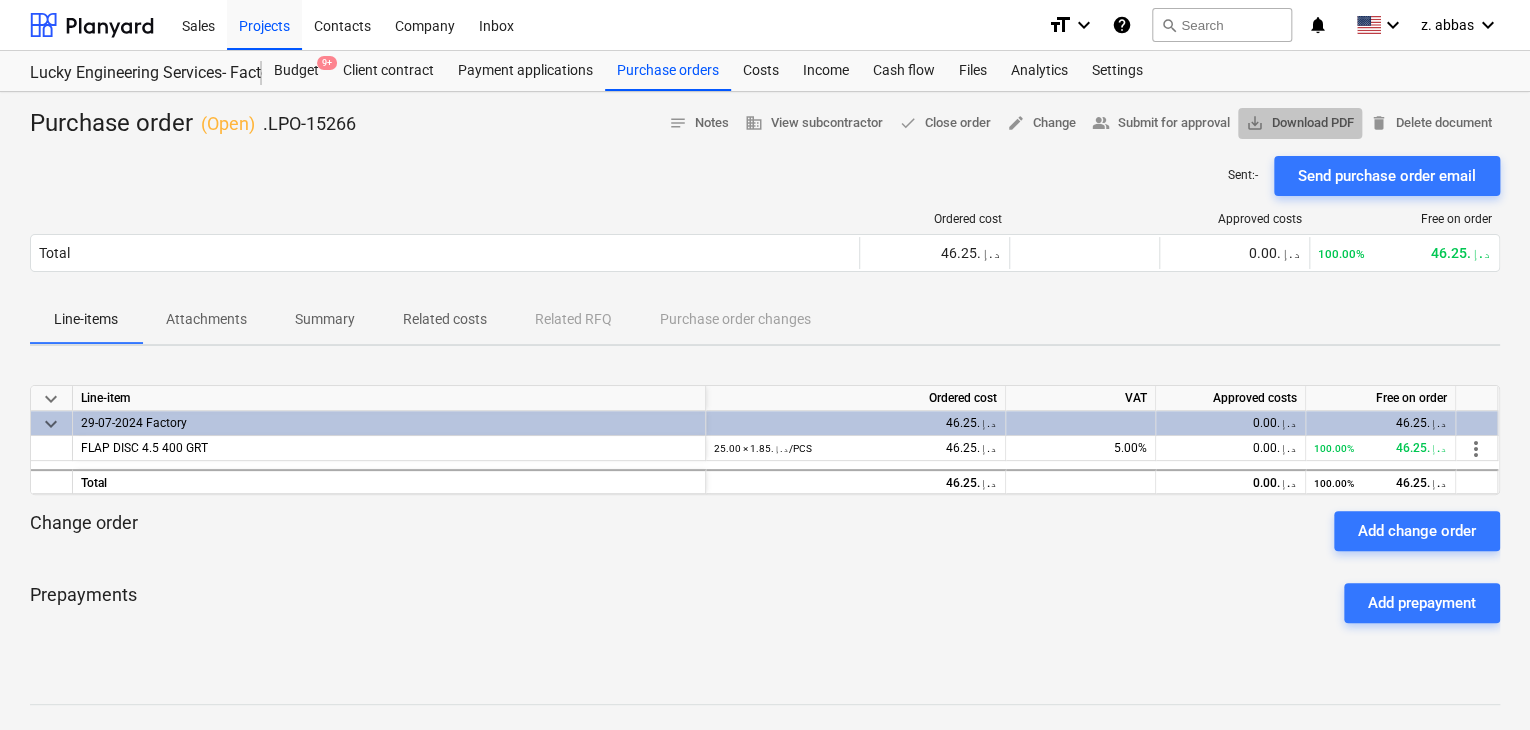 click on "save_alt Download PDF" at bounding box center [1300, 123] 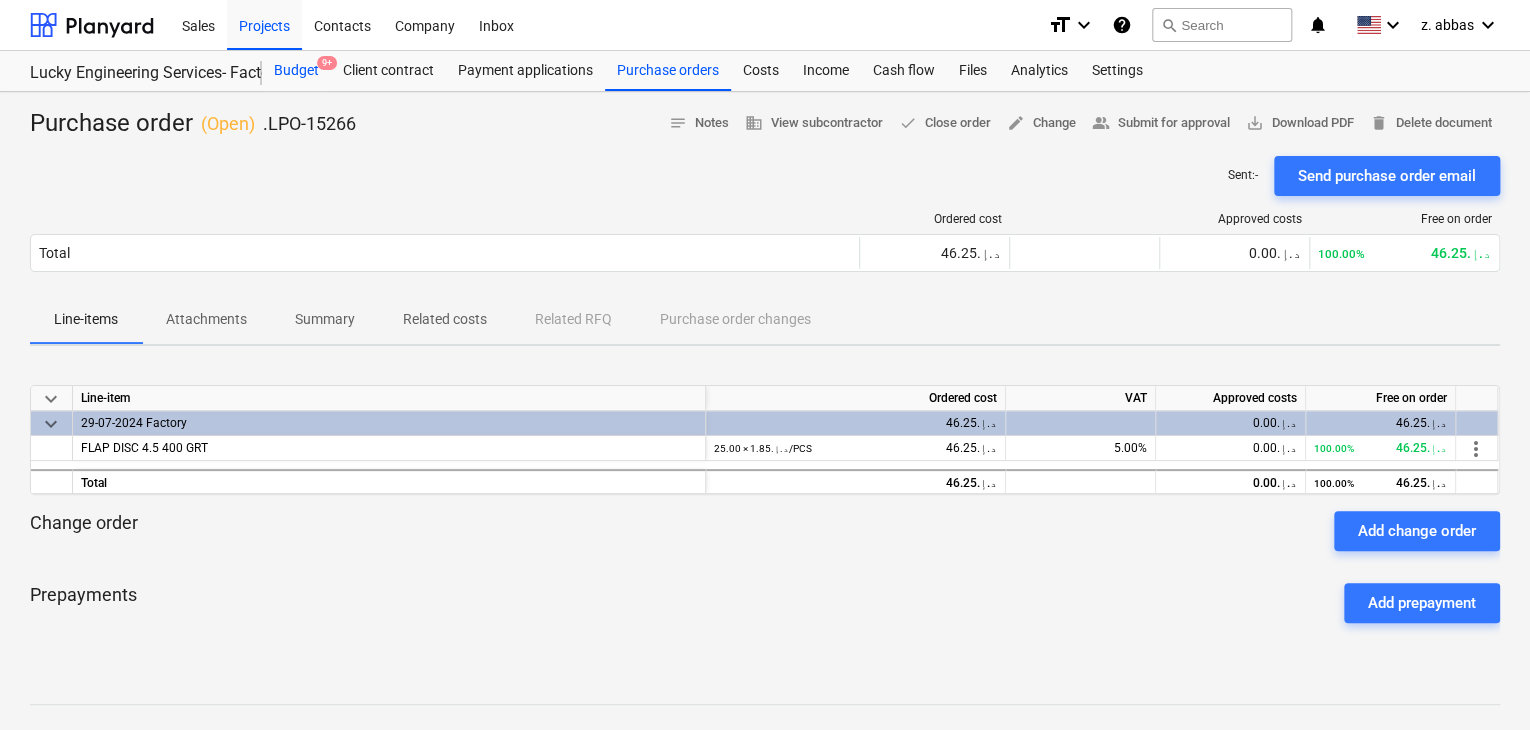 click on "Budget 9+" at bounding box center (296, 71) 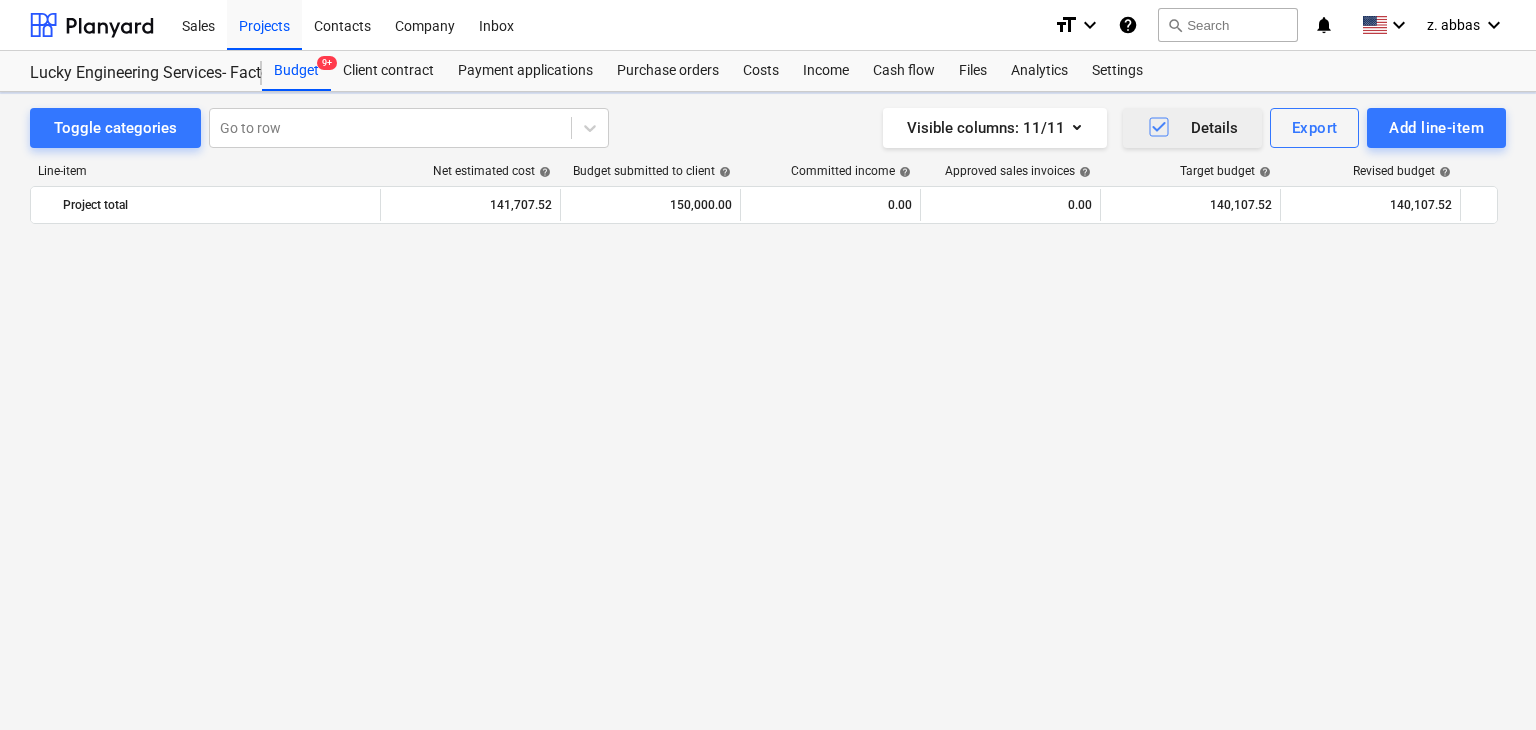 scroll, scrollTop: 30884, scrollLeft: 0, axis: vertical 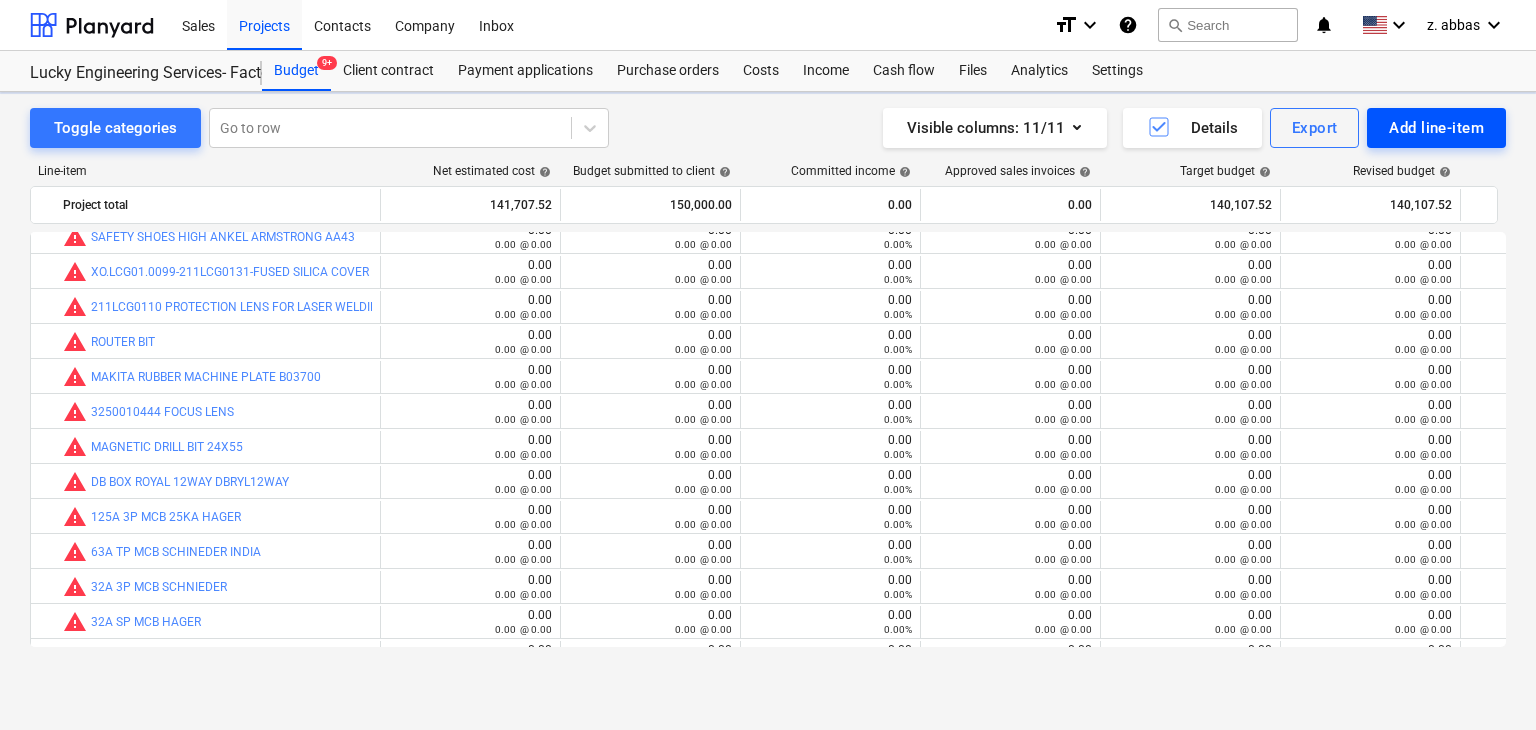 click on "Add line-item" at bounding box center [1436, 128] 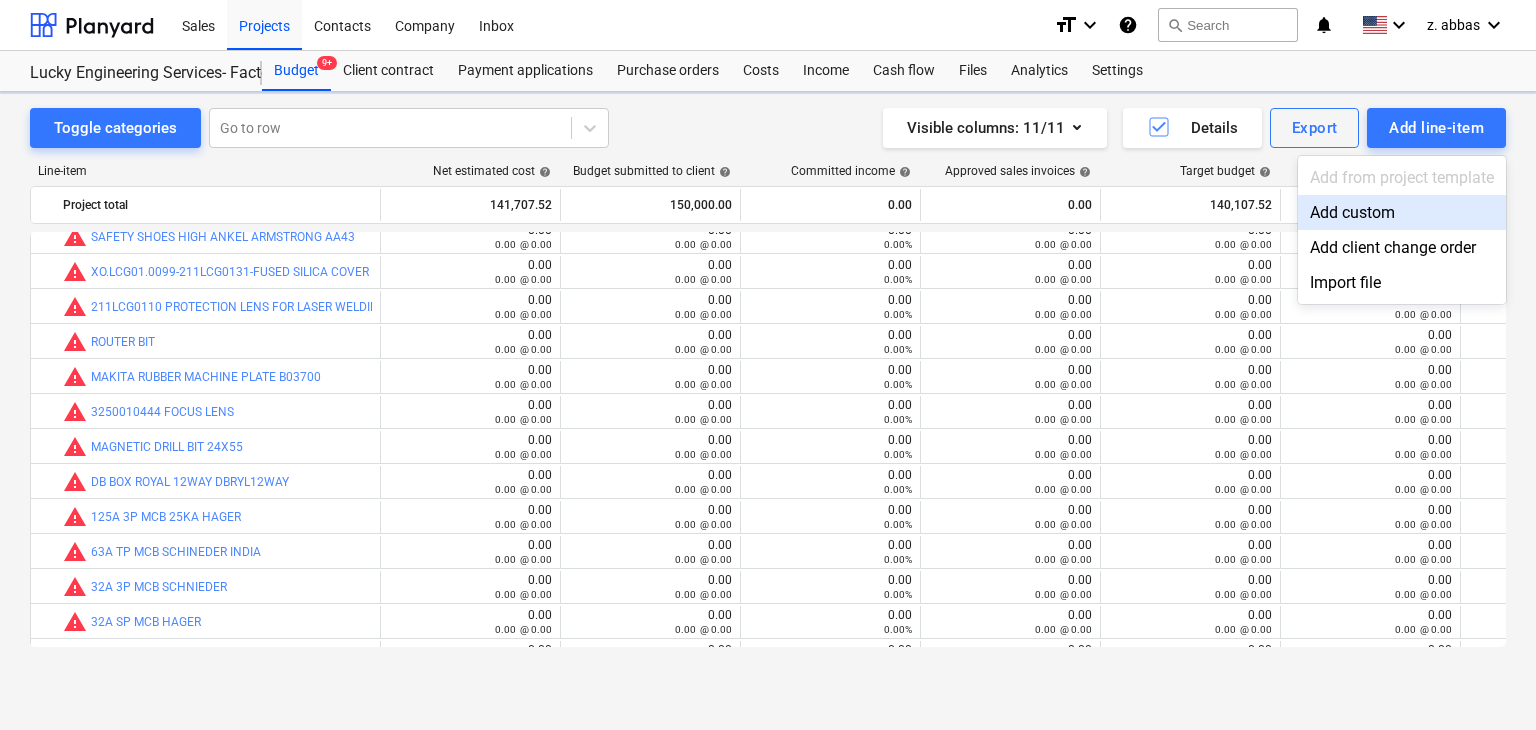 click on "Add custom" at bounding box center [1402, 212] 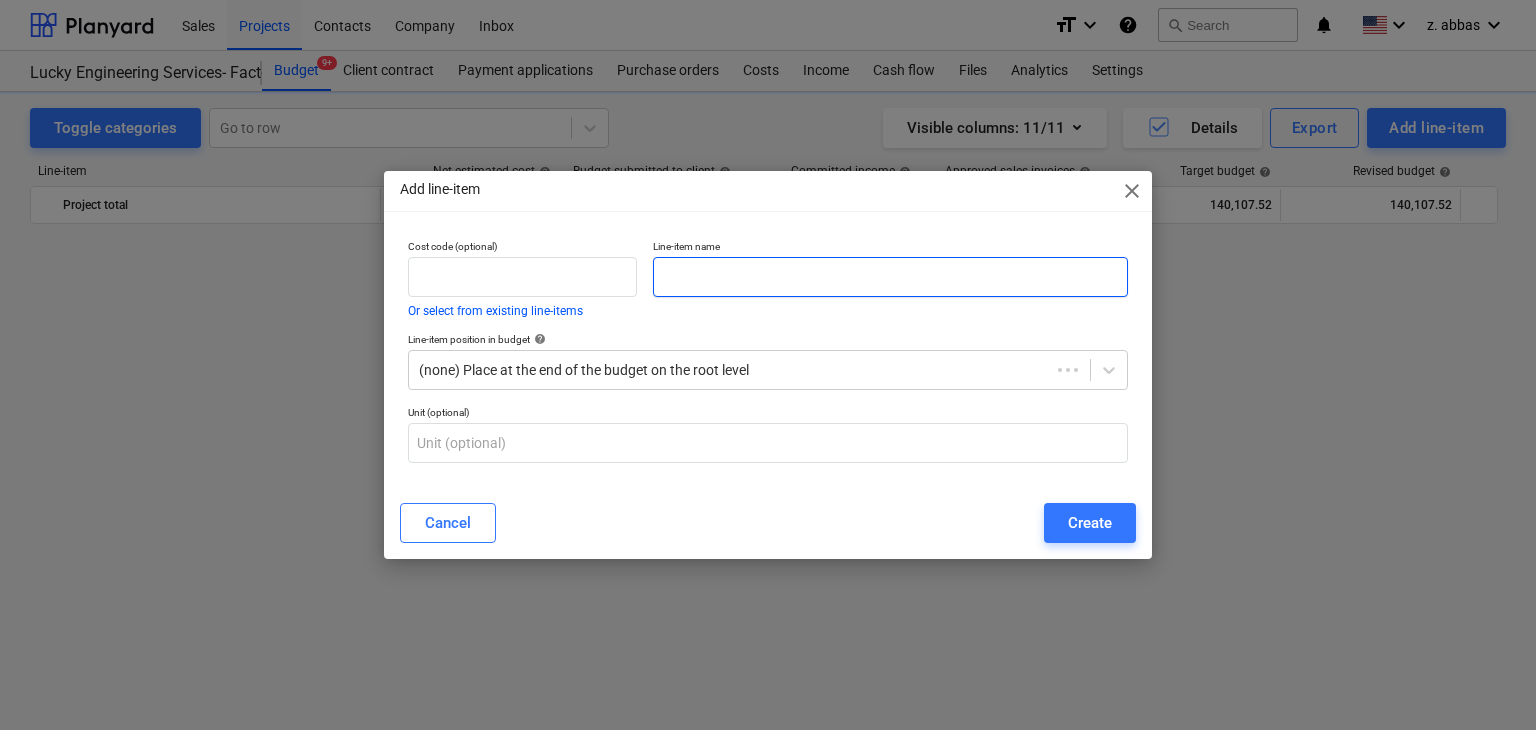 click at bounding box center (890, 277) 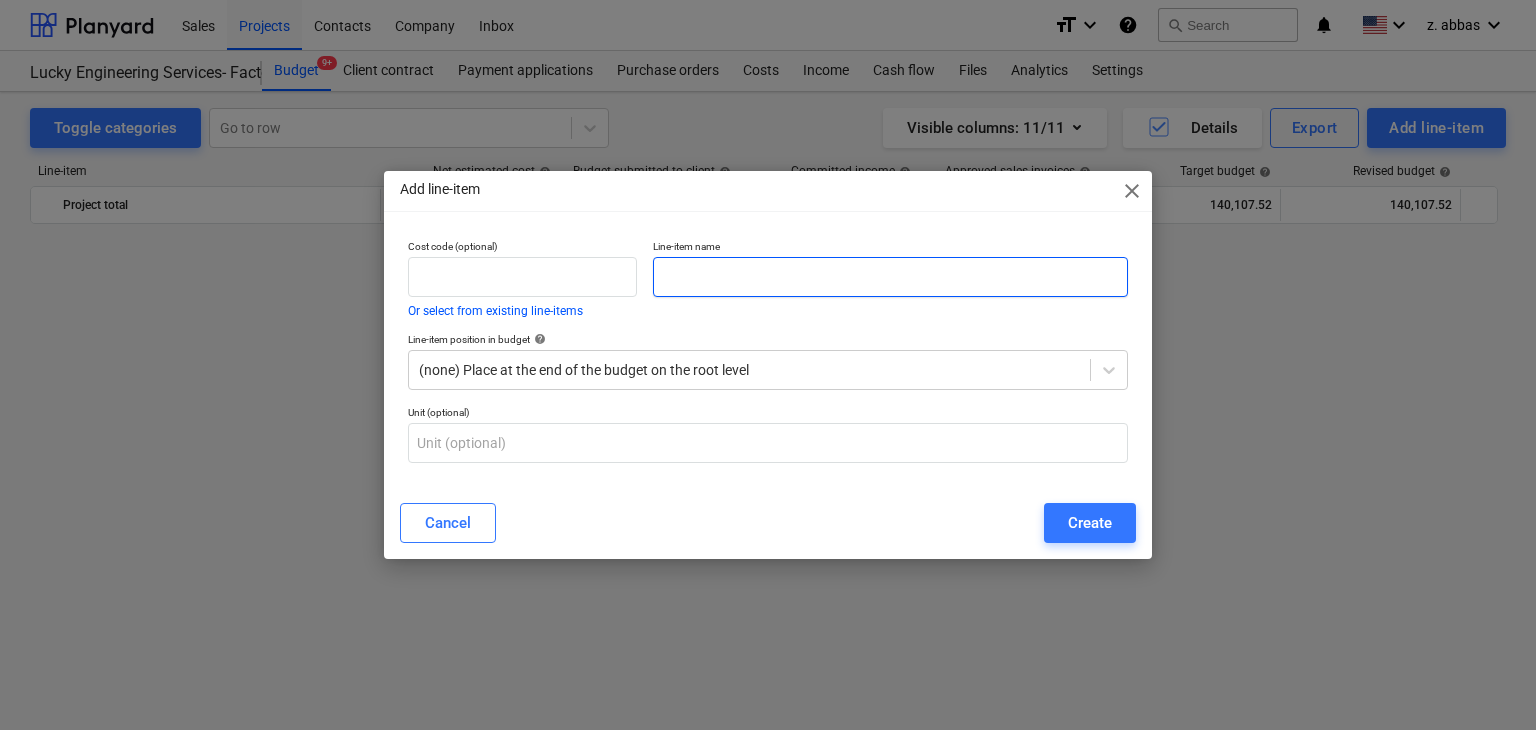 scroll, scrollTop: 30884, scrollLeft: 0, axis: vertical 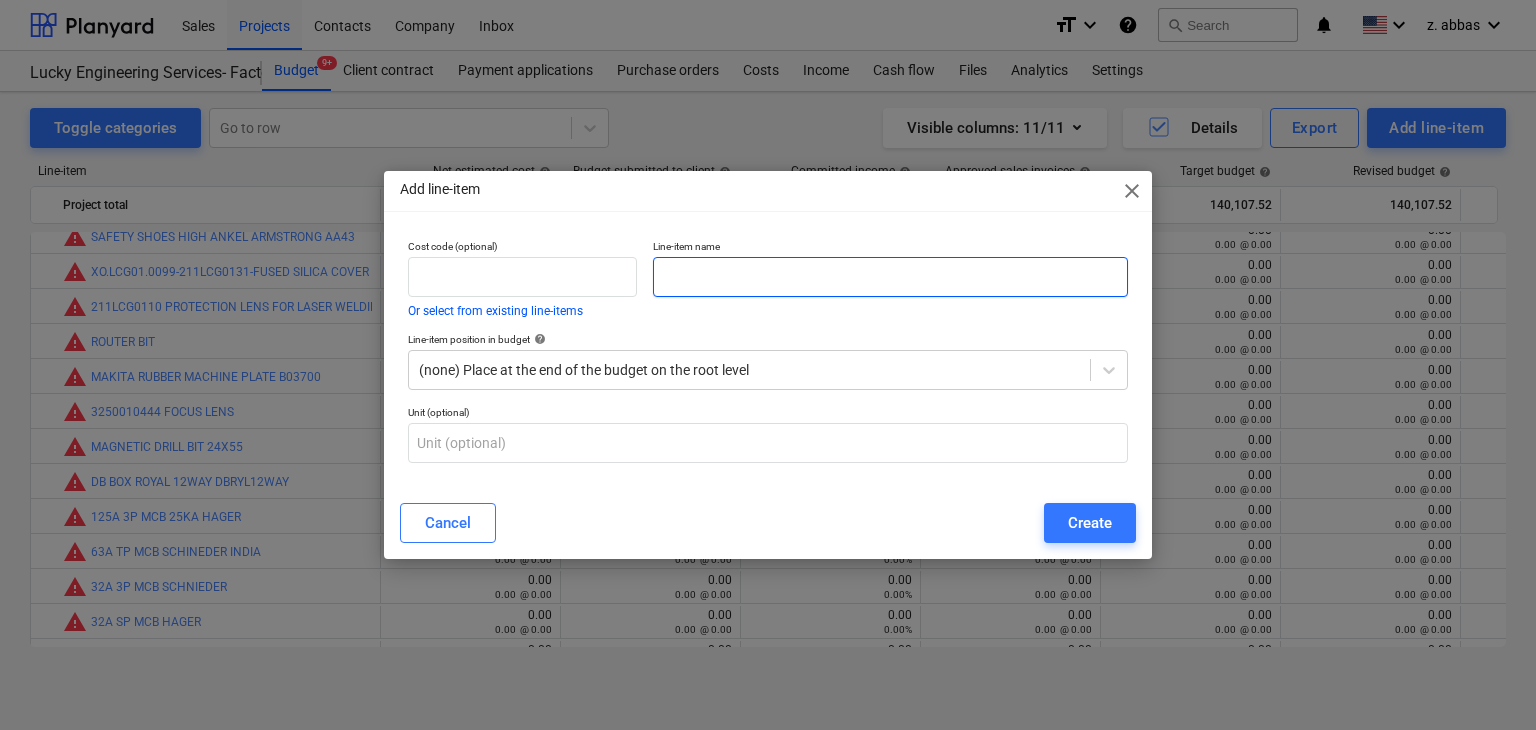 paste on "ACETYLENE CUTTING NOZZLE 3/64 INCH" 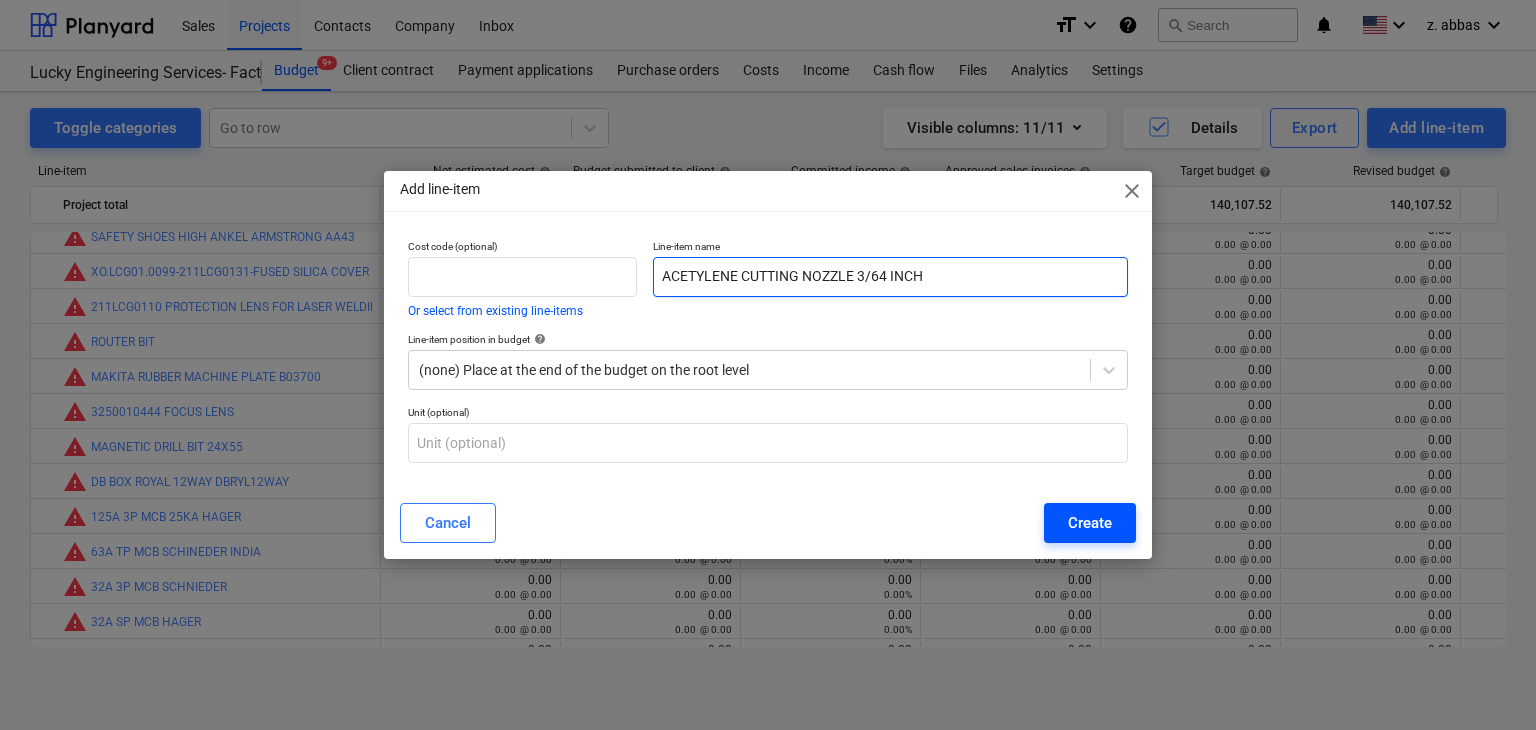 type on "ACETYLENE CUTTING NOZZLE 3/64 INCH" 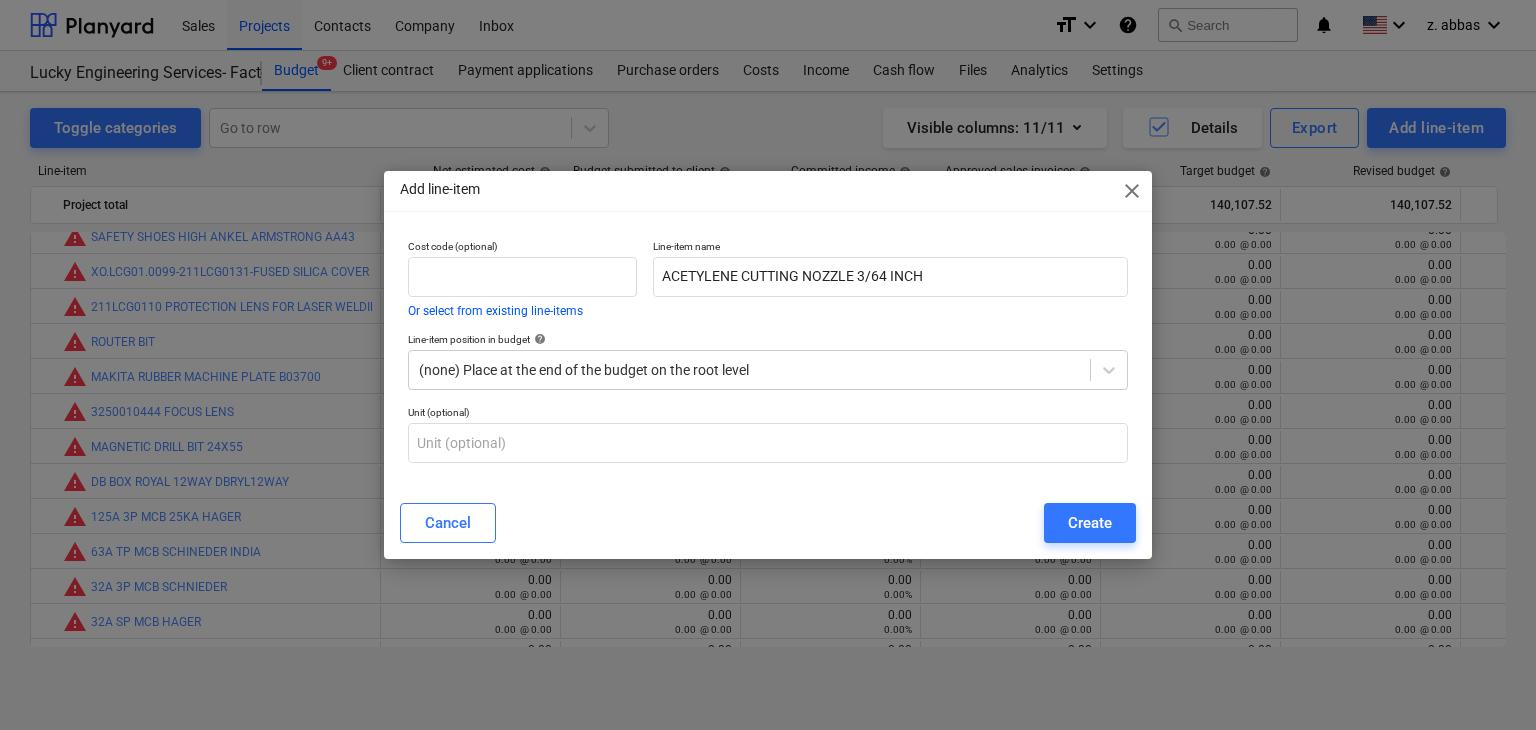 click on "Create" at bounding box center (1090, 523) 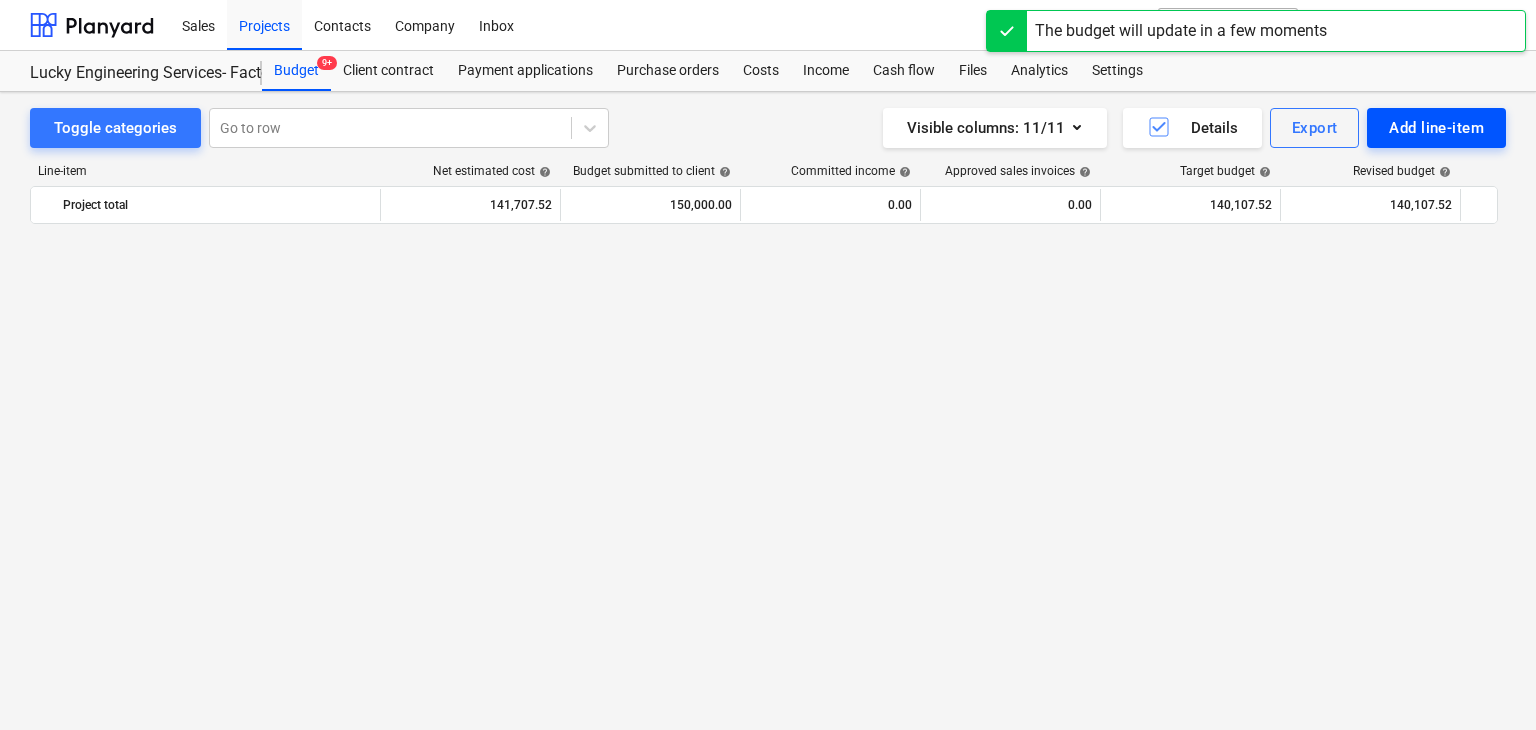 click on "Add line-item" at bounding box center (1436, 128) 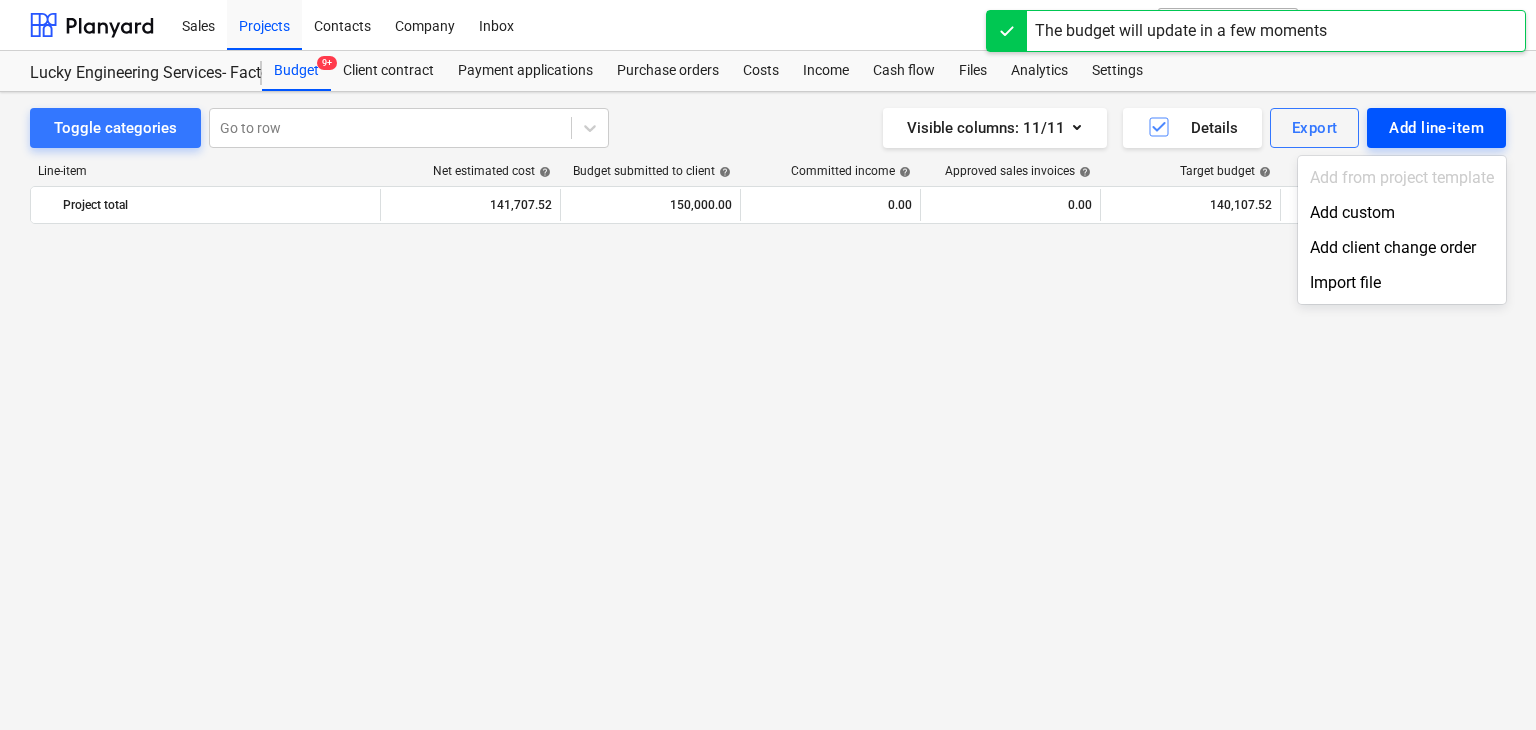 scroll, scrollTop: 30884, scrollLeft: 0, axis: vertical 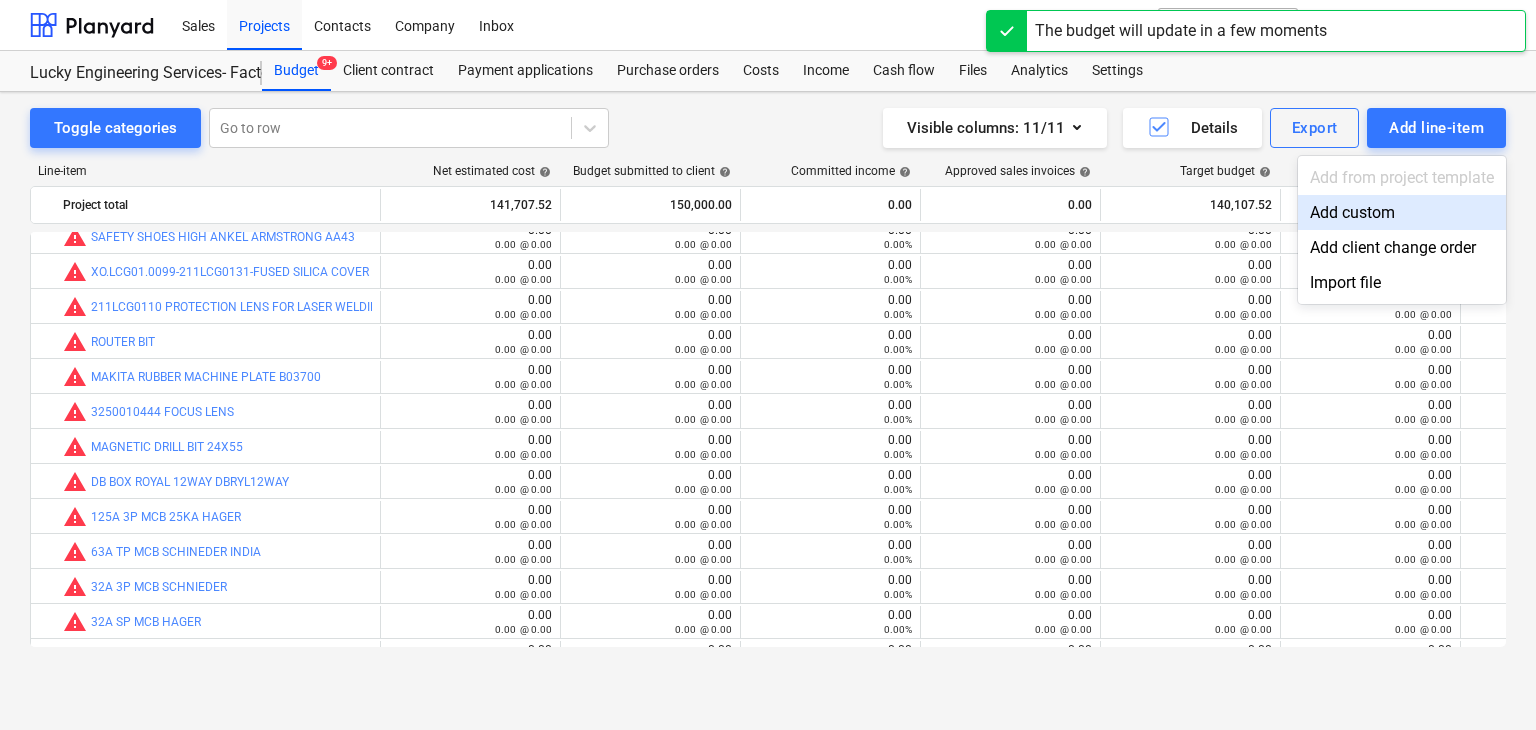 click on "Add custom" at bounding box center (1402, 212) 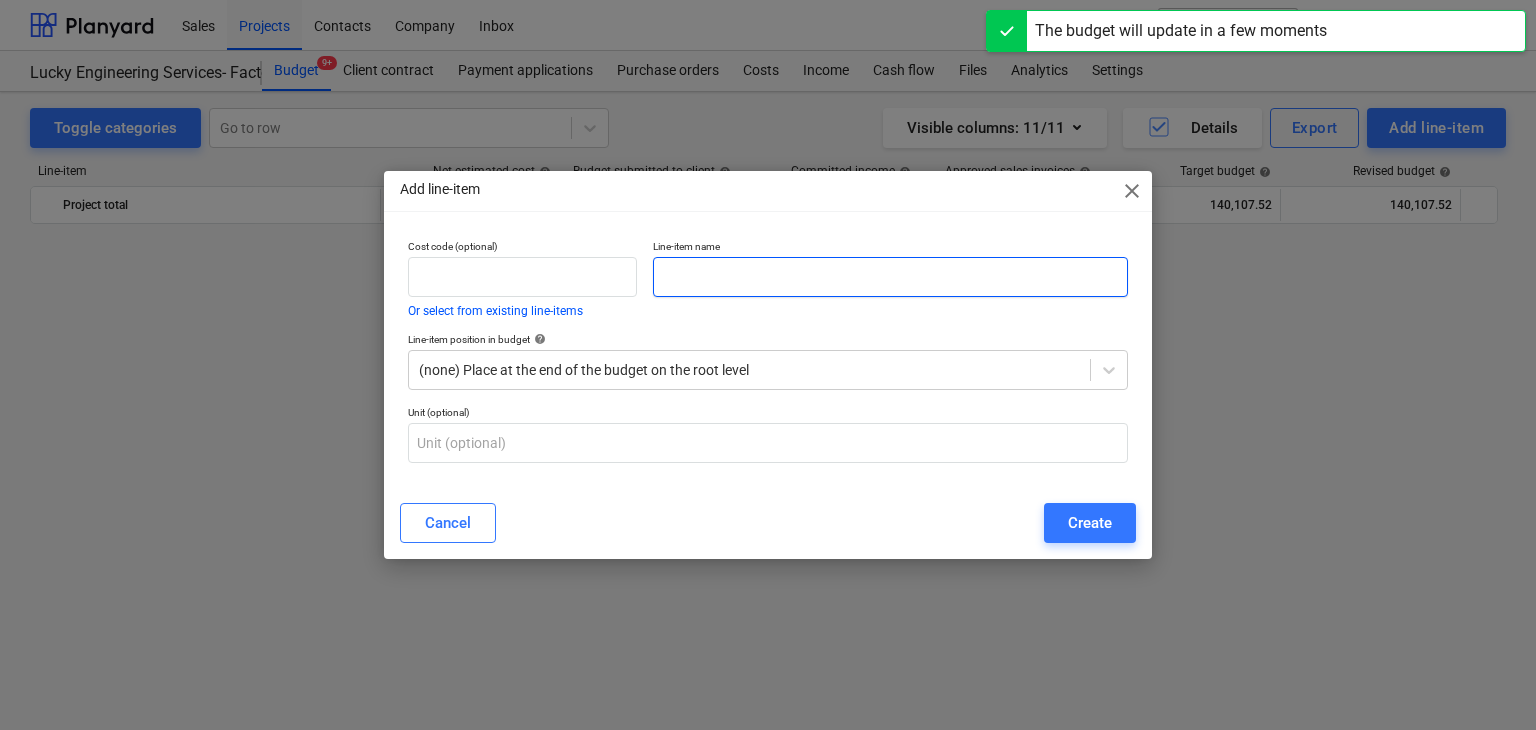 click at bounding box center (890, 277) 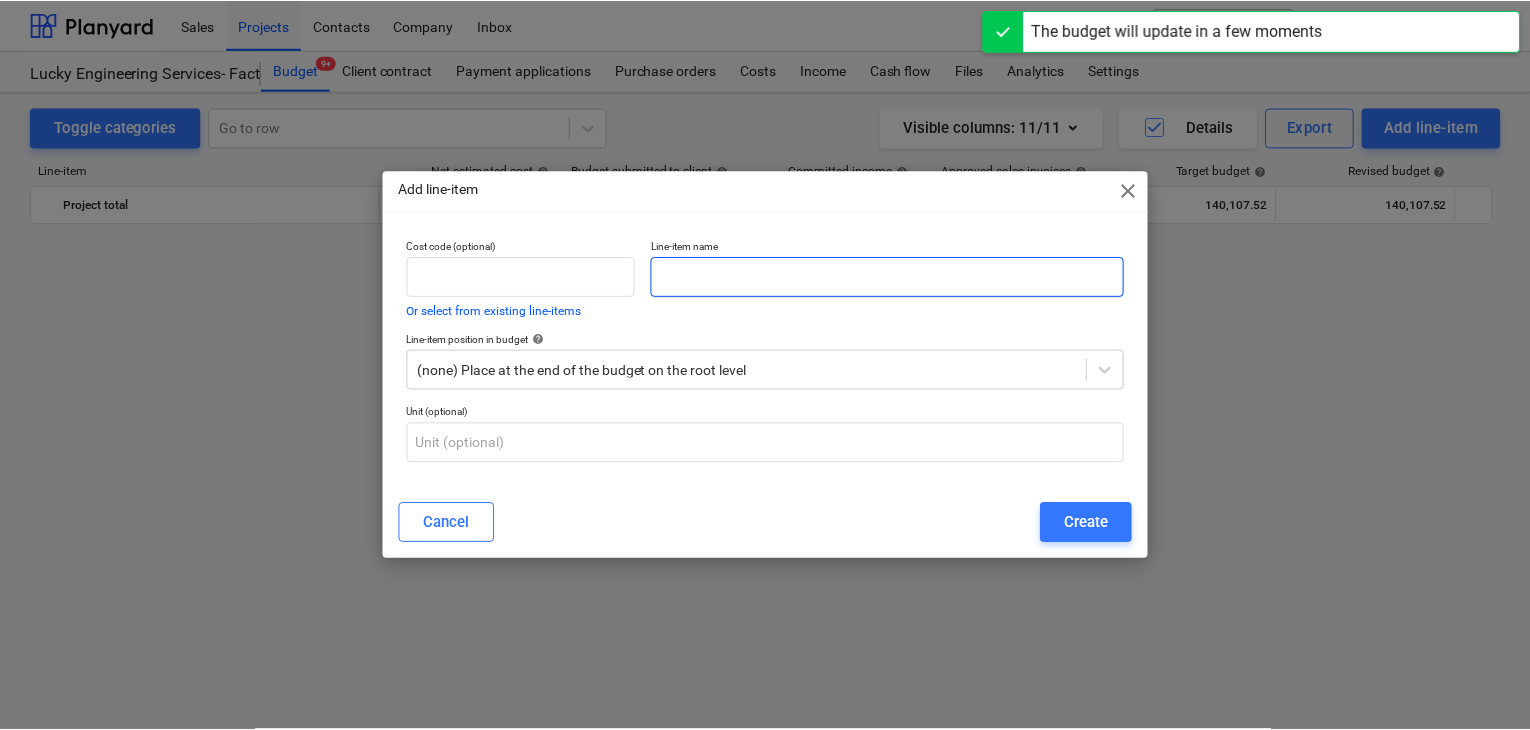 scroll, scrollTop: 30884, scrollLeft: 0, axis: vertical 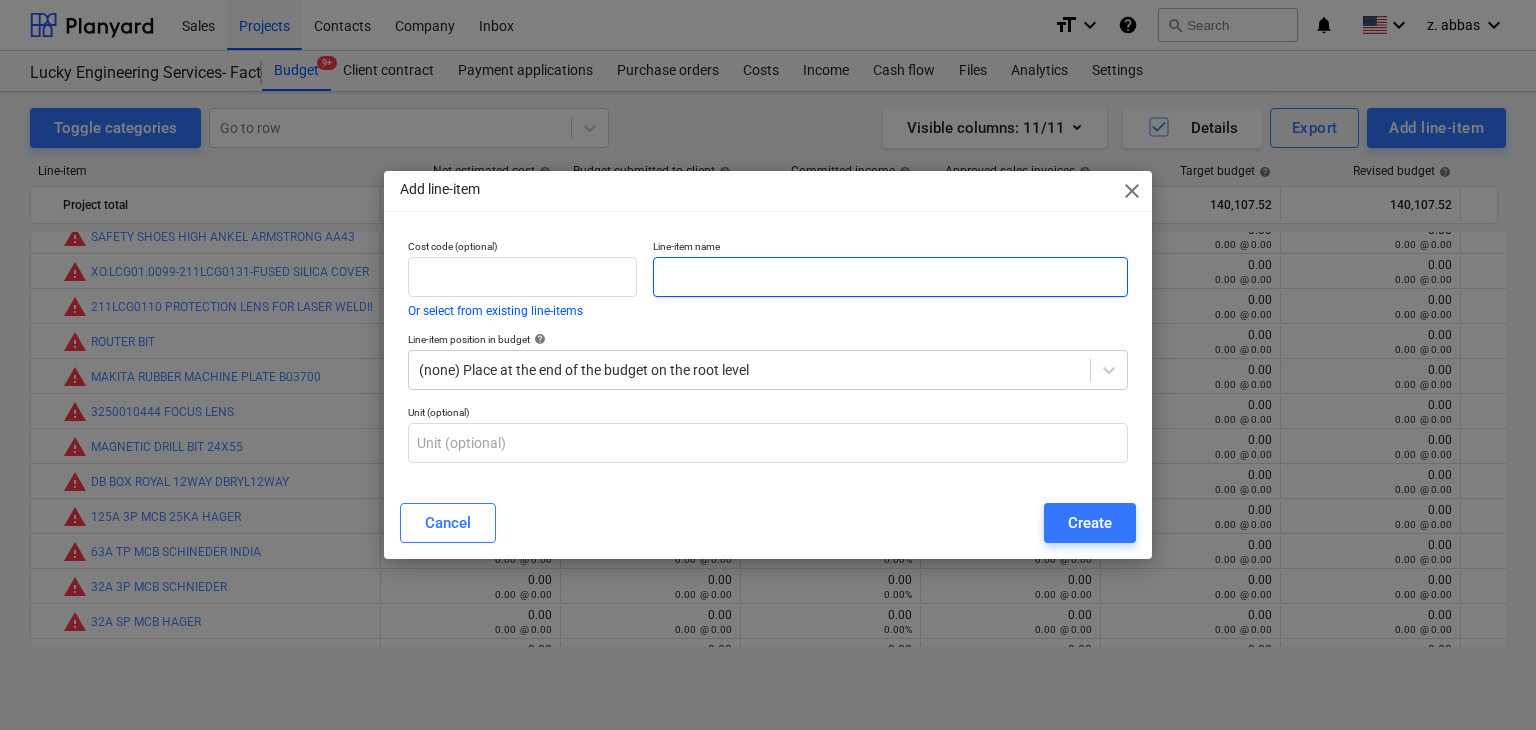 paste on "ACETYLENE CUTTING NOZZLE 1/16 INCH" 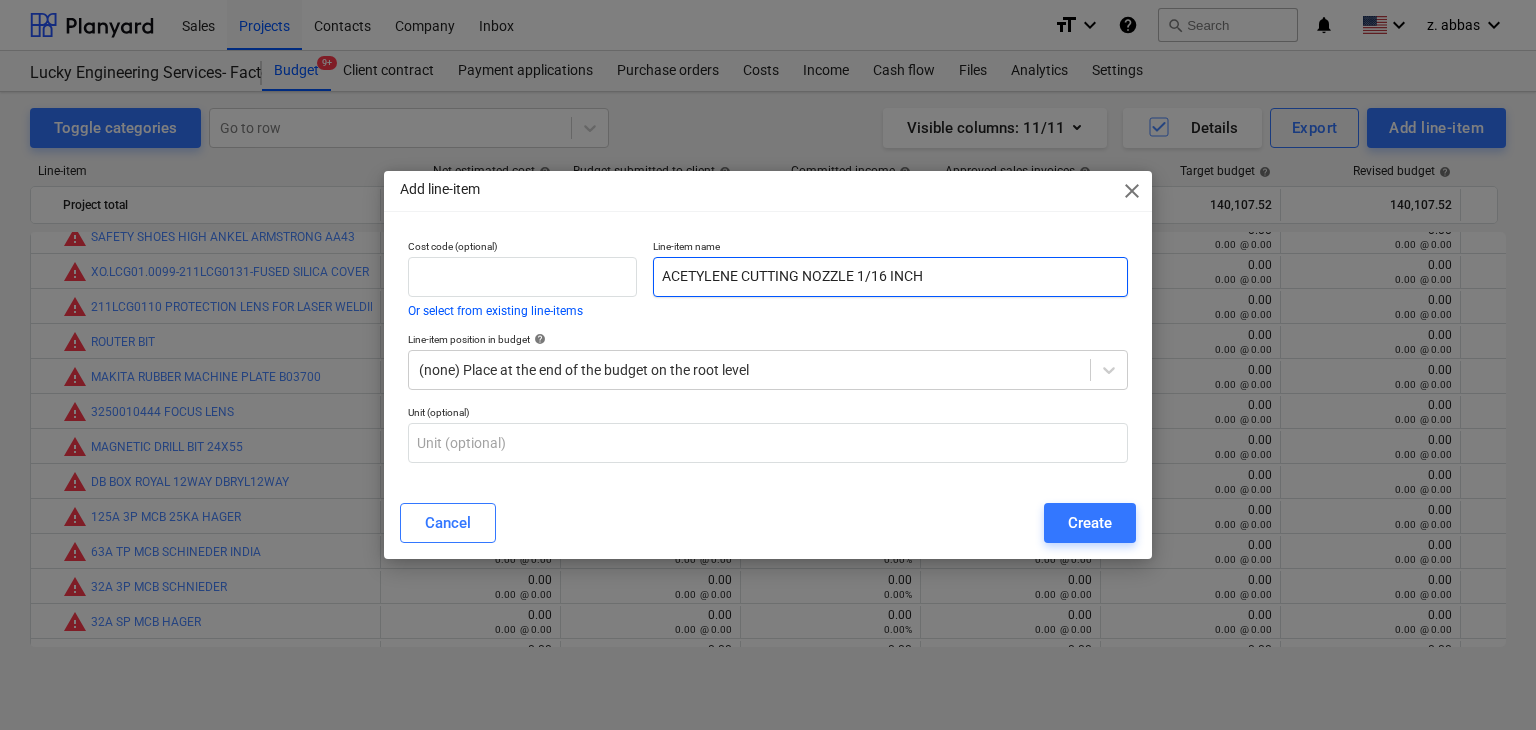 type on "ACETYLENE CUTTING NOZZLE 1/16 INCH" 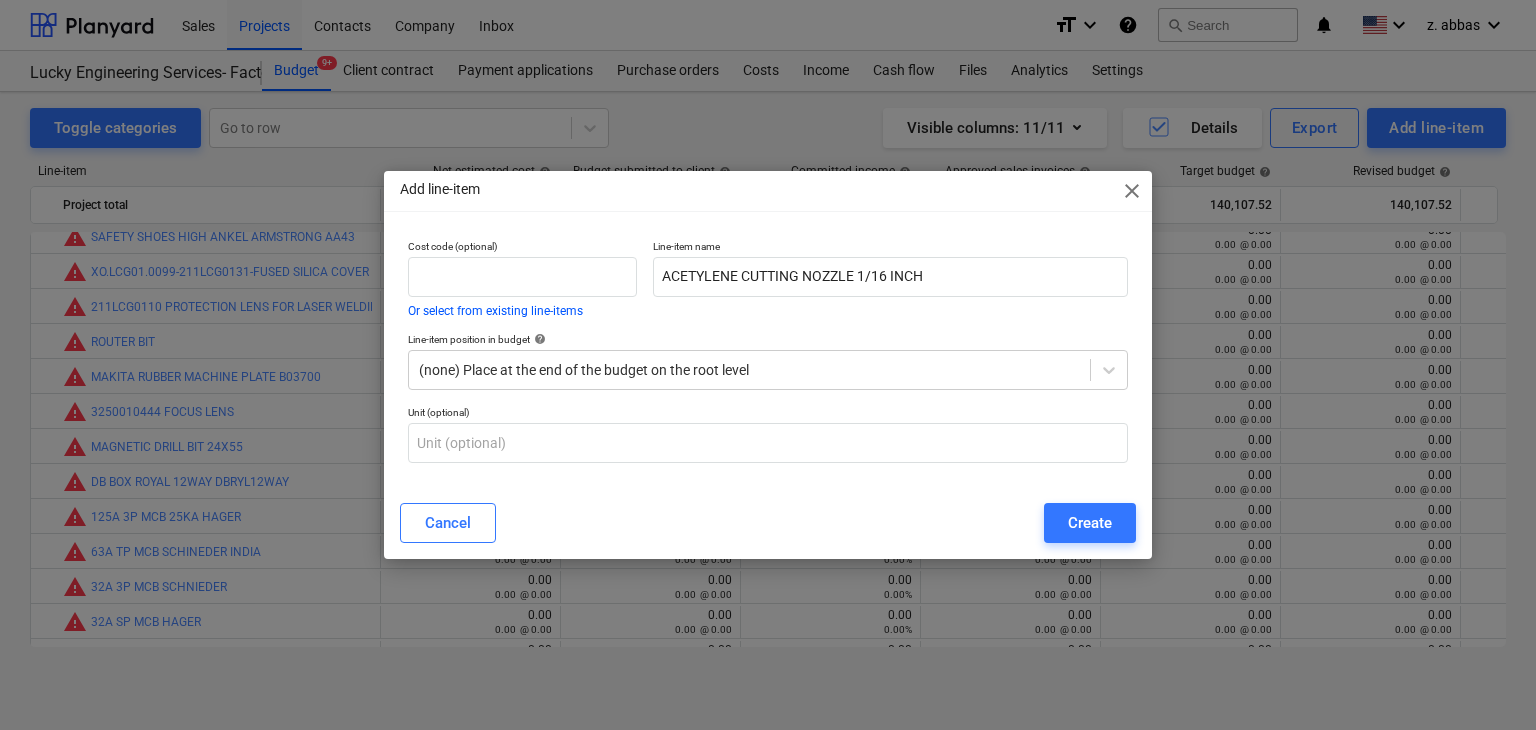 click on "Create" at bounding box center (1090, 523) 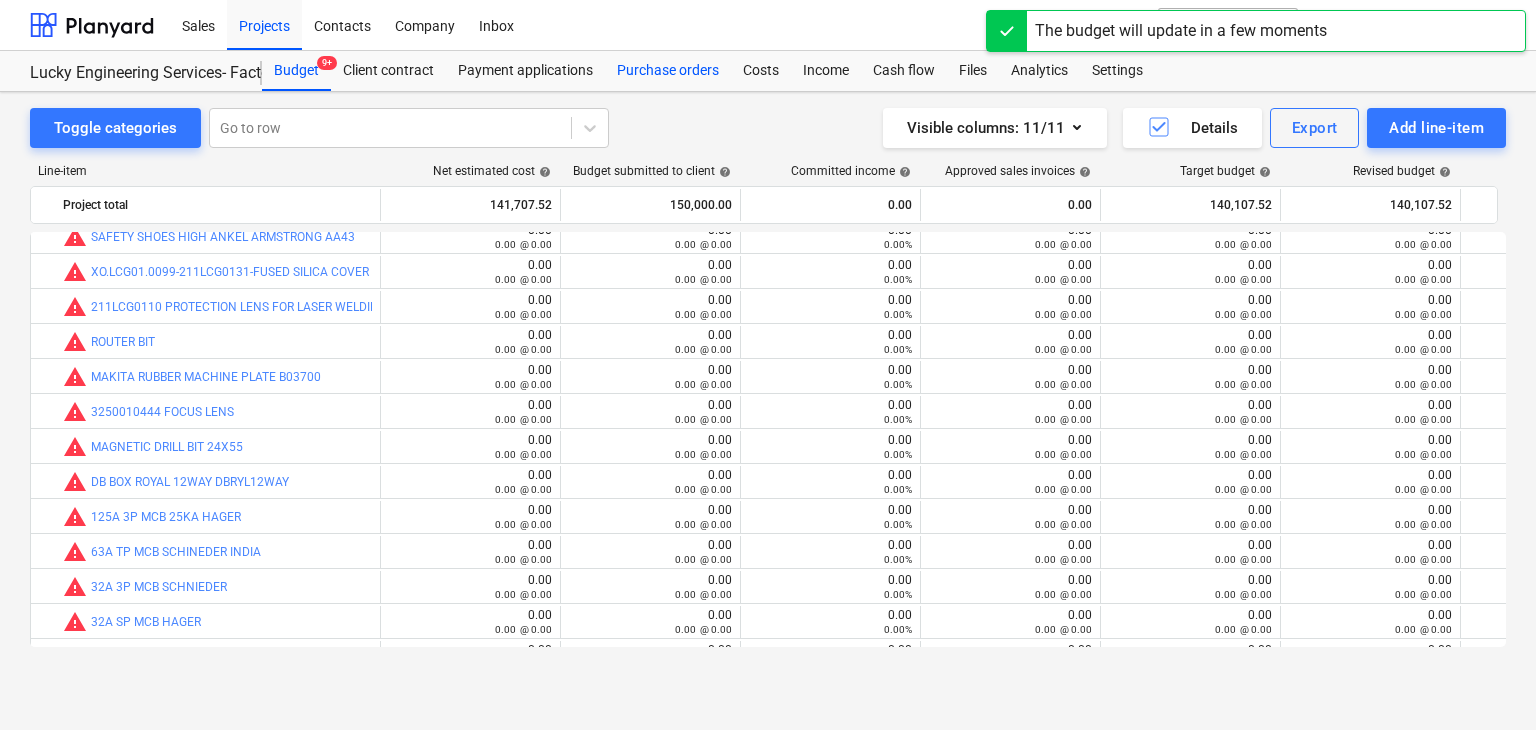 click on "Purchase orders" at bounding box center [668, 71] 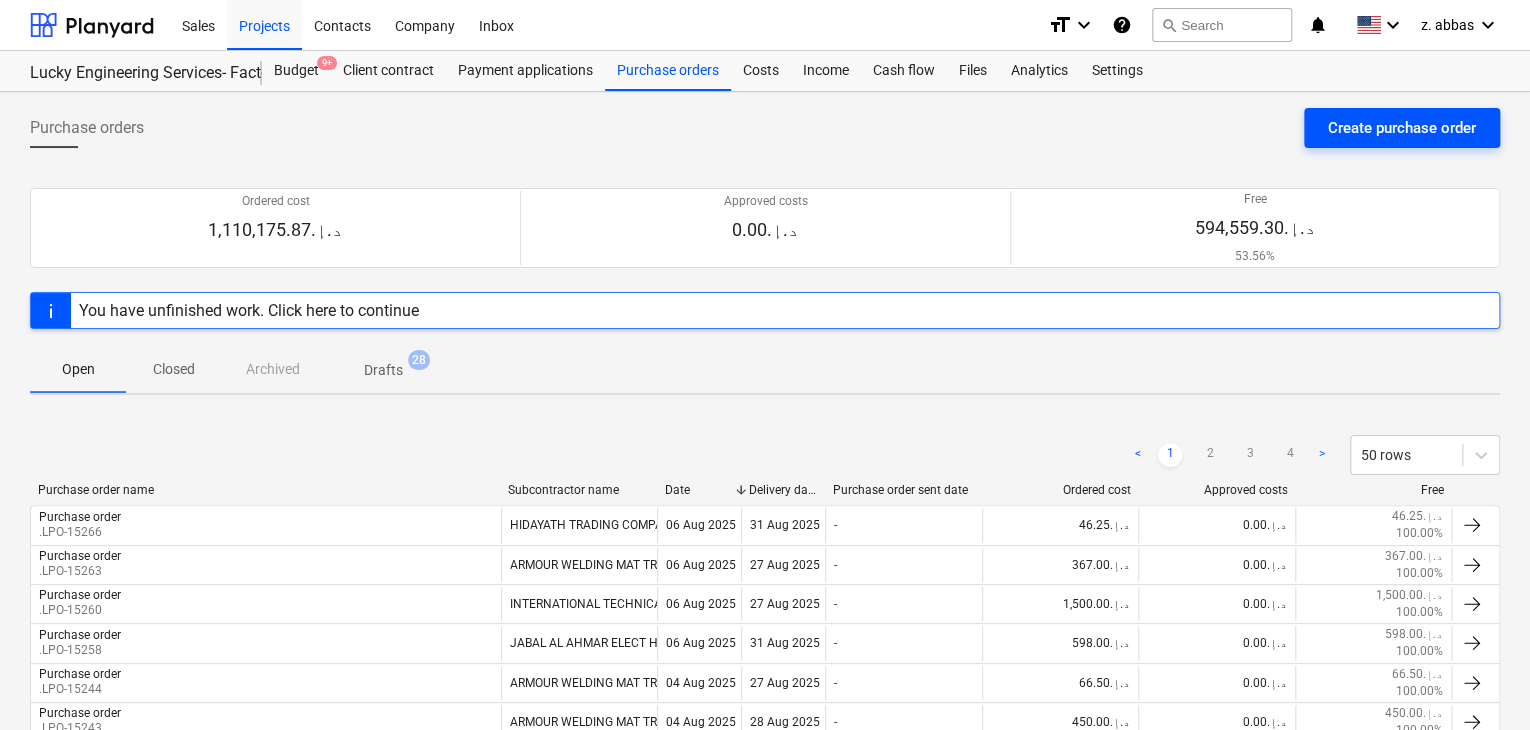 click on "Create purchase order" at bounding box center [1402, 128] 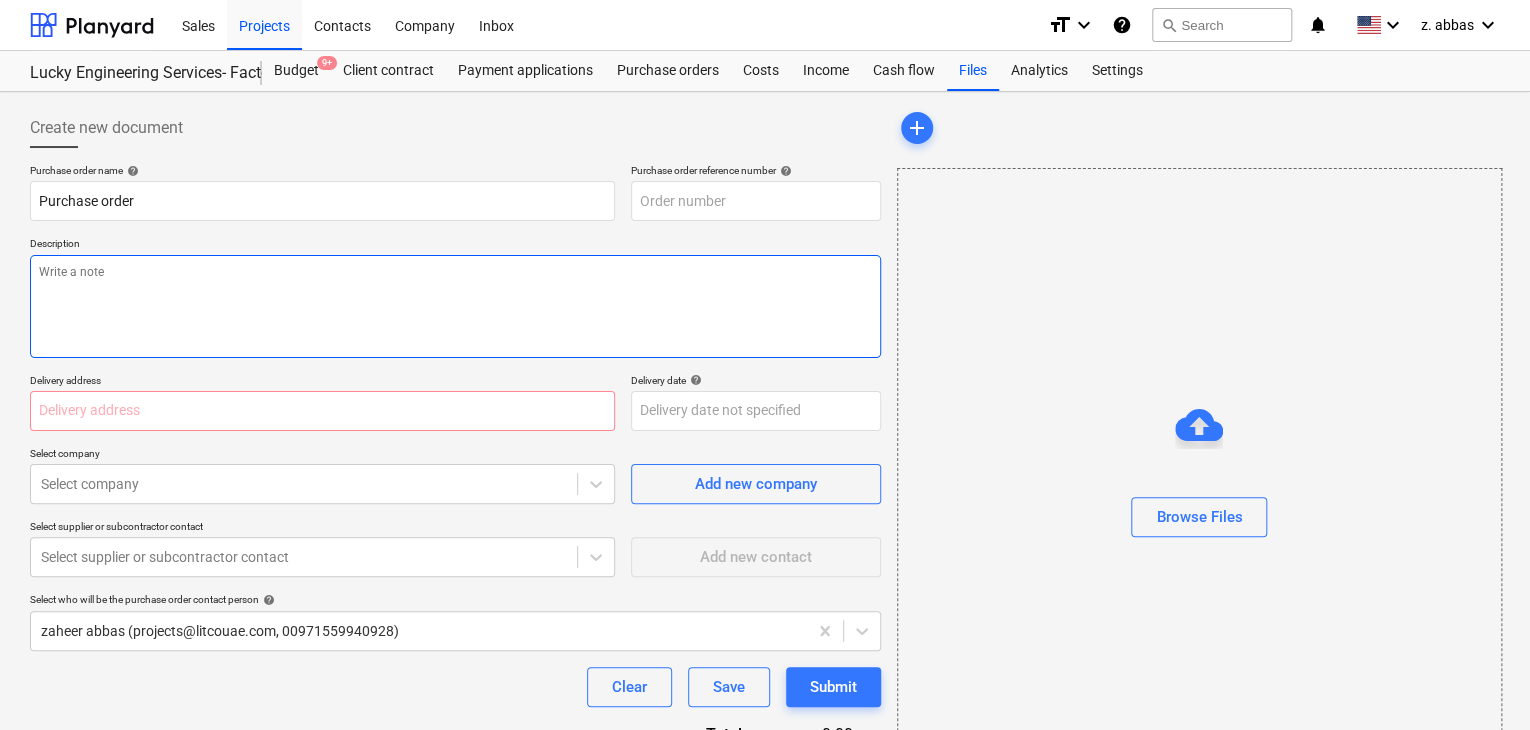 click at bounding box center [455, 306] 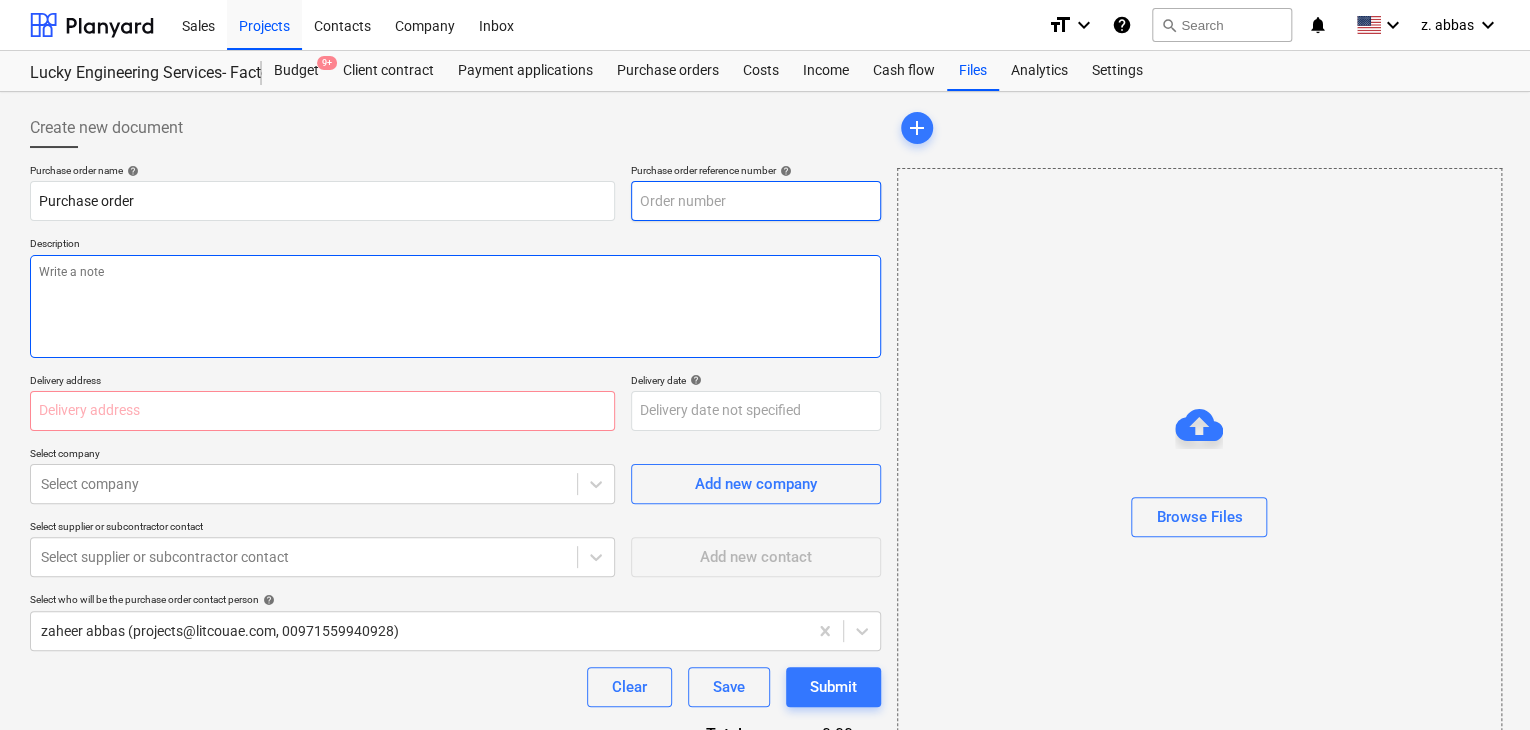 type on "x" 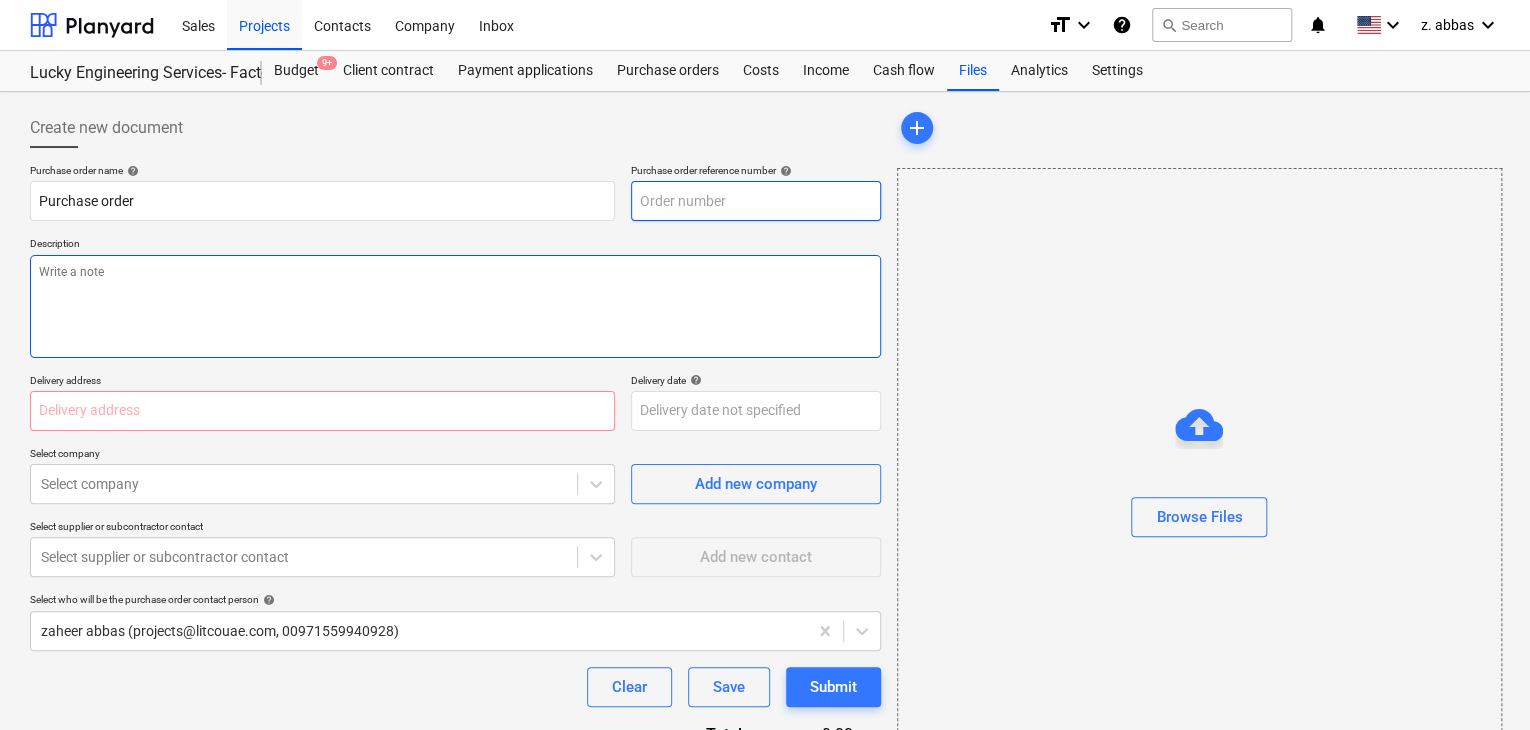 type on "LES-PO-470" 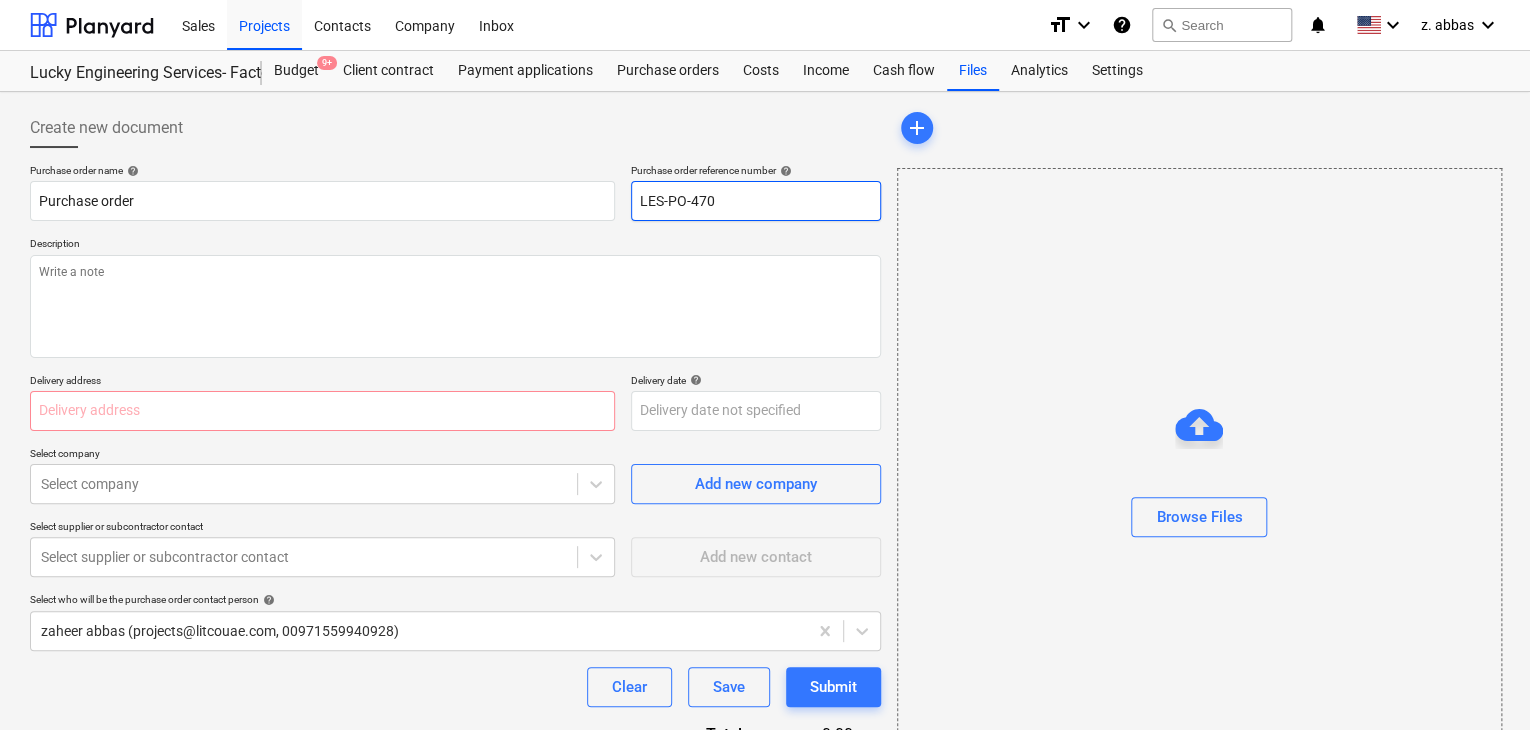 click on "LES-PO-470" at bounding box center [756, 201] 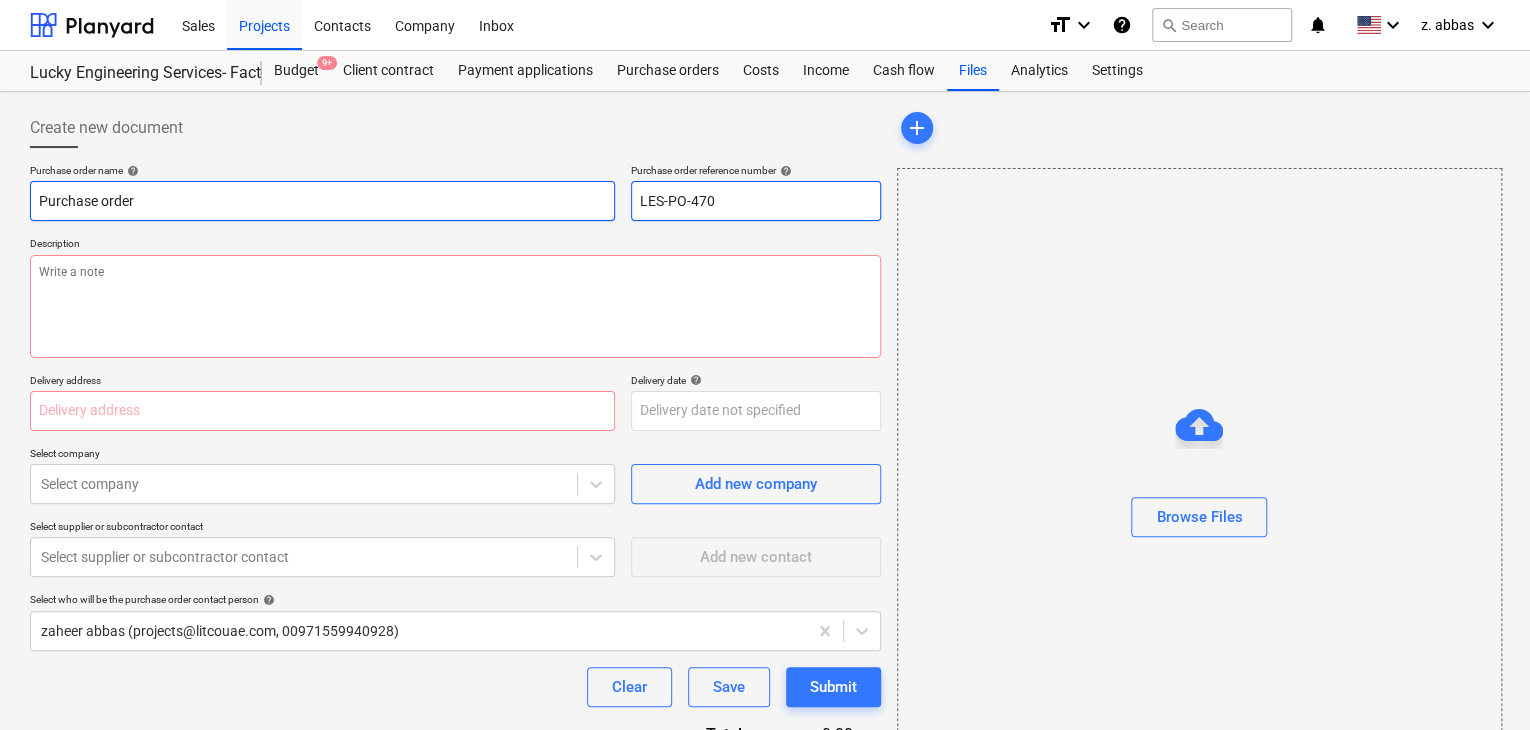 drag, startPoint x: 745, startPoint y: 203, endPoint x: 524, endPoint y: 189, distance: 221.443 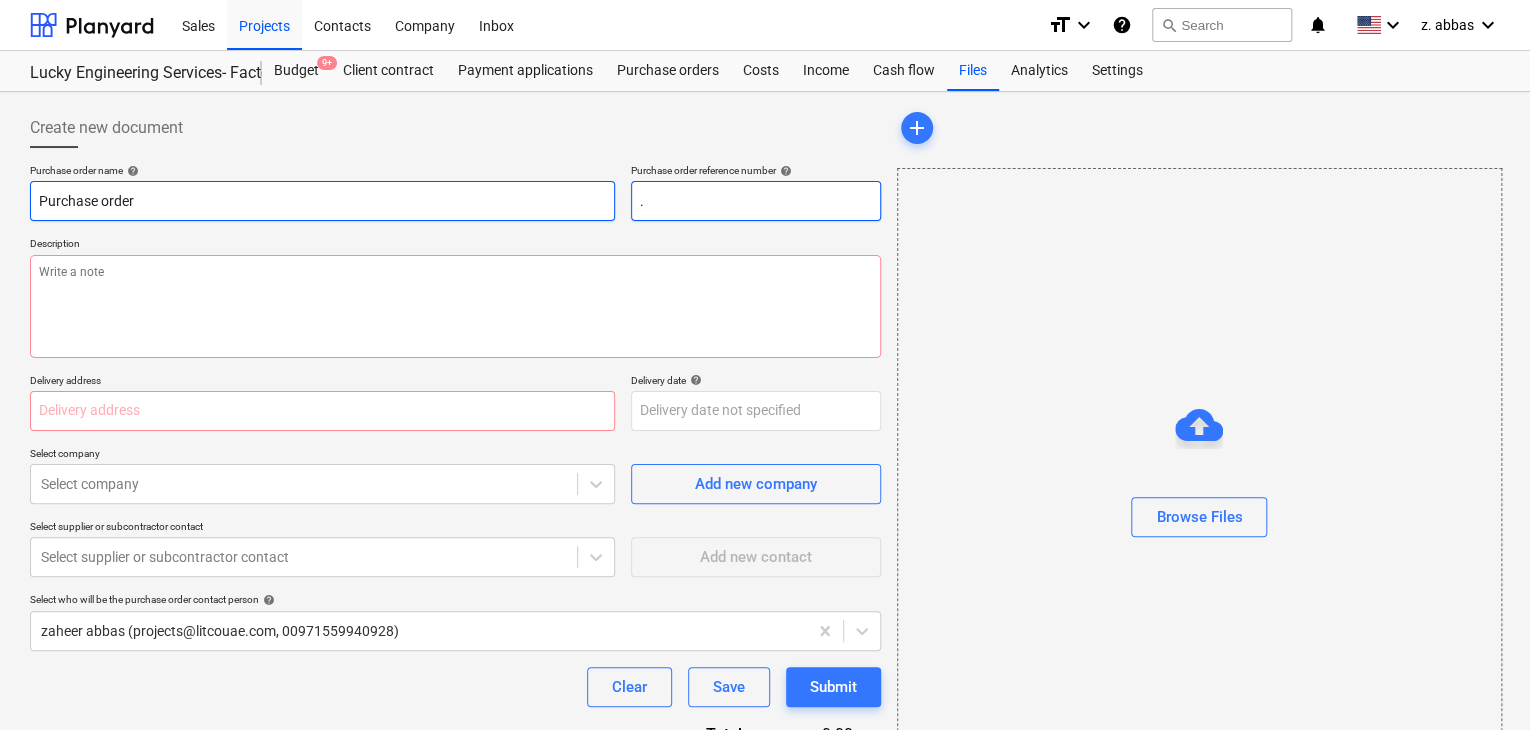 type on "x" 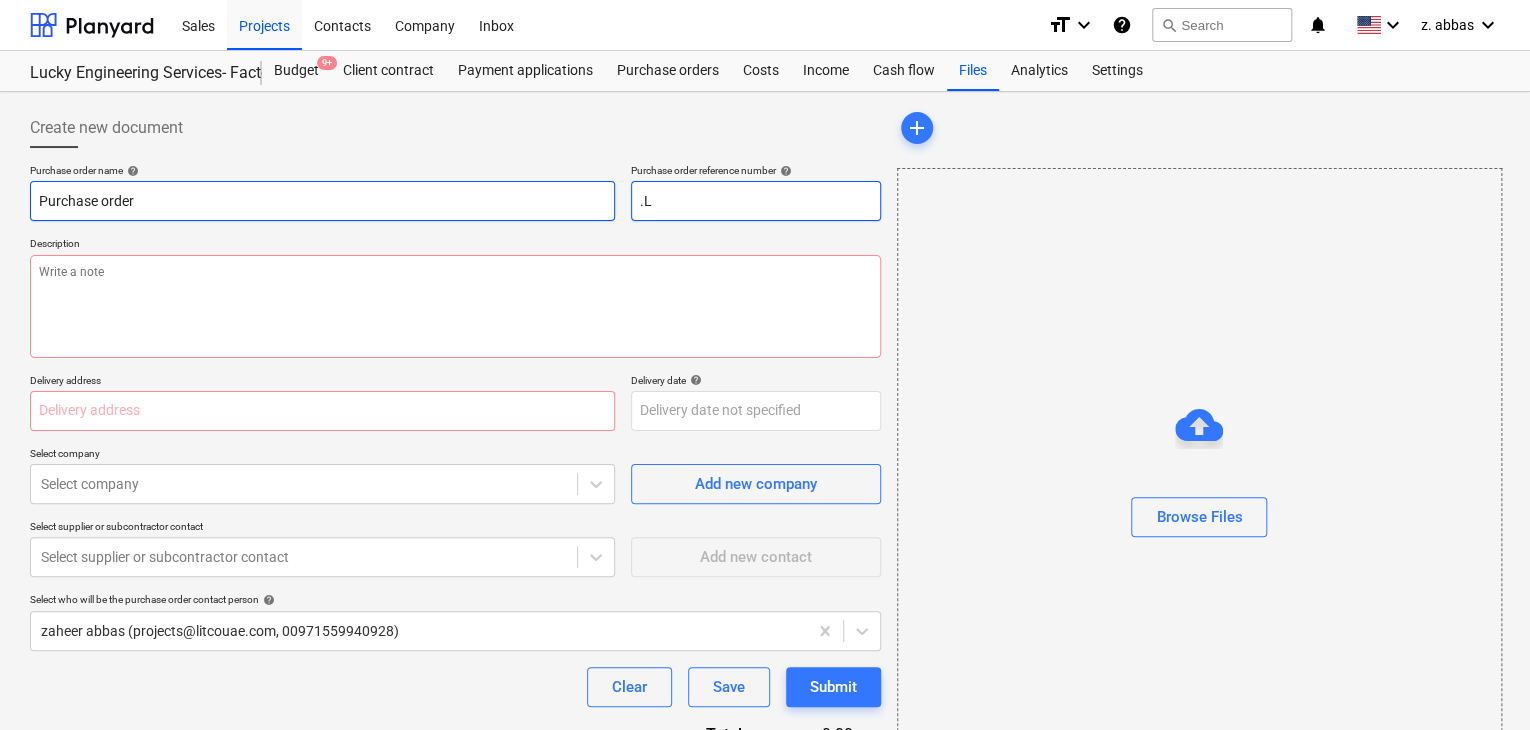 type on "x" 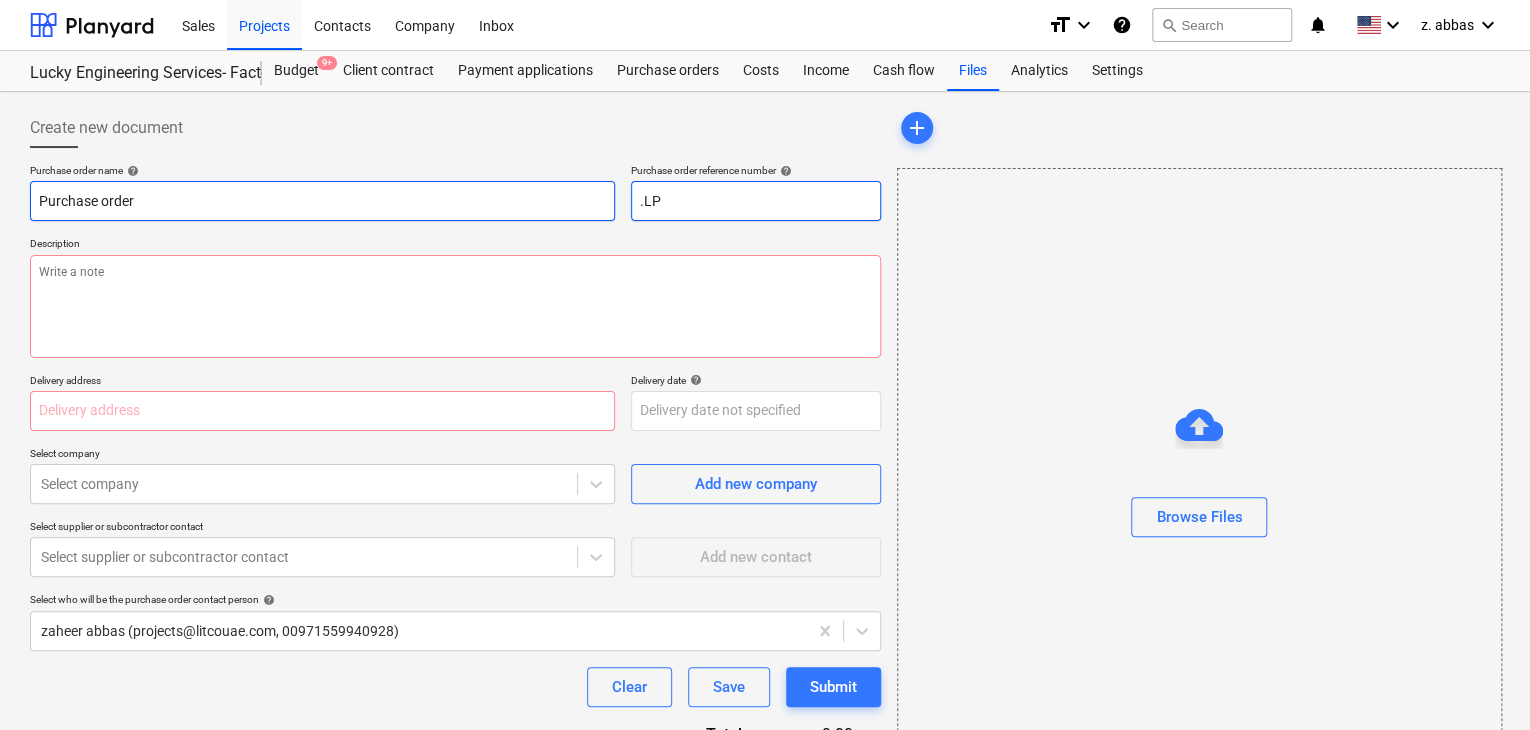 type on "x" 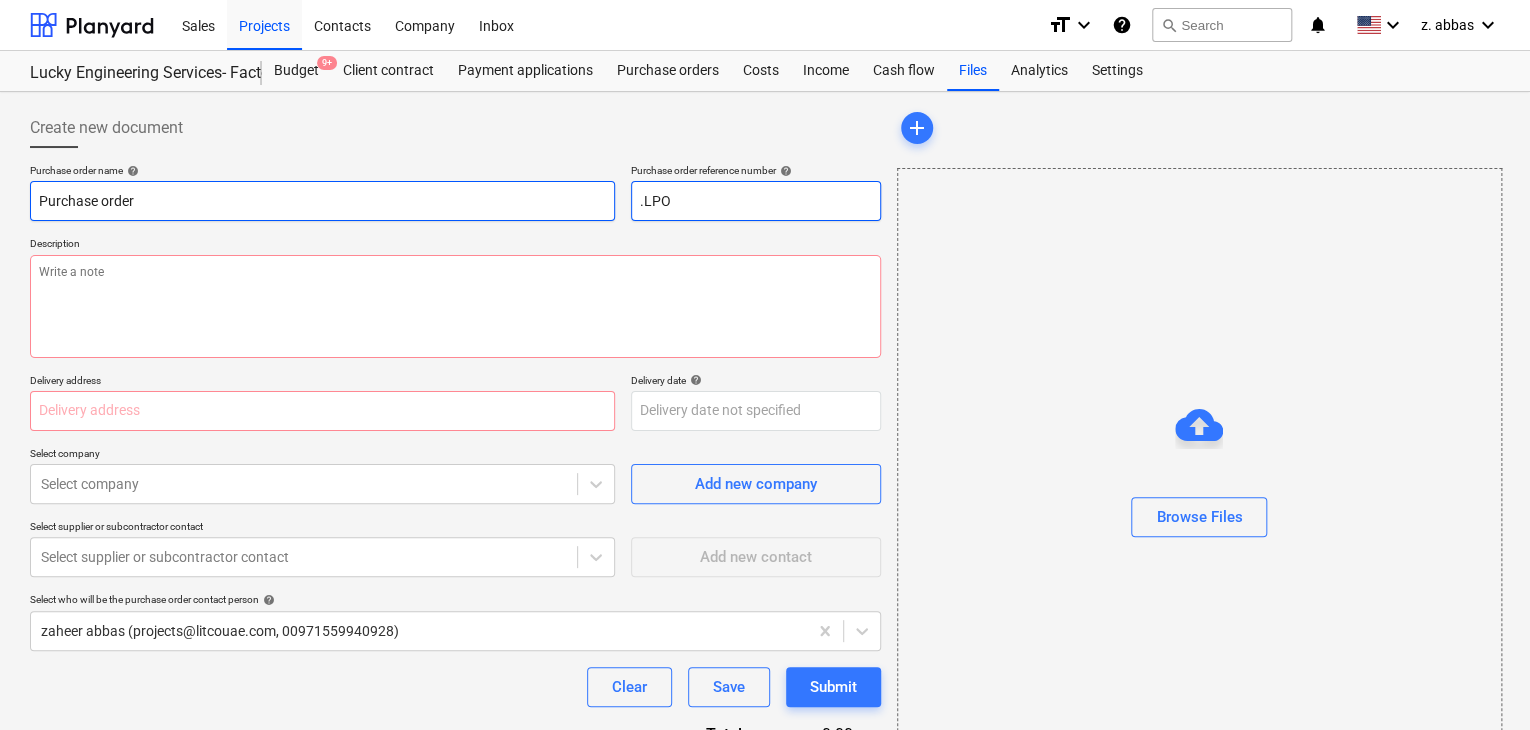 type on "x" 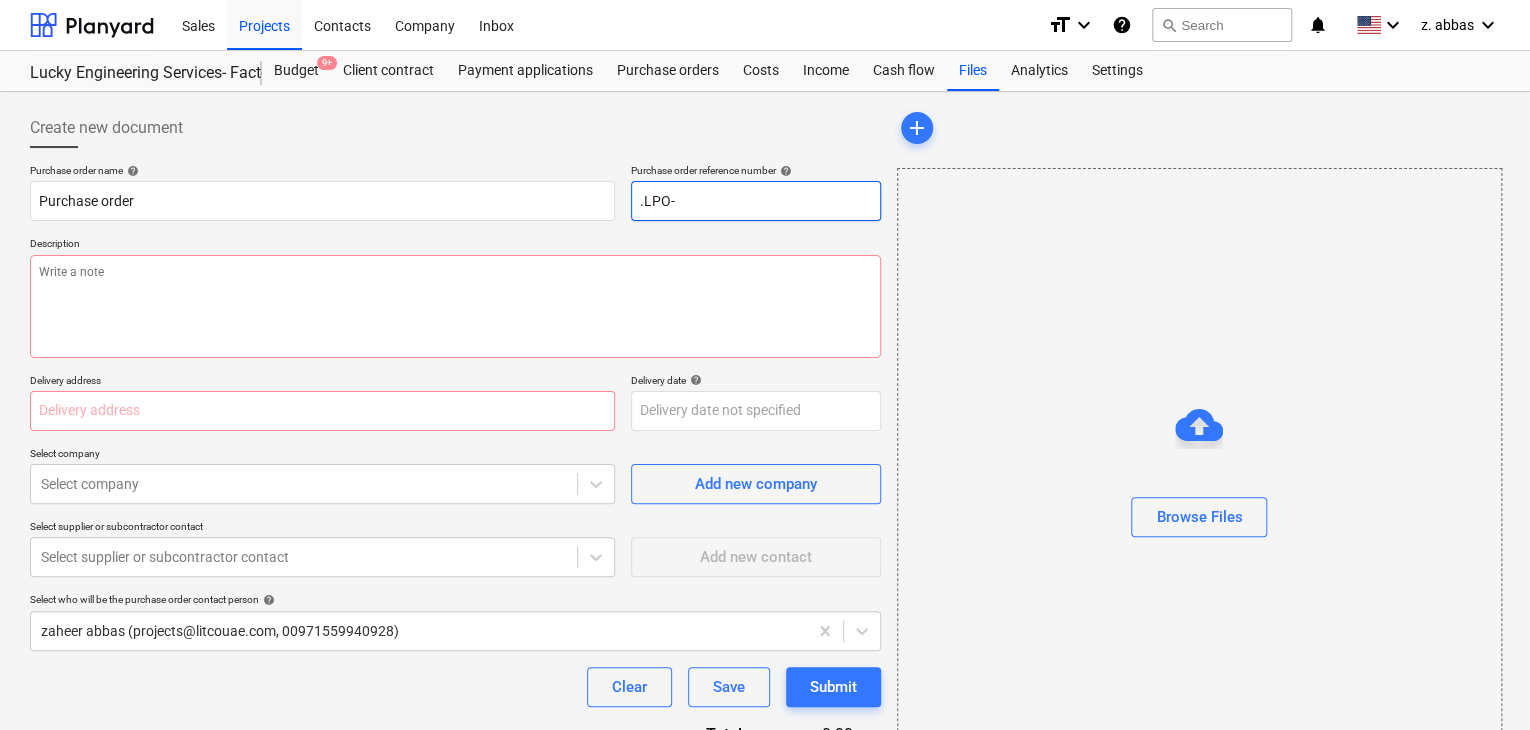 type on ".LPO-" 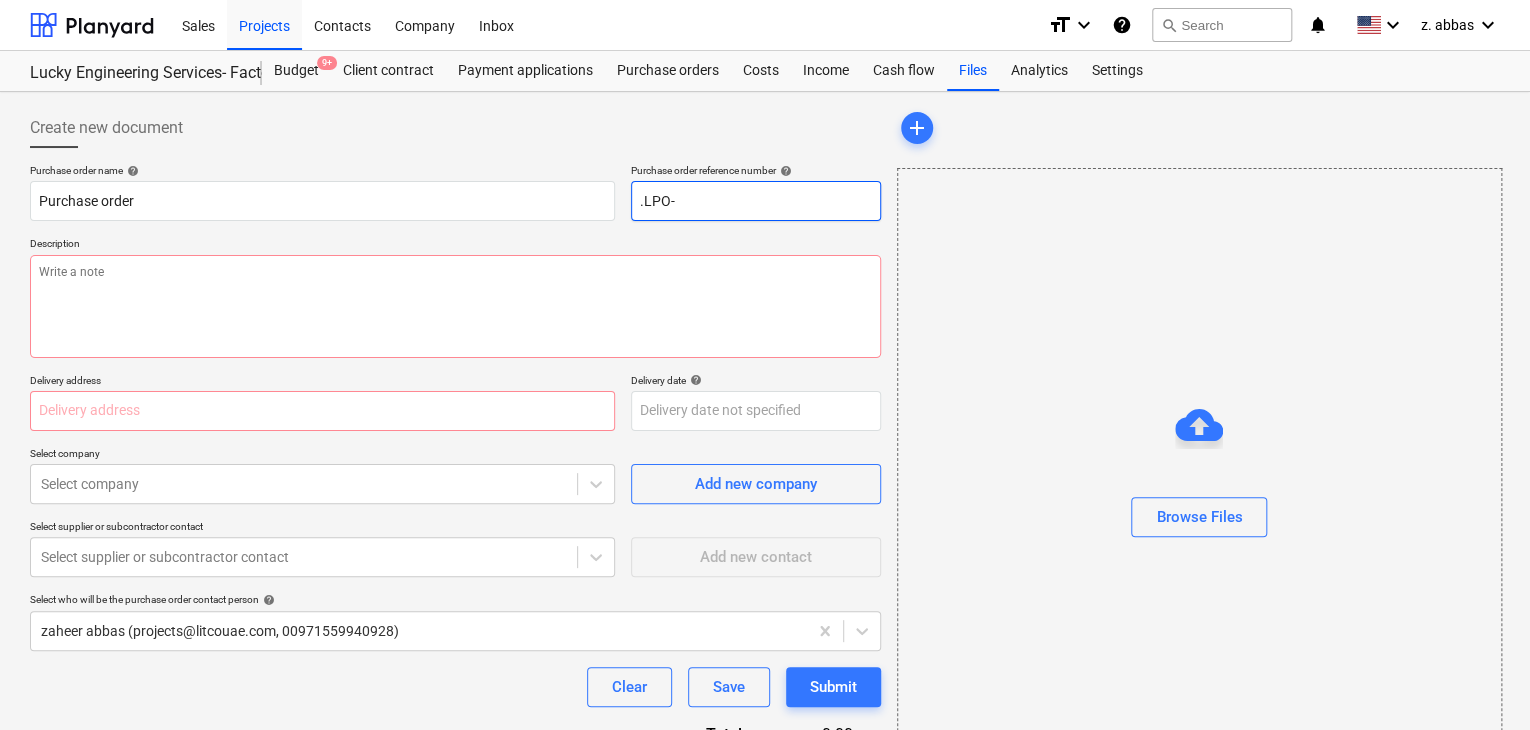 type on "x" 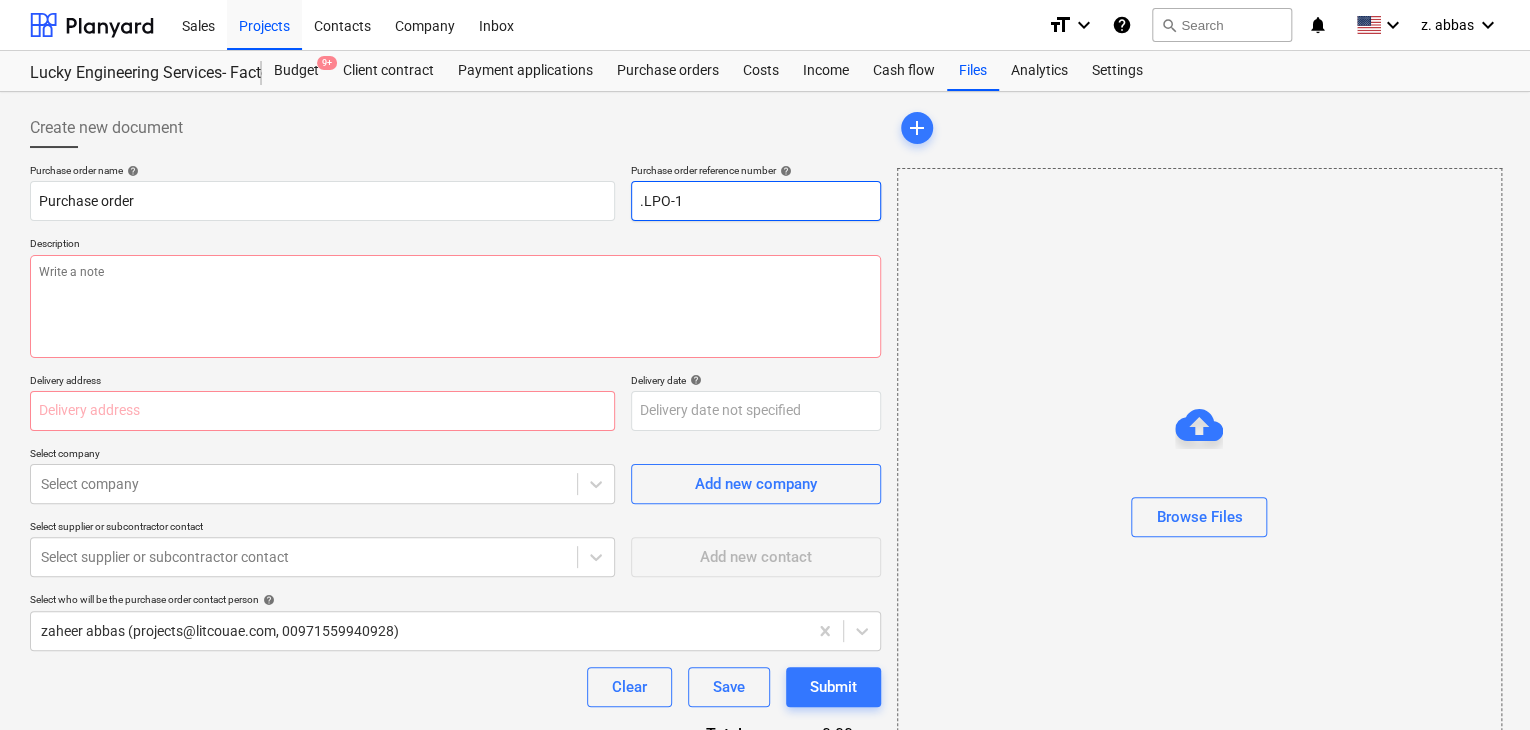 type on "x" 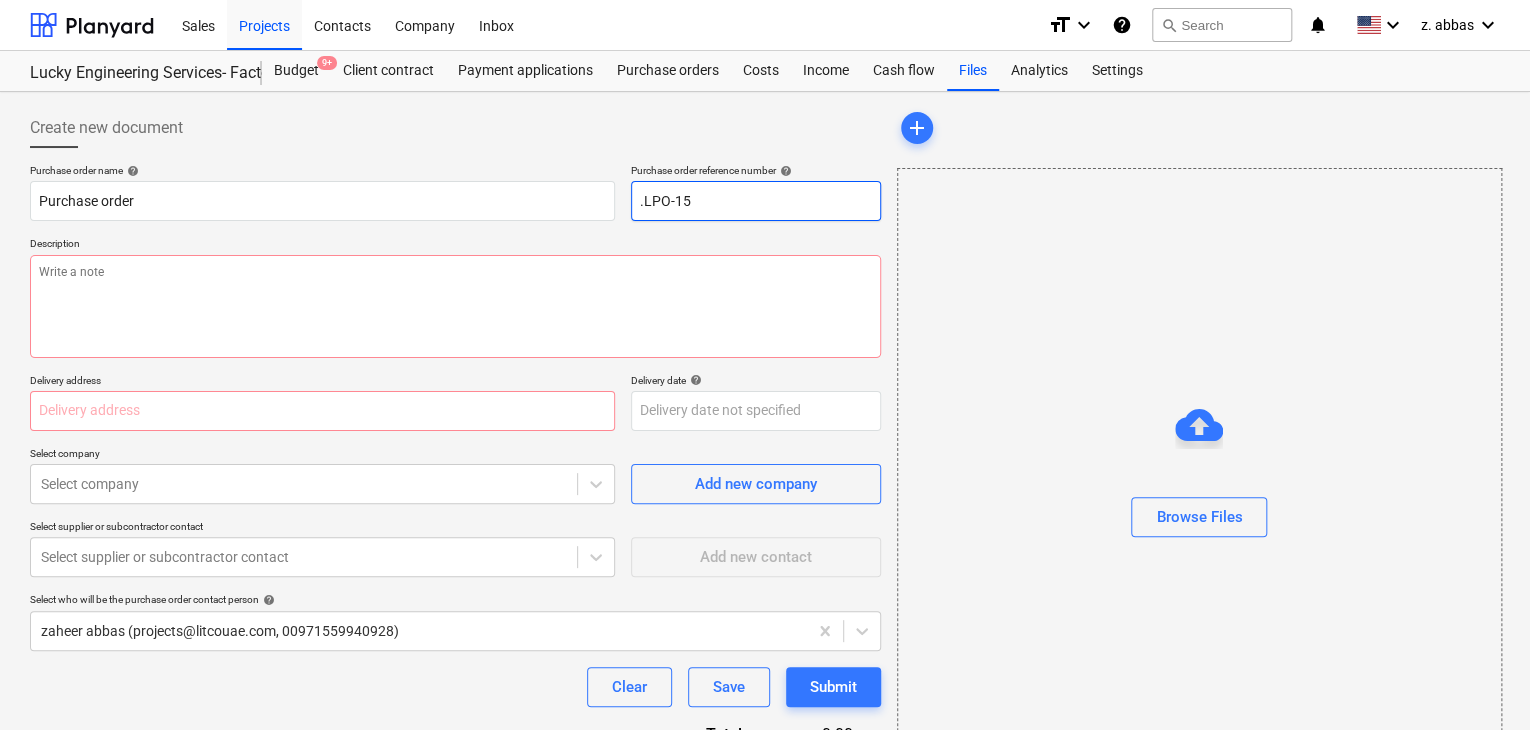 type on "x" 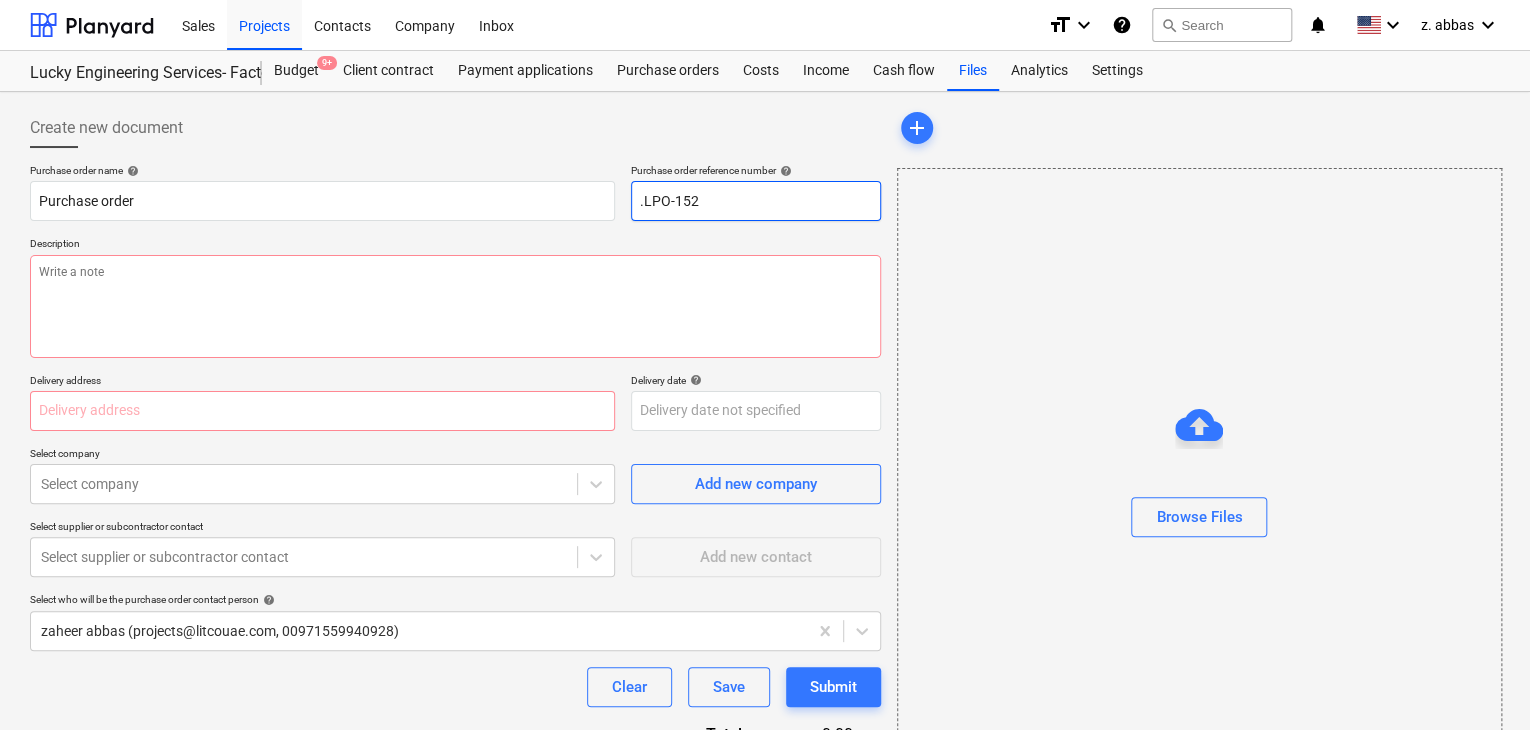 type on "x" 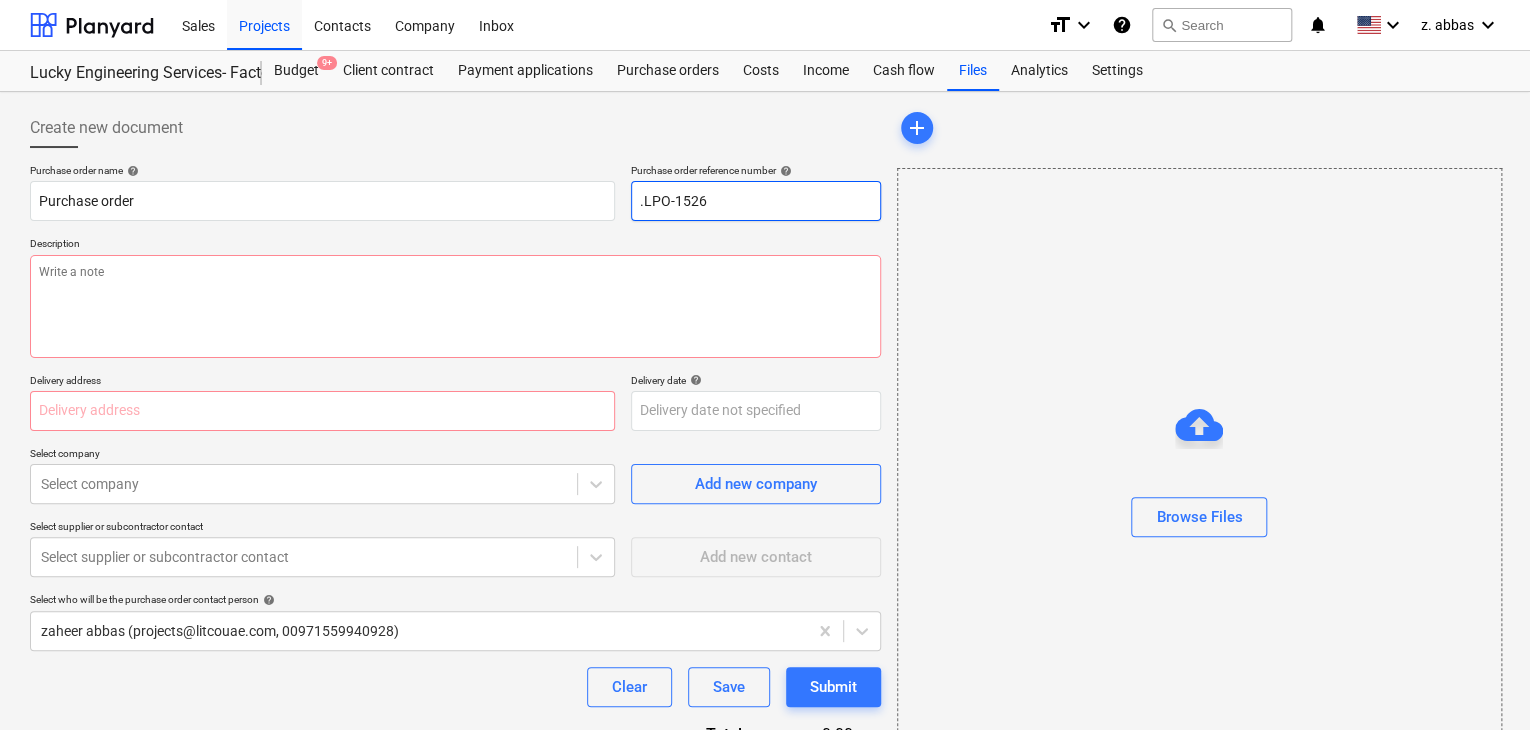 type on "x" 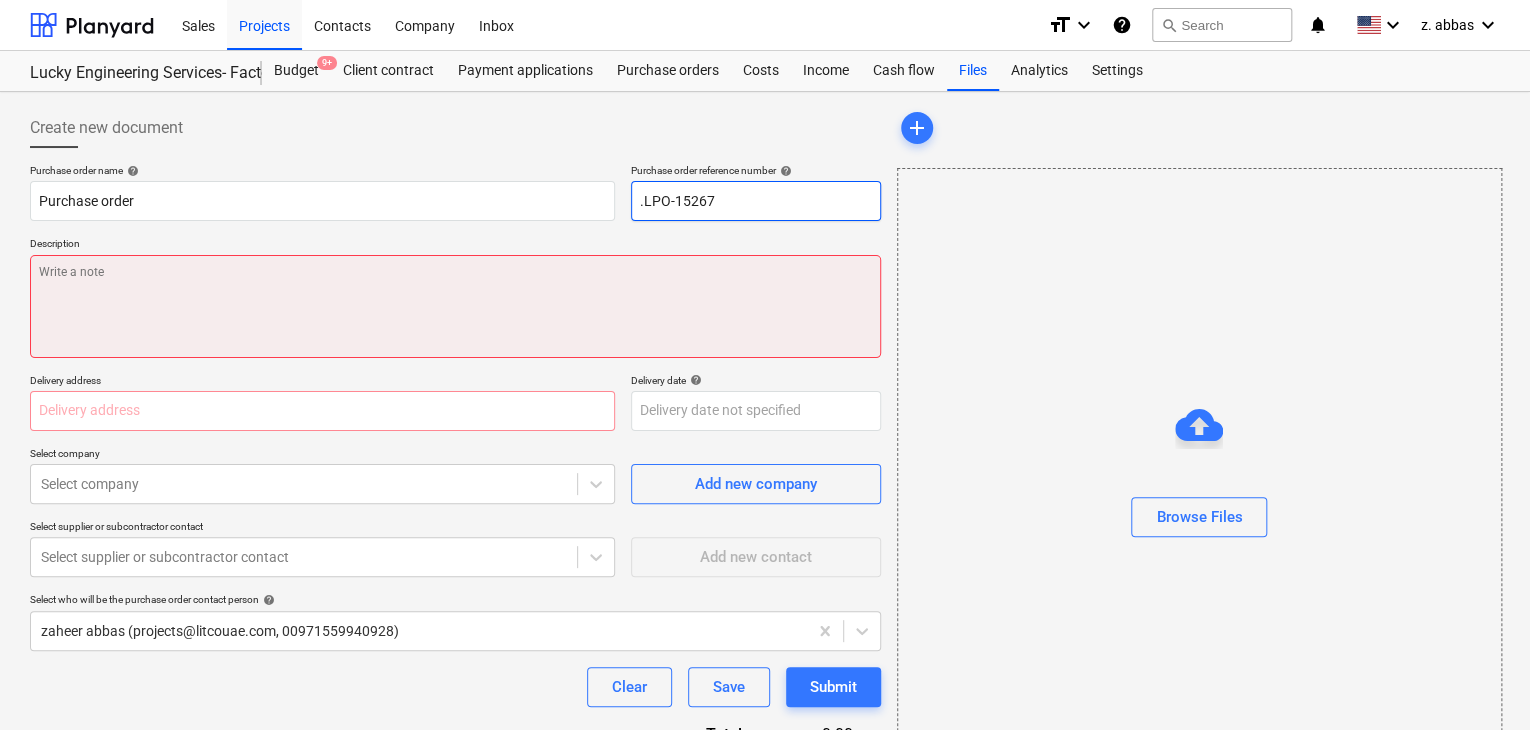 type on ".LPO-15267" 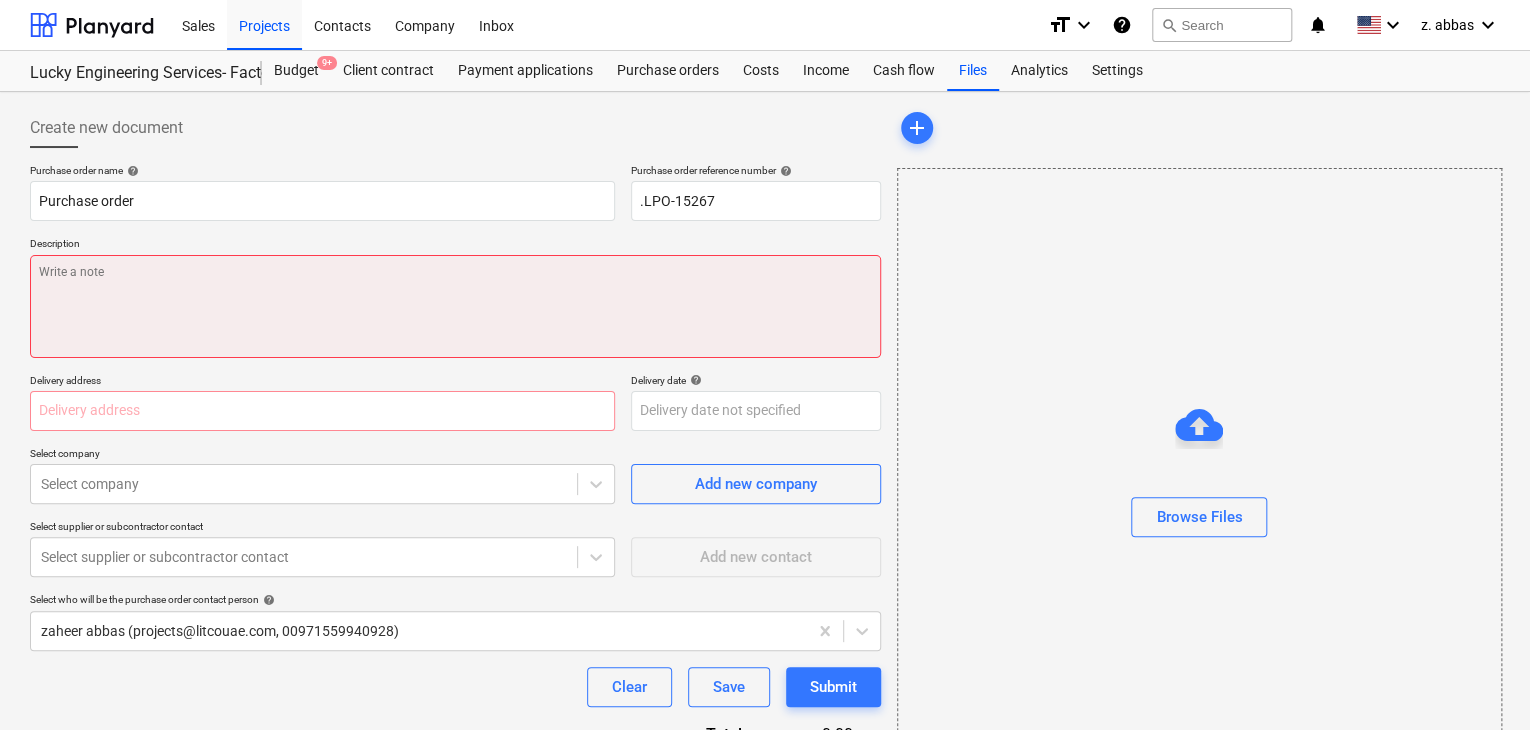 click at bounding box center (455, 306) 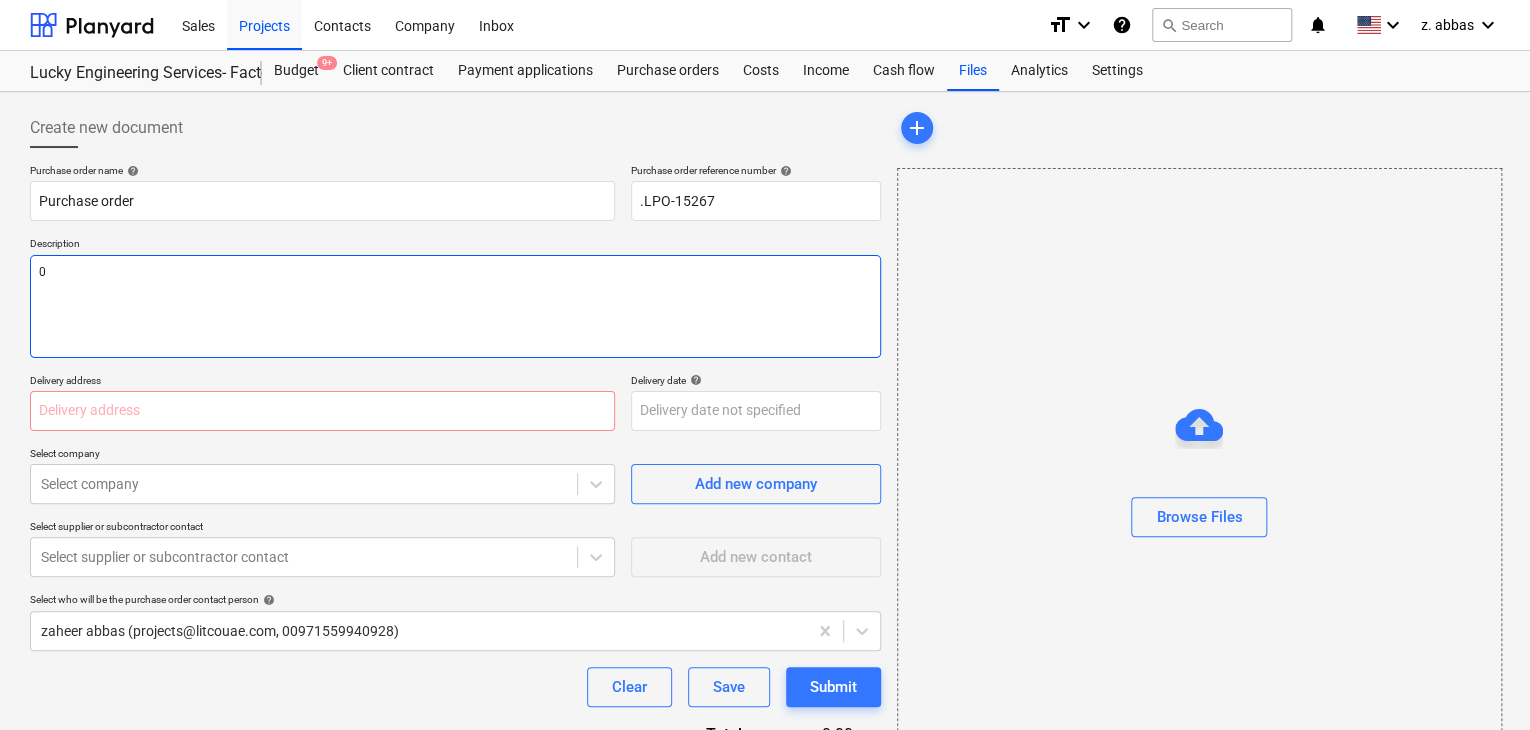 type on "x" 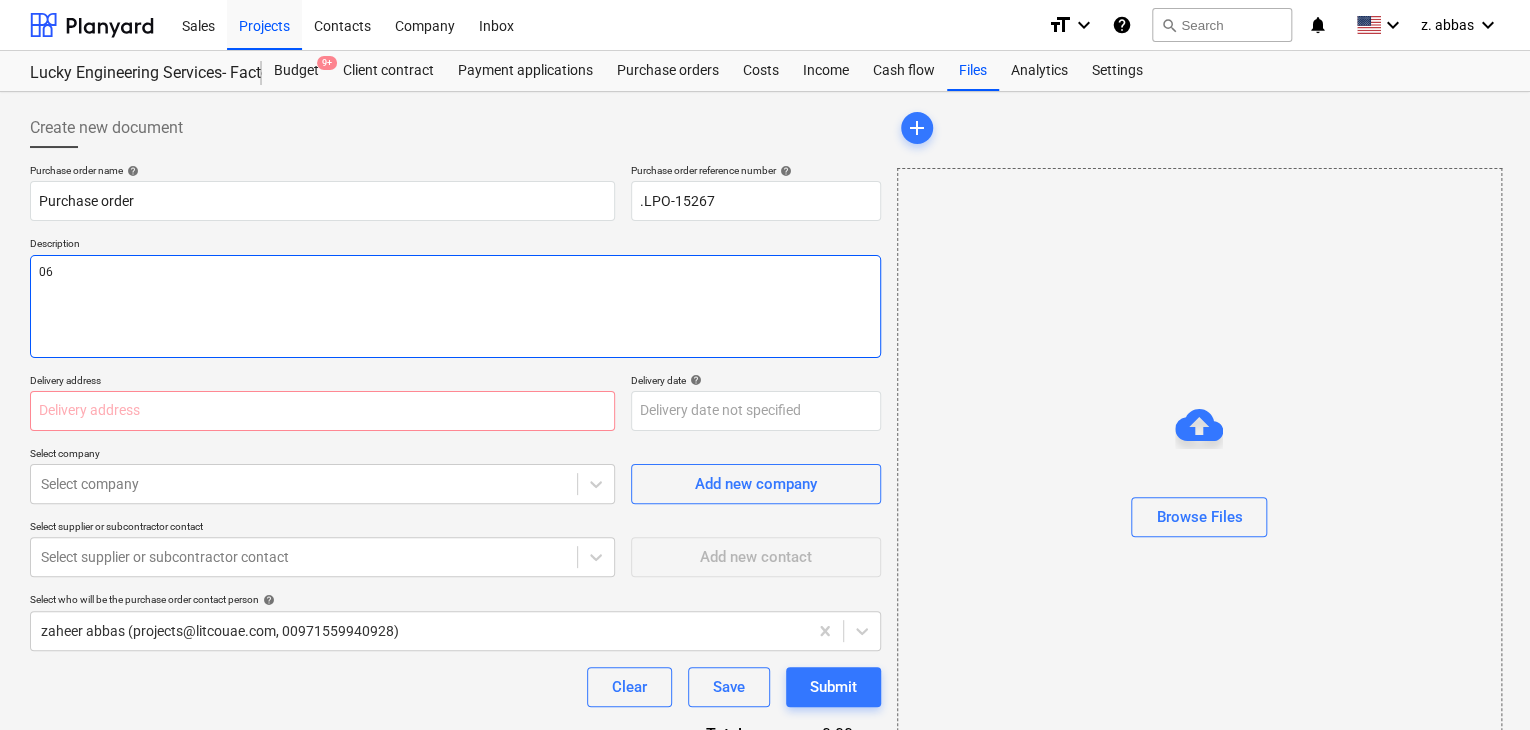 type on "x" 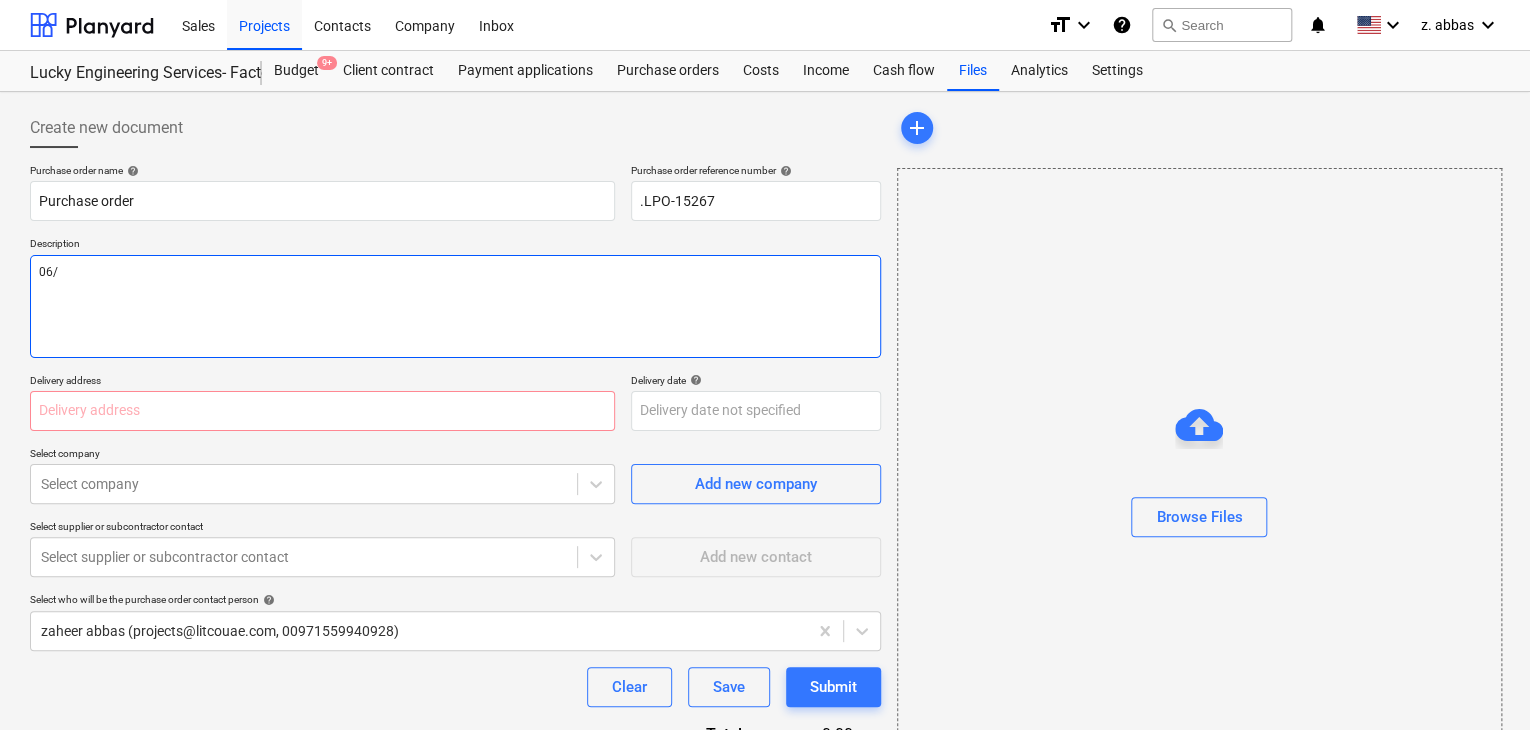 type on "x" 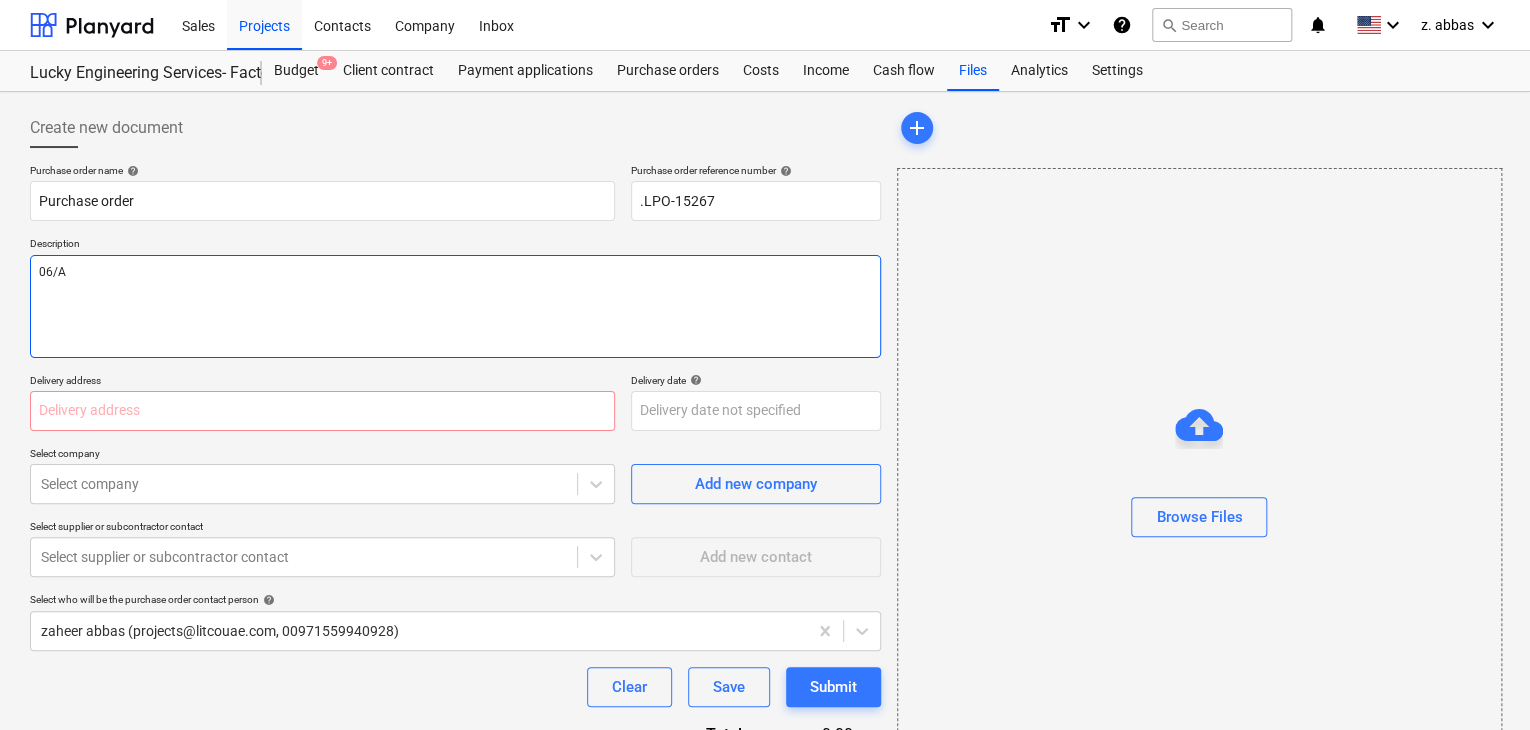 type on "x" 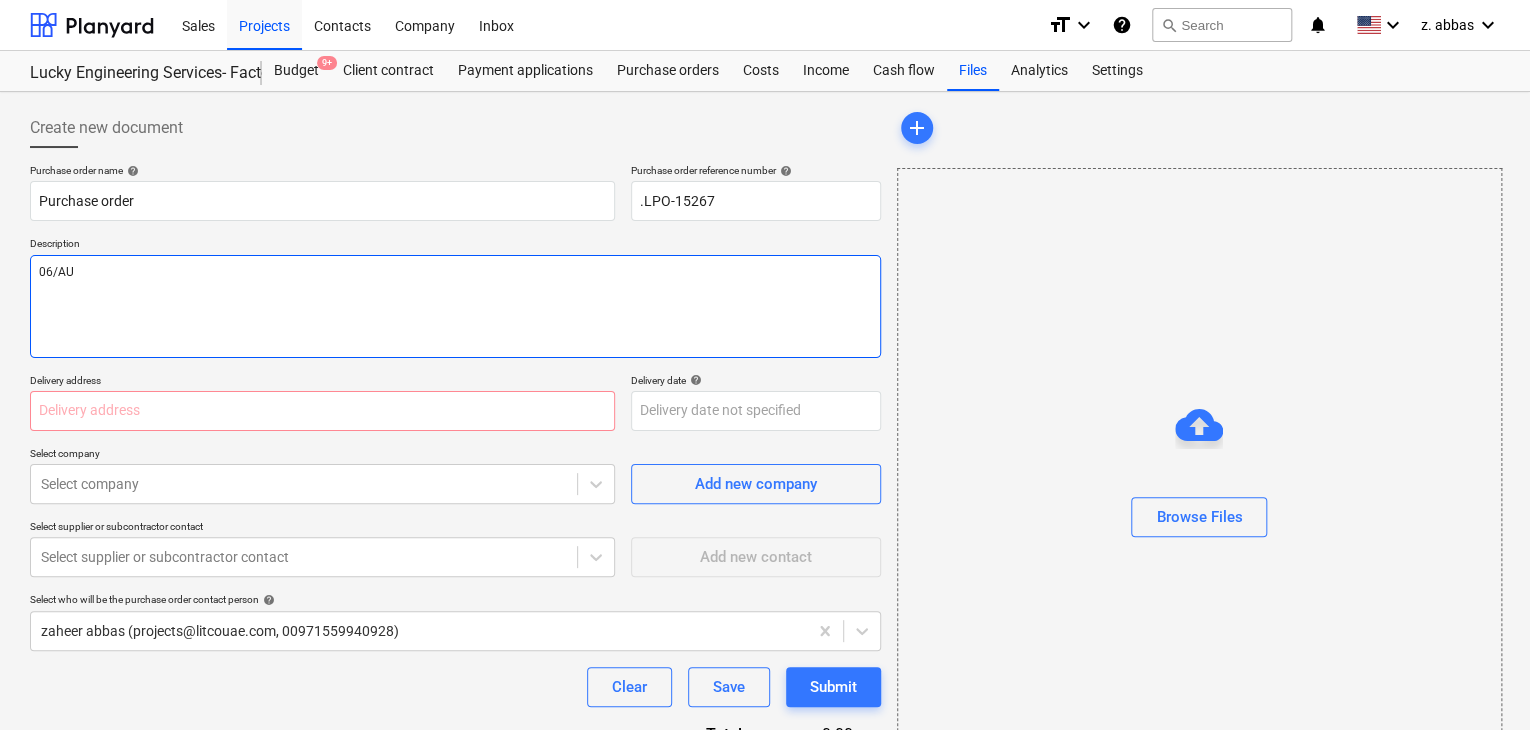 type on "x" 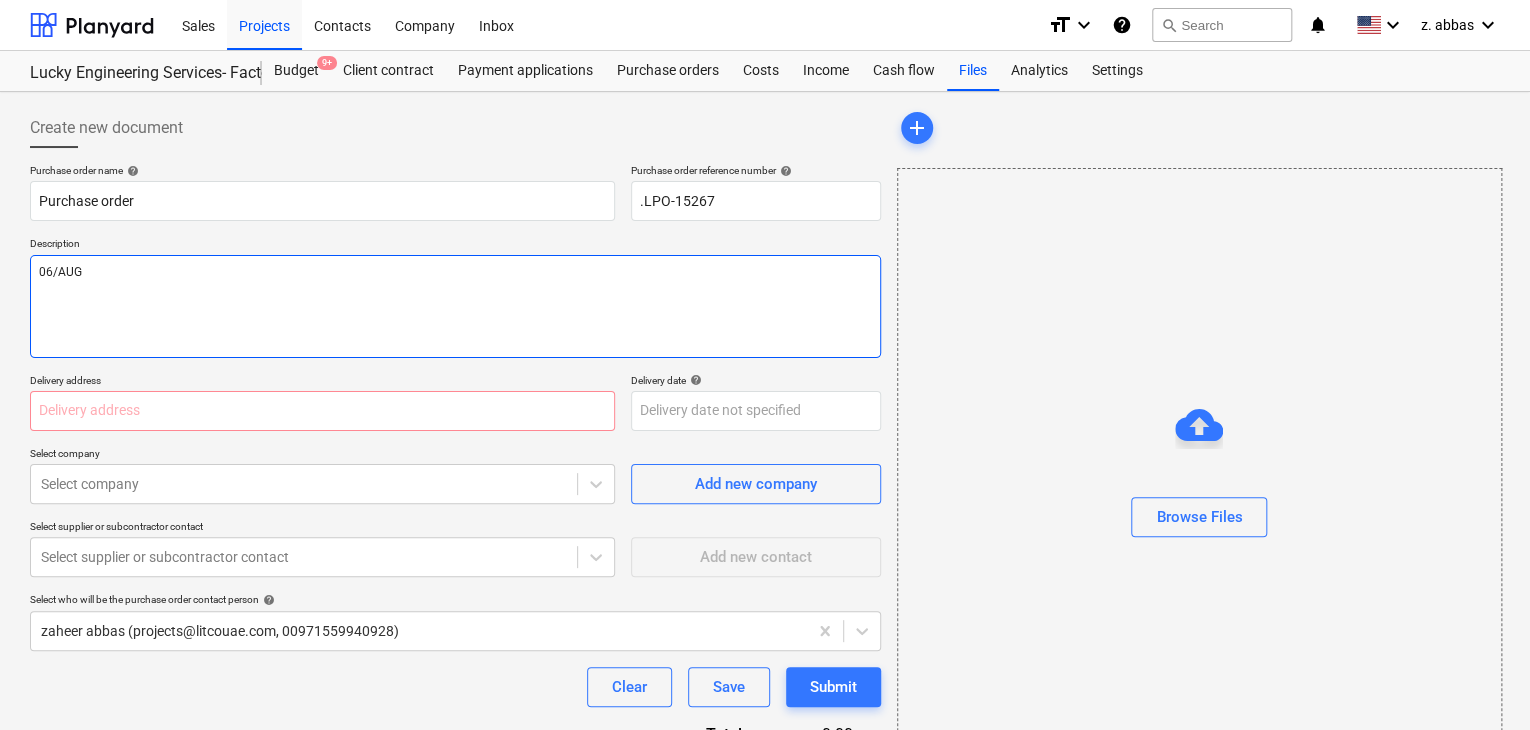 type on "x" 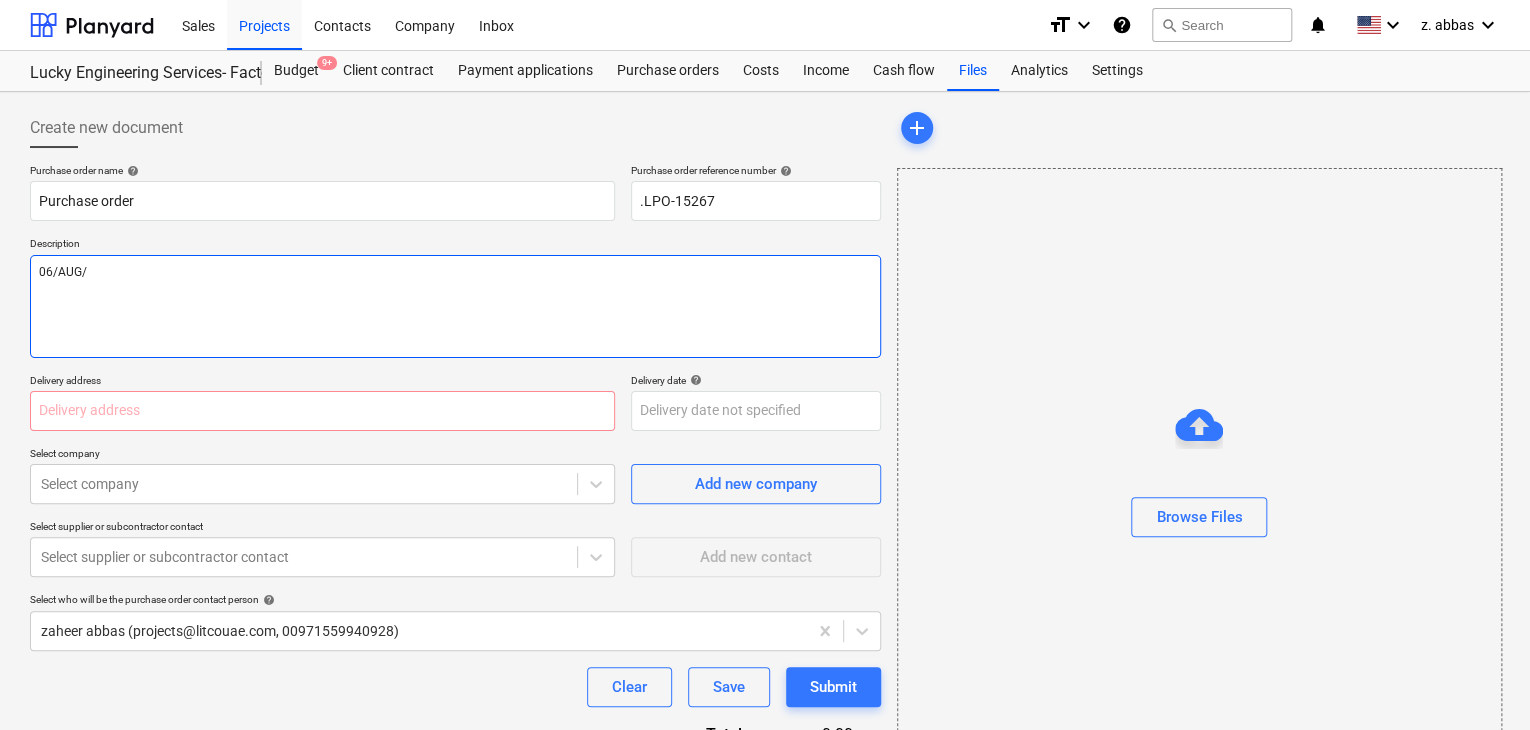 type on "x" 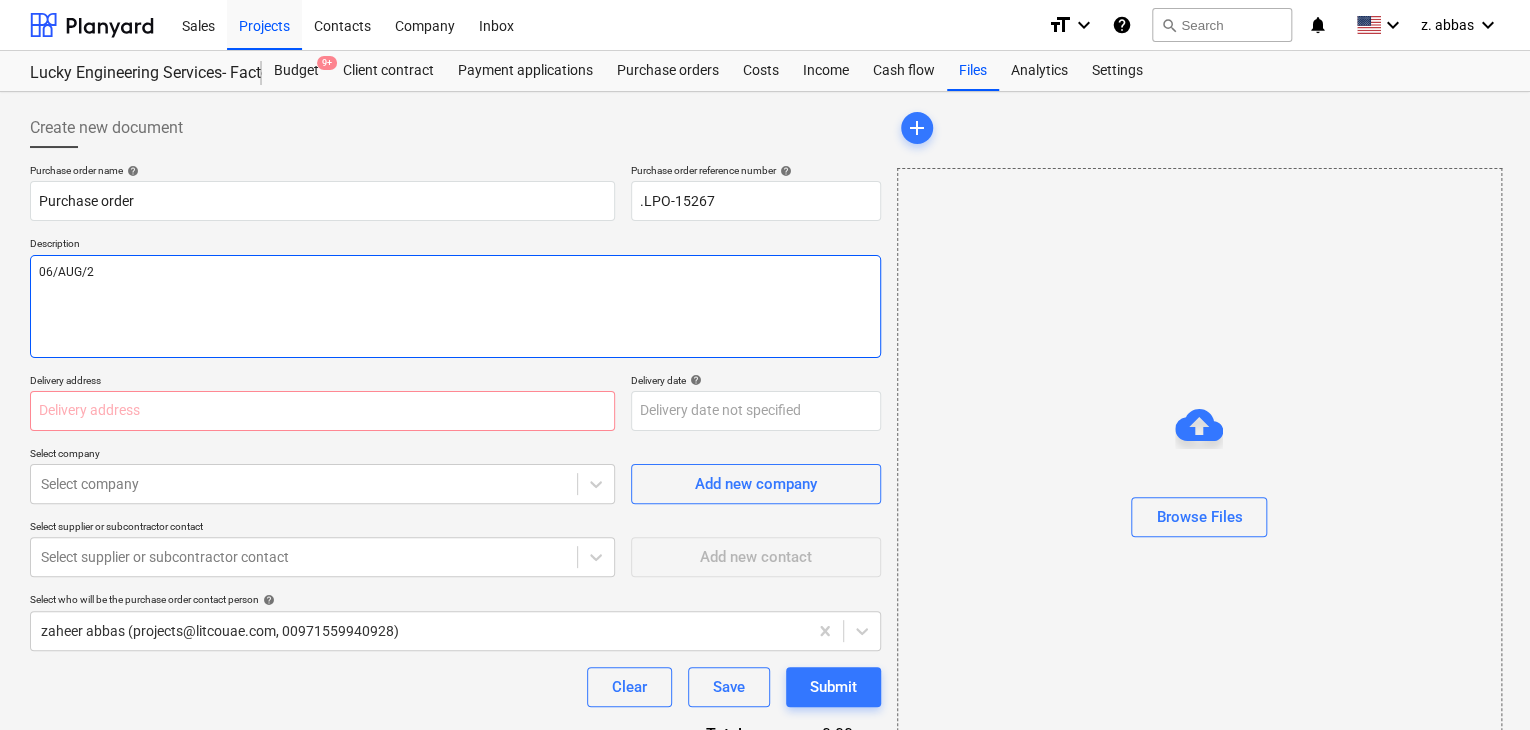 type on "x" 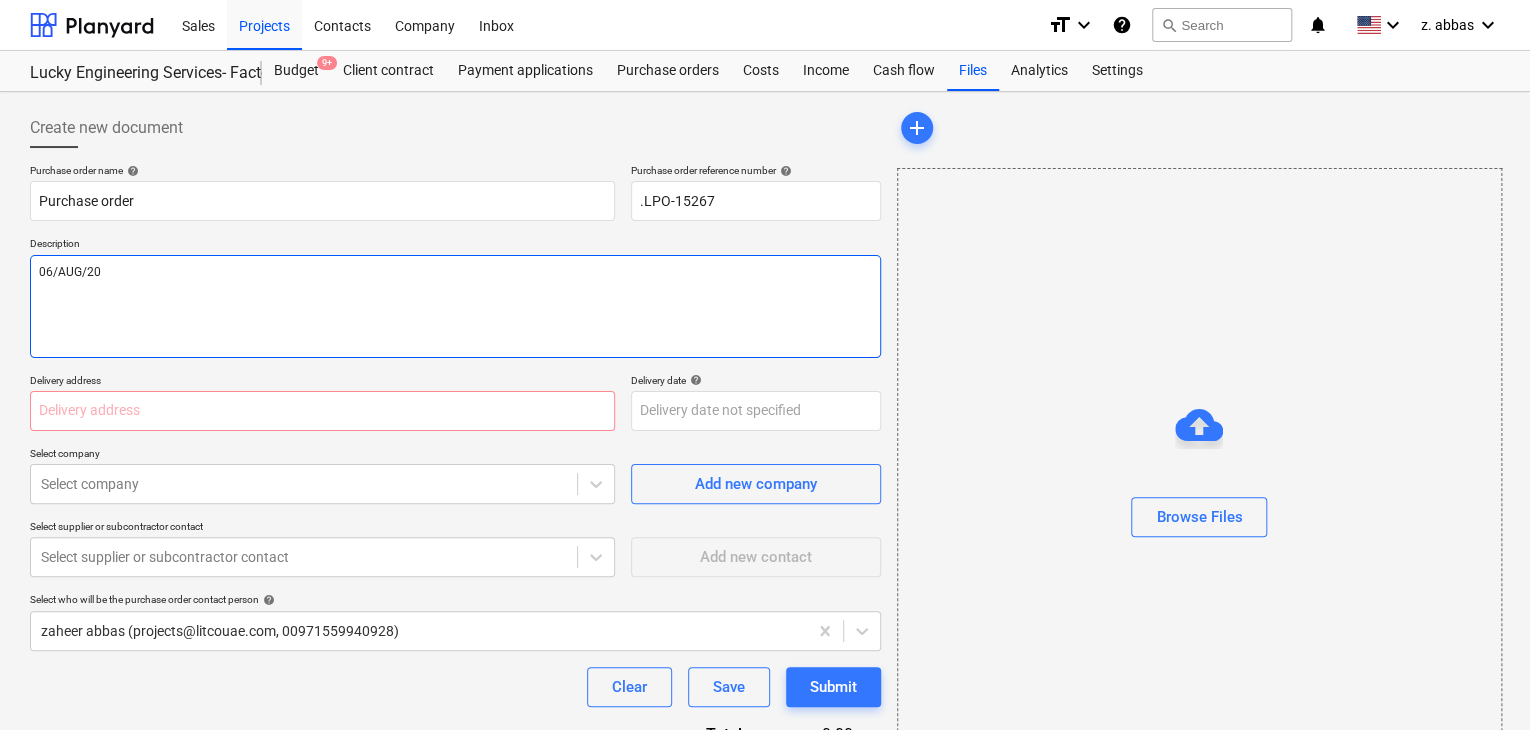 type on "x" 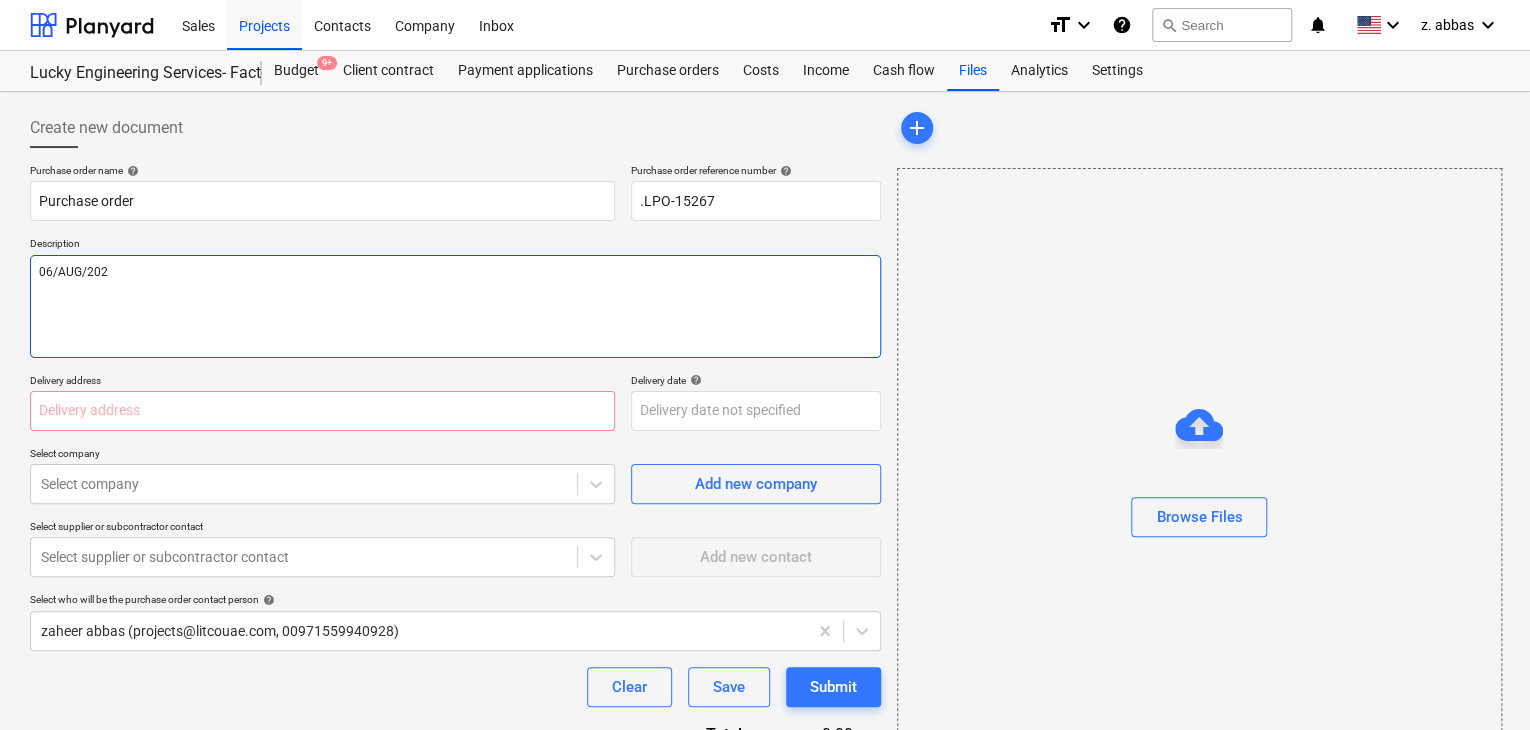 type on "x" 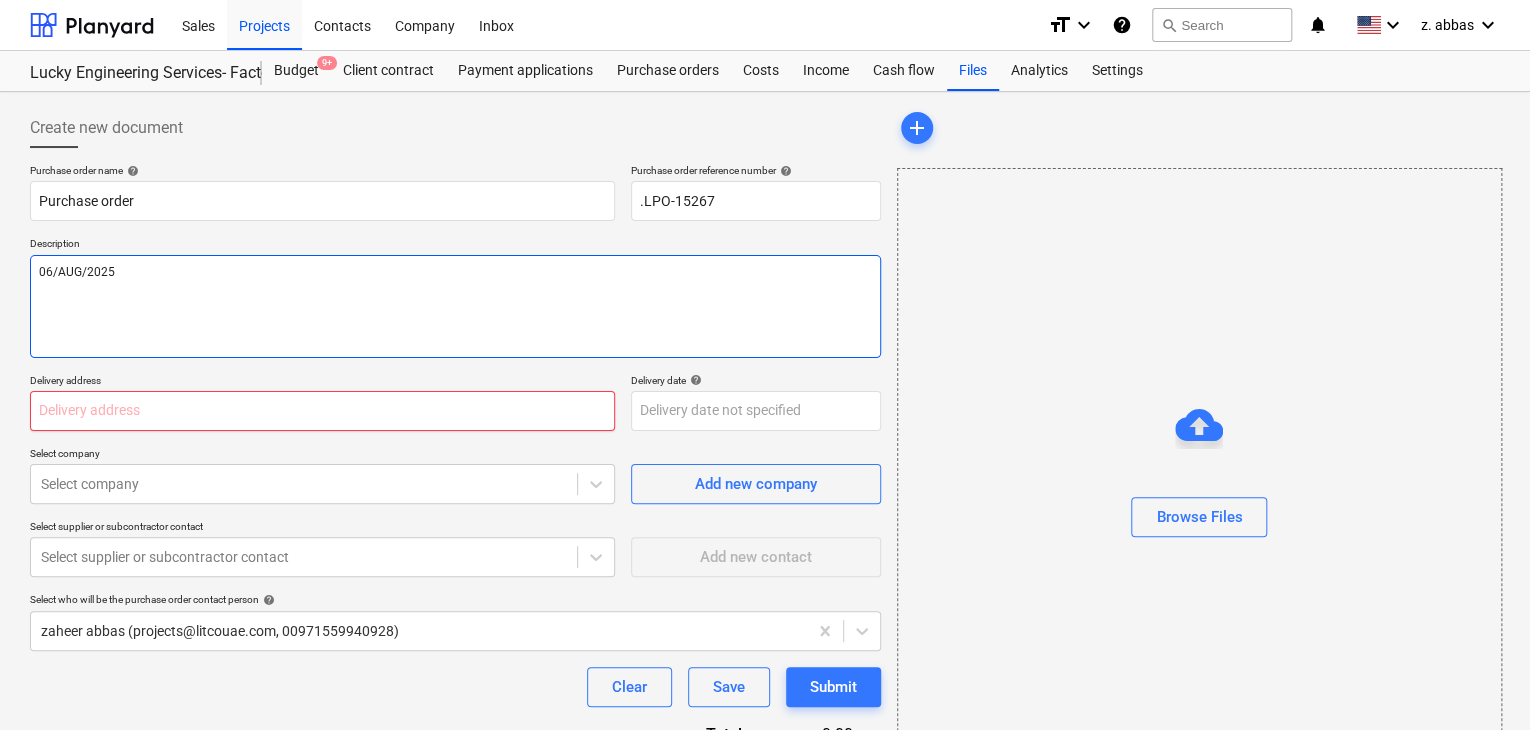 type on "06/AUG/2025" 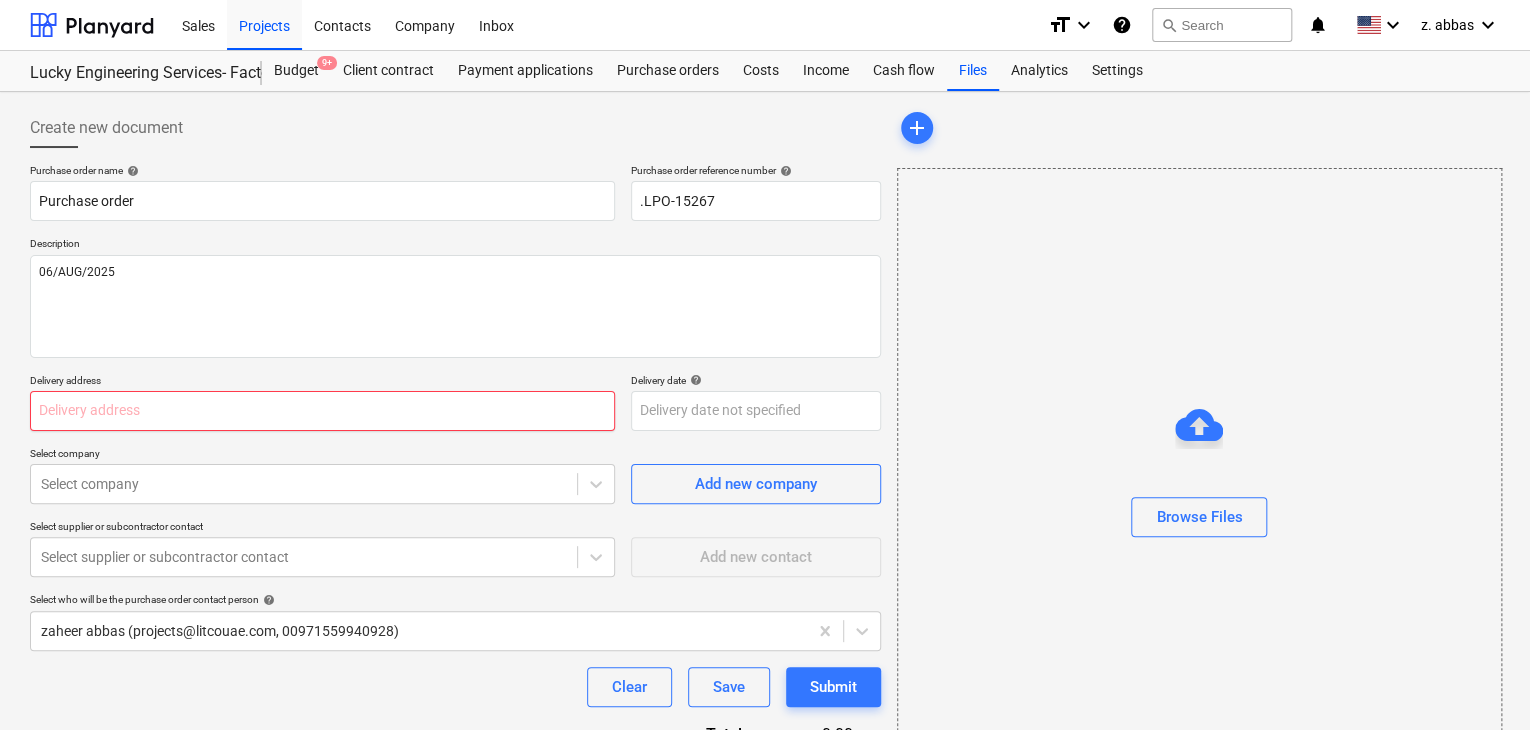 click at bounding box center [322, 411] 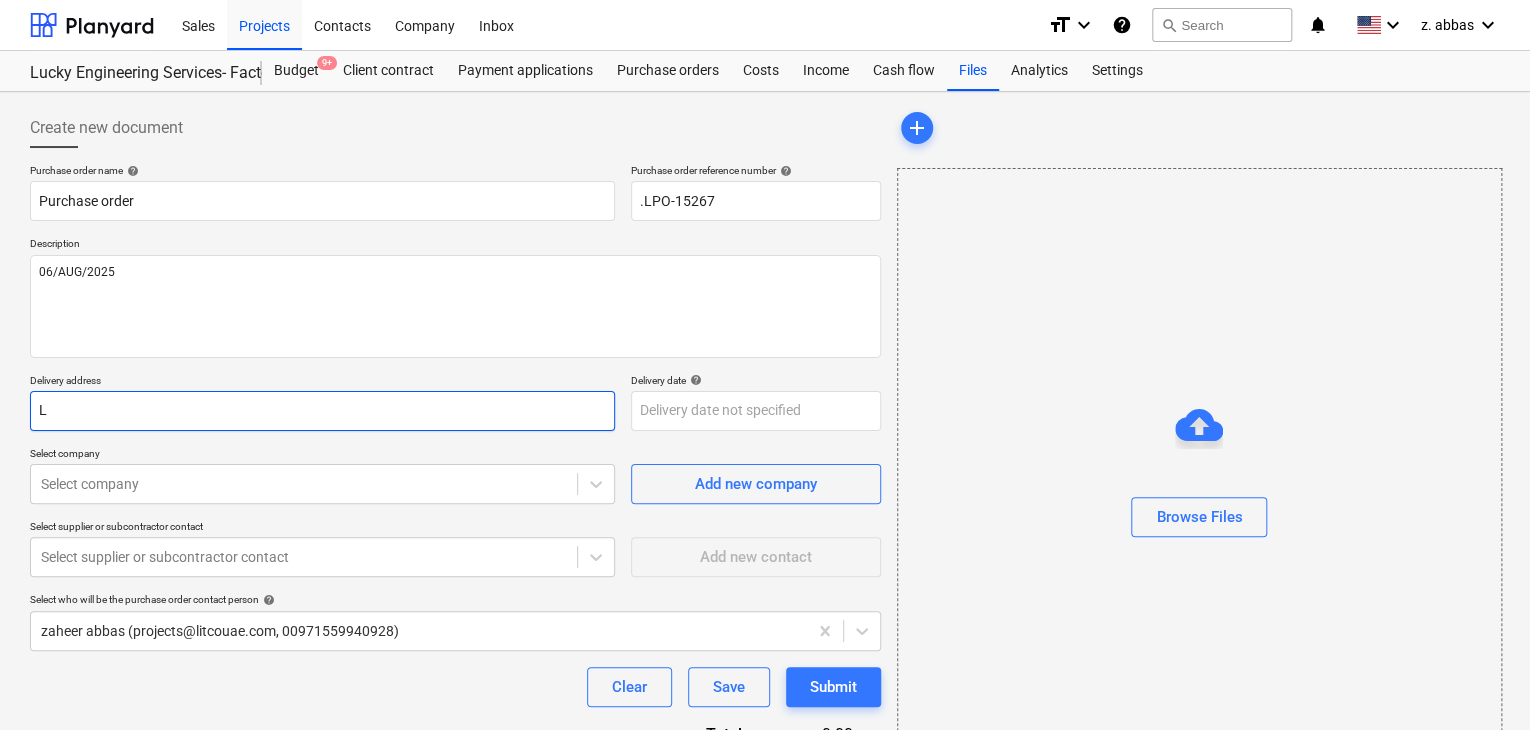 type on "x" 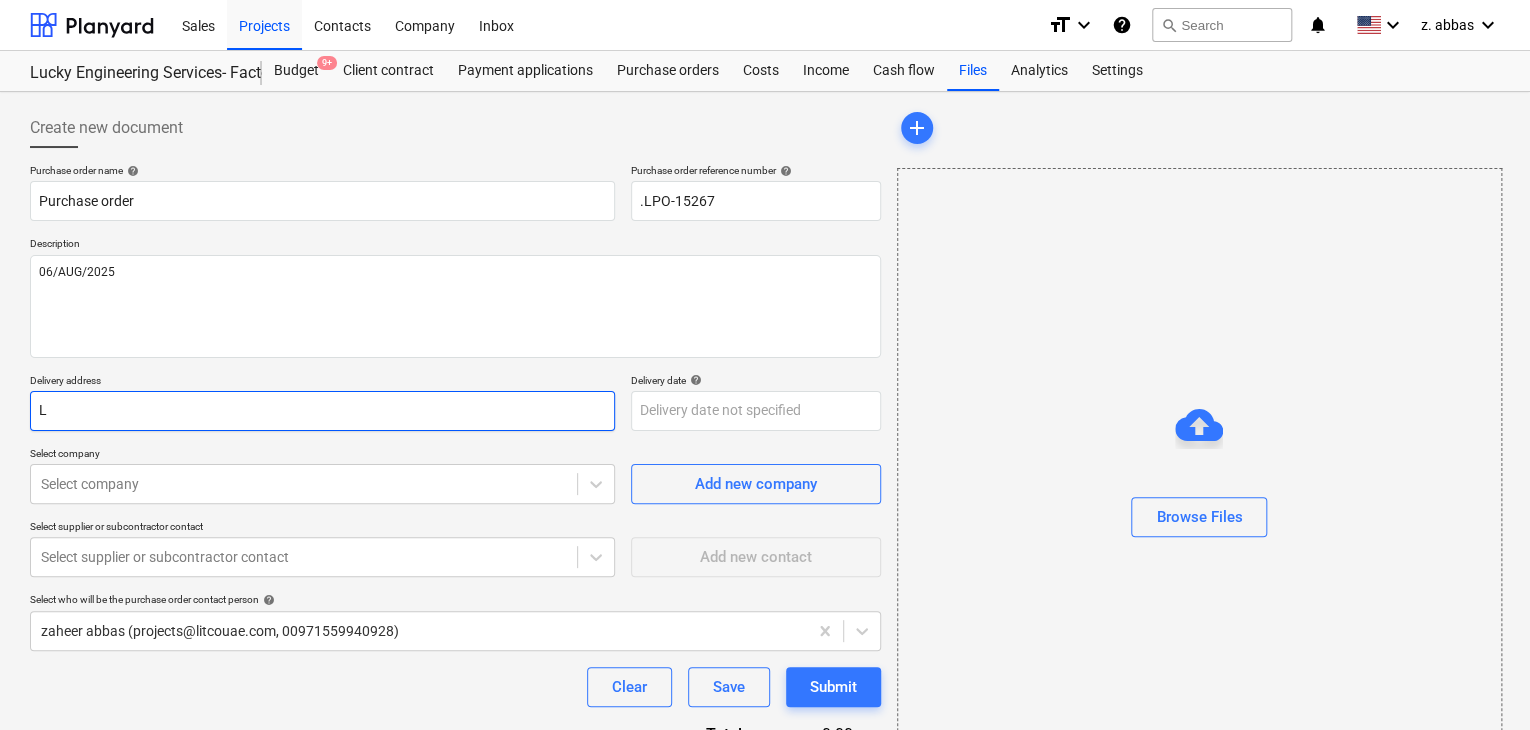 type on "LU" 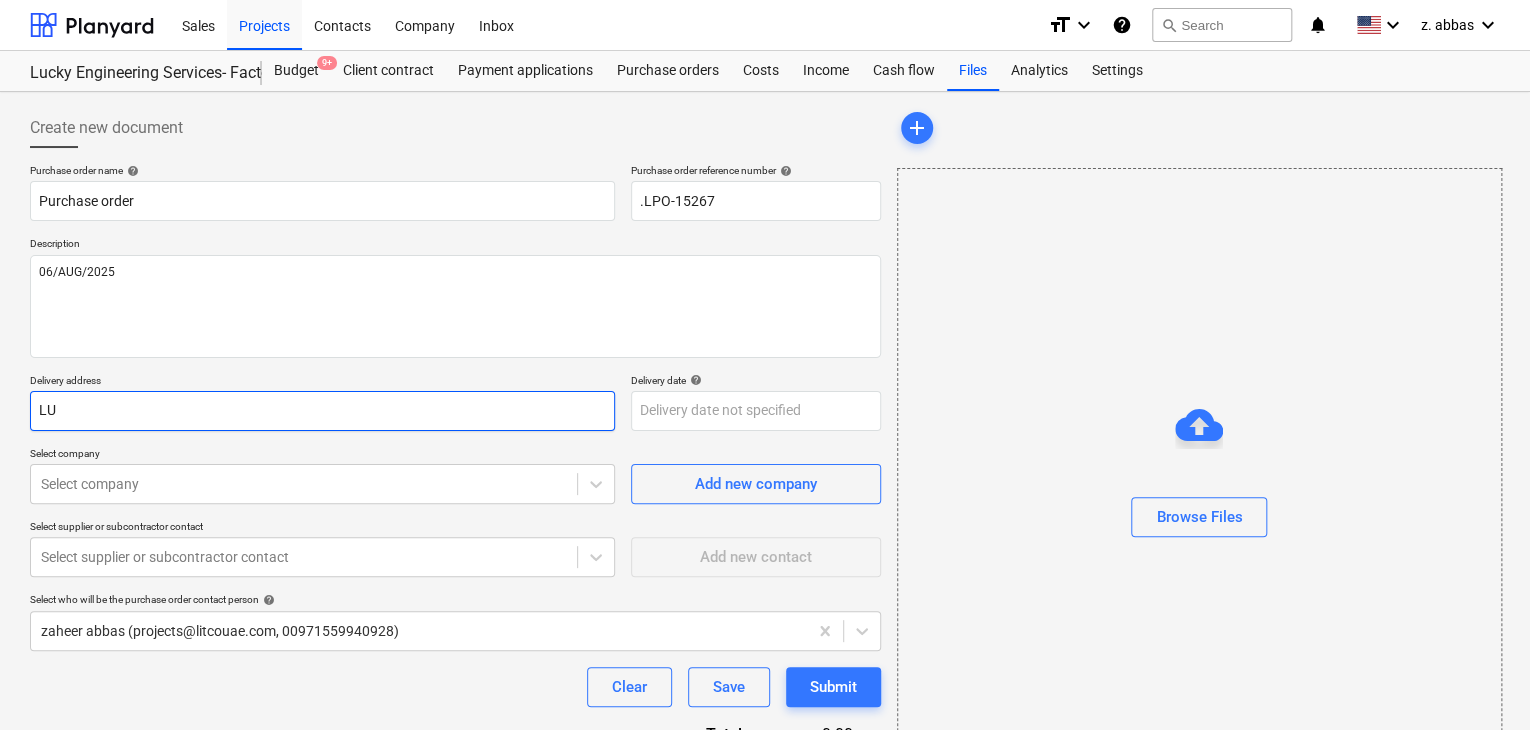 type on "x" 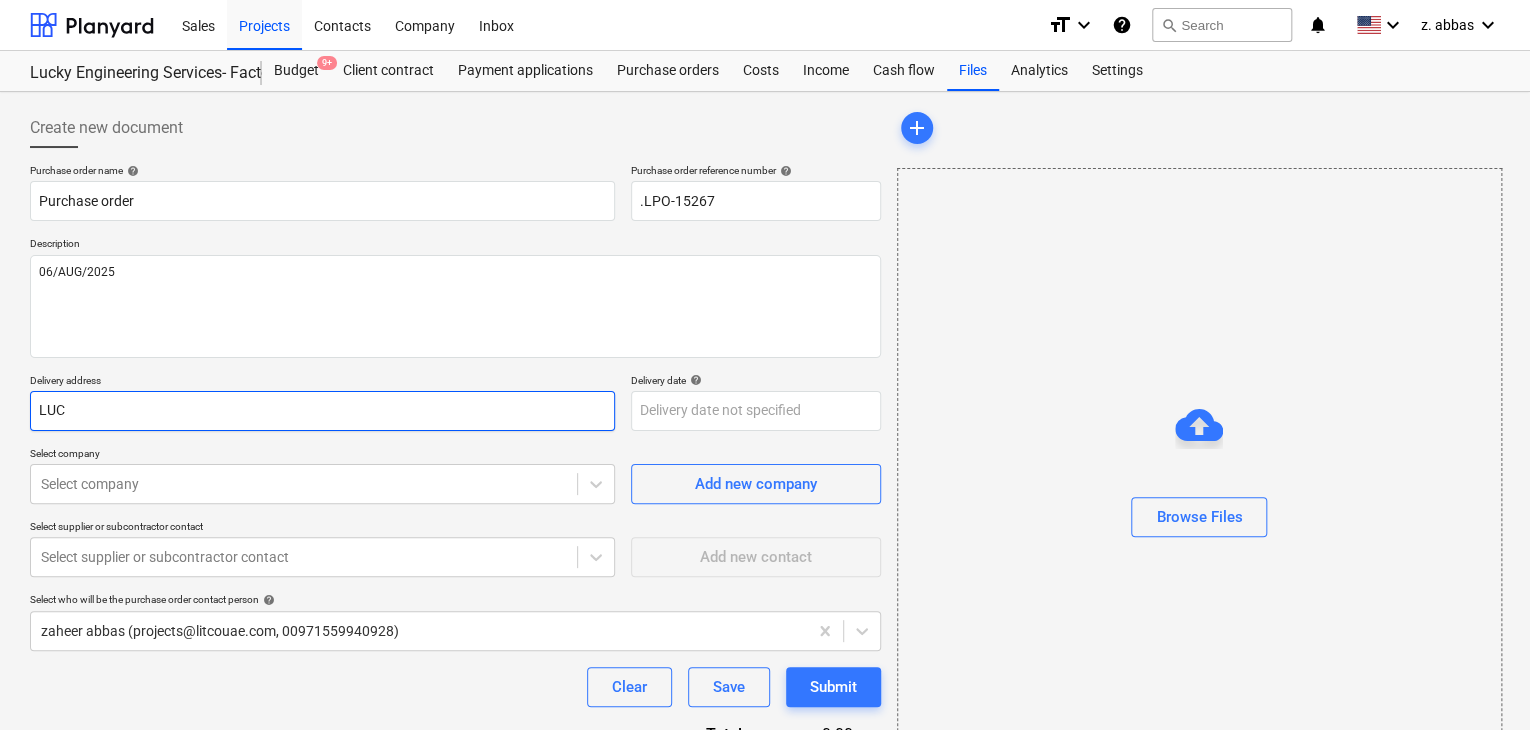 type on "x" 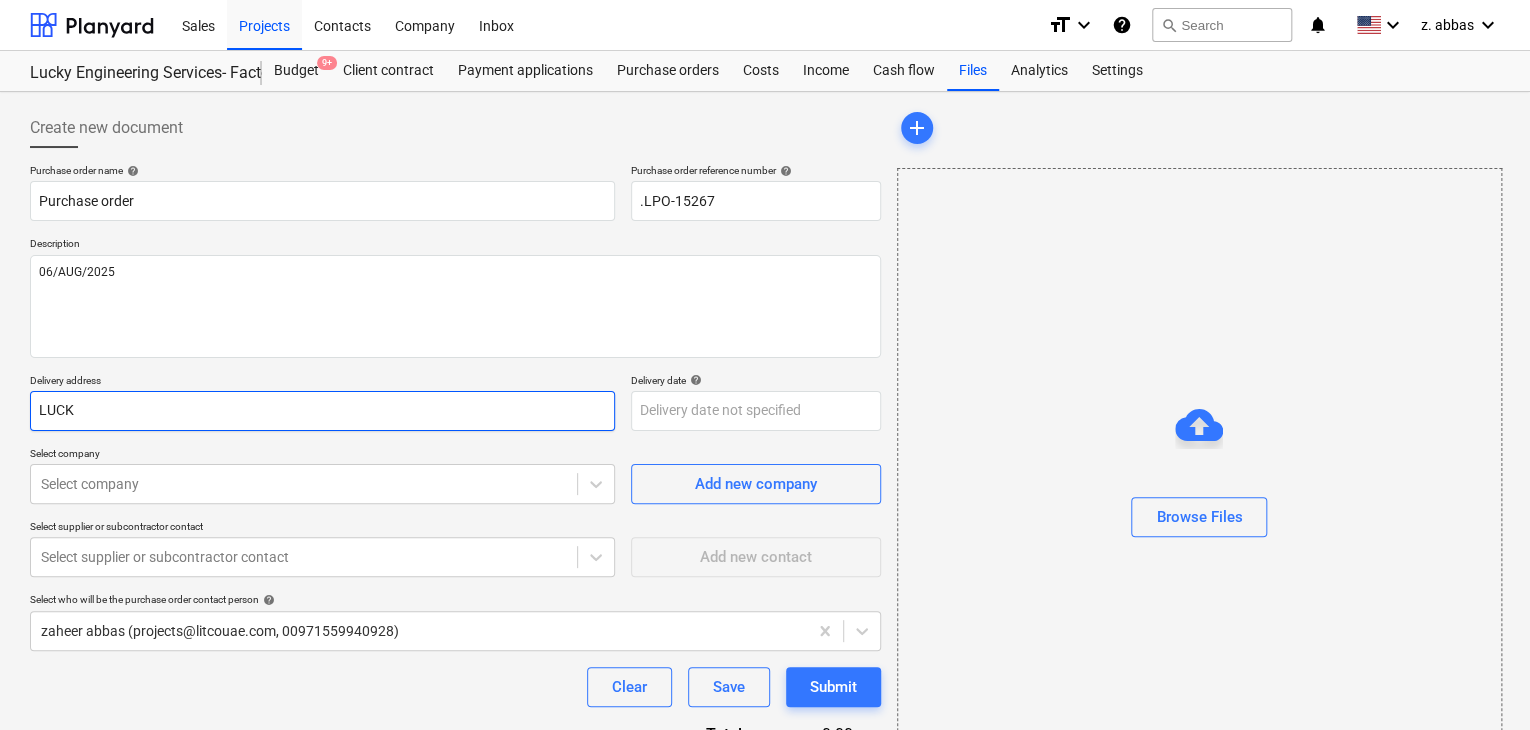 type on "x" 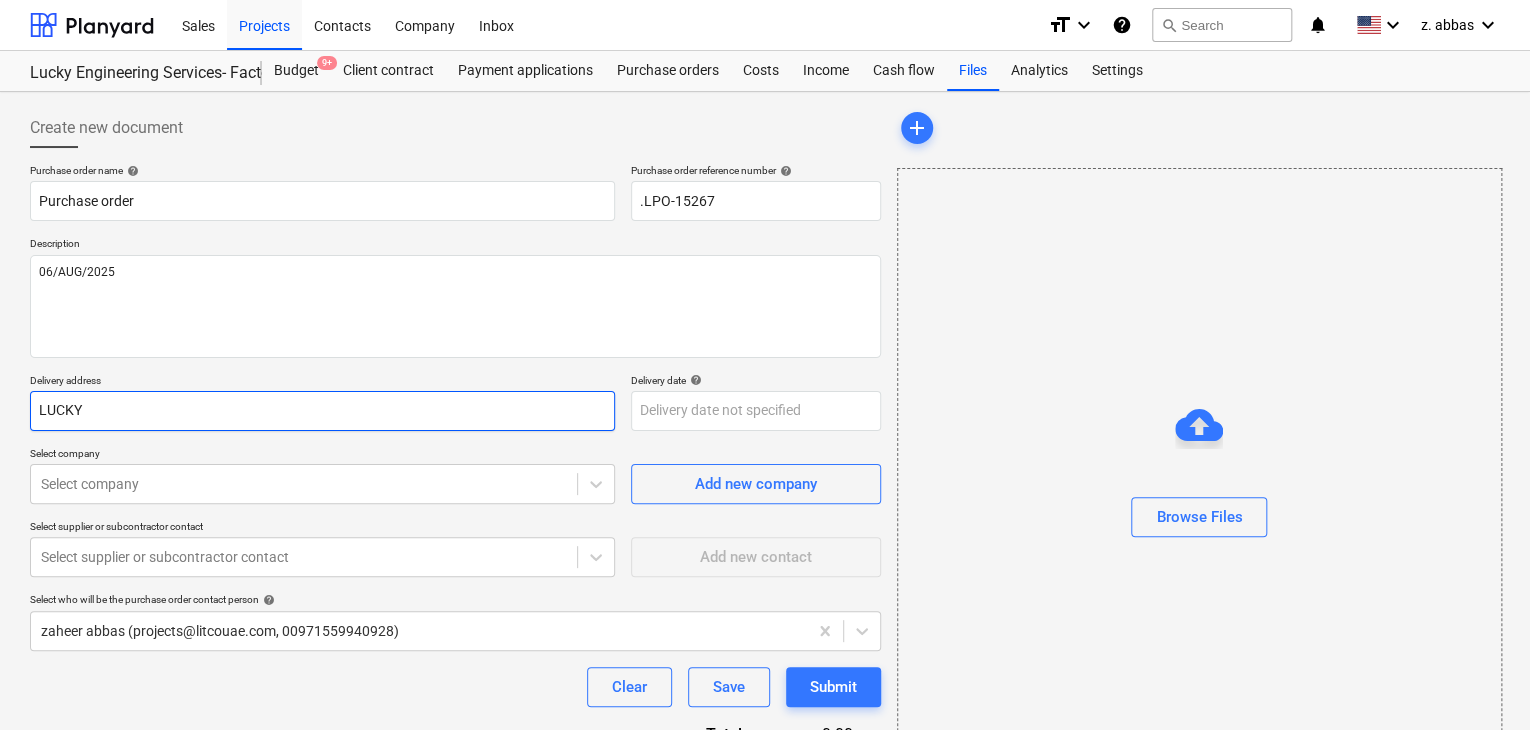 type on "x" 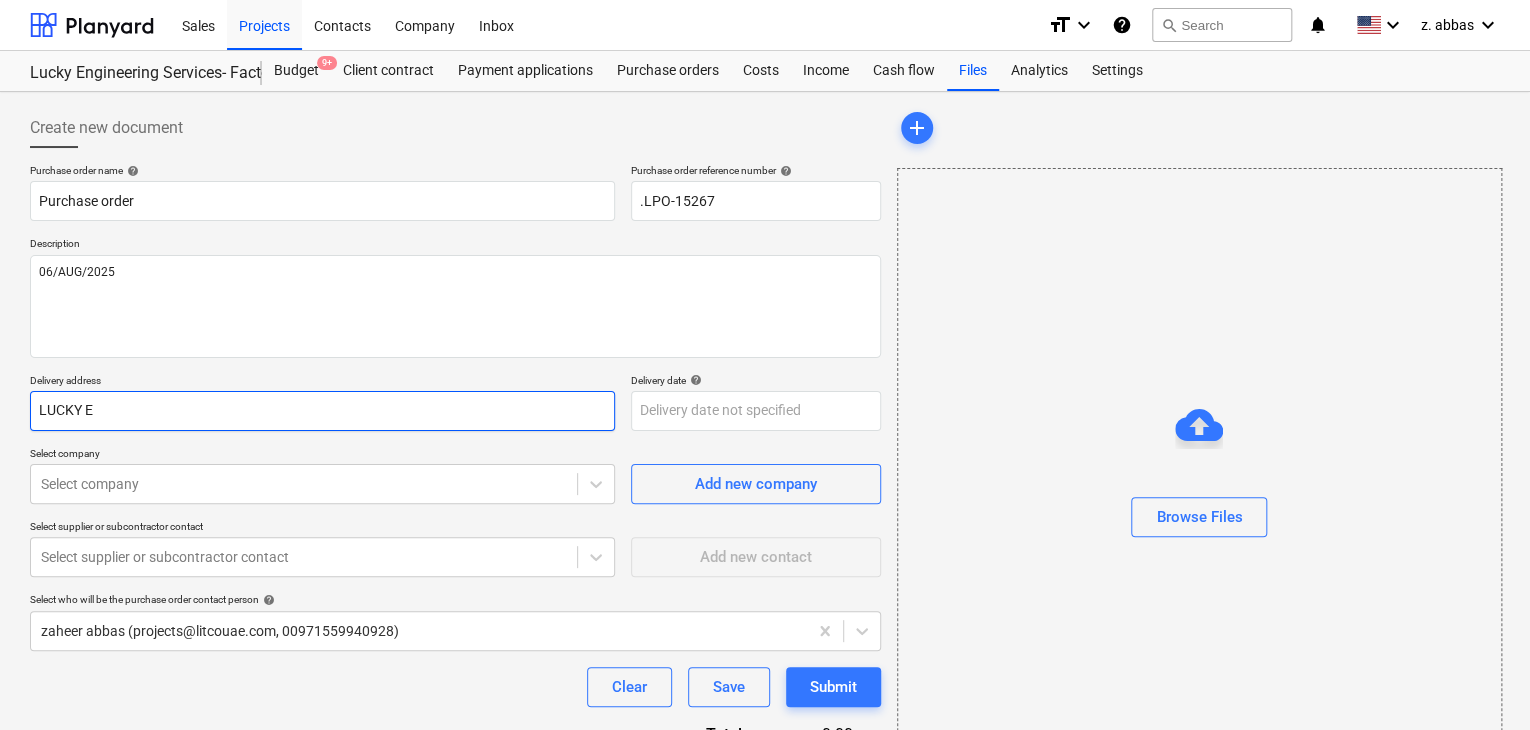 type on "x" 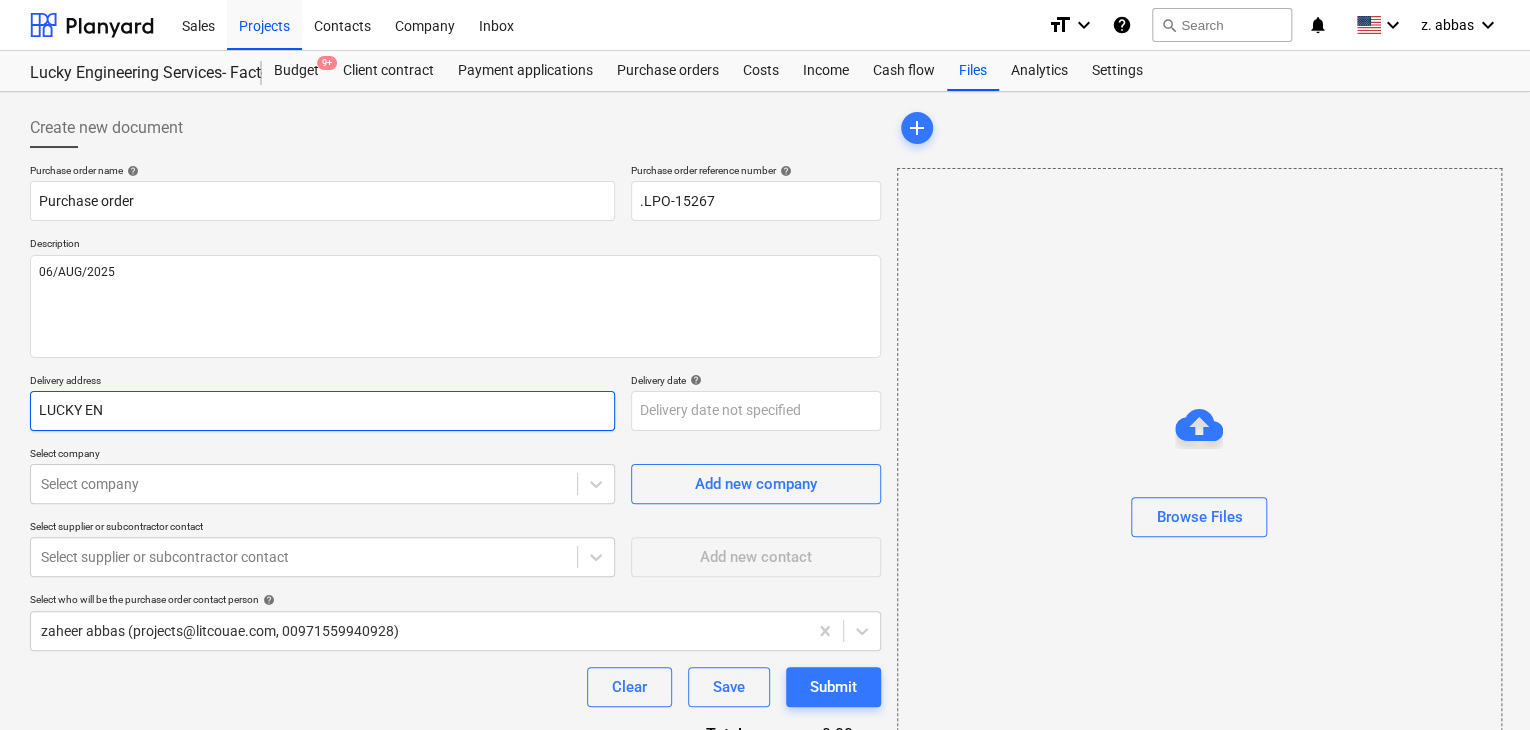type on "x" 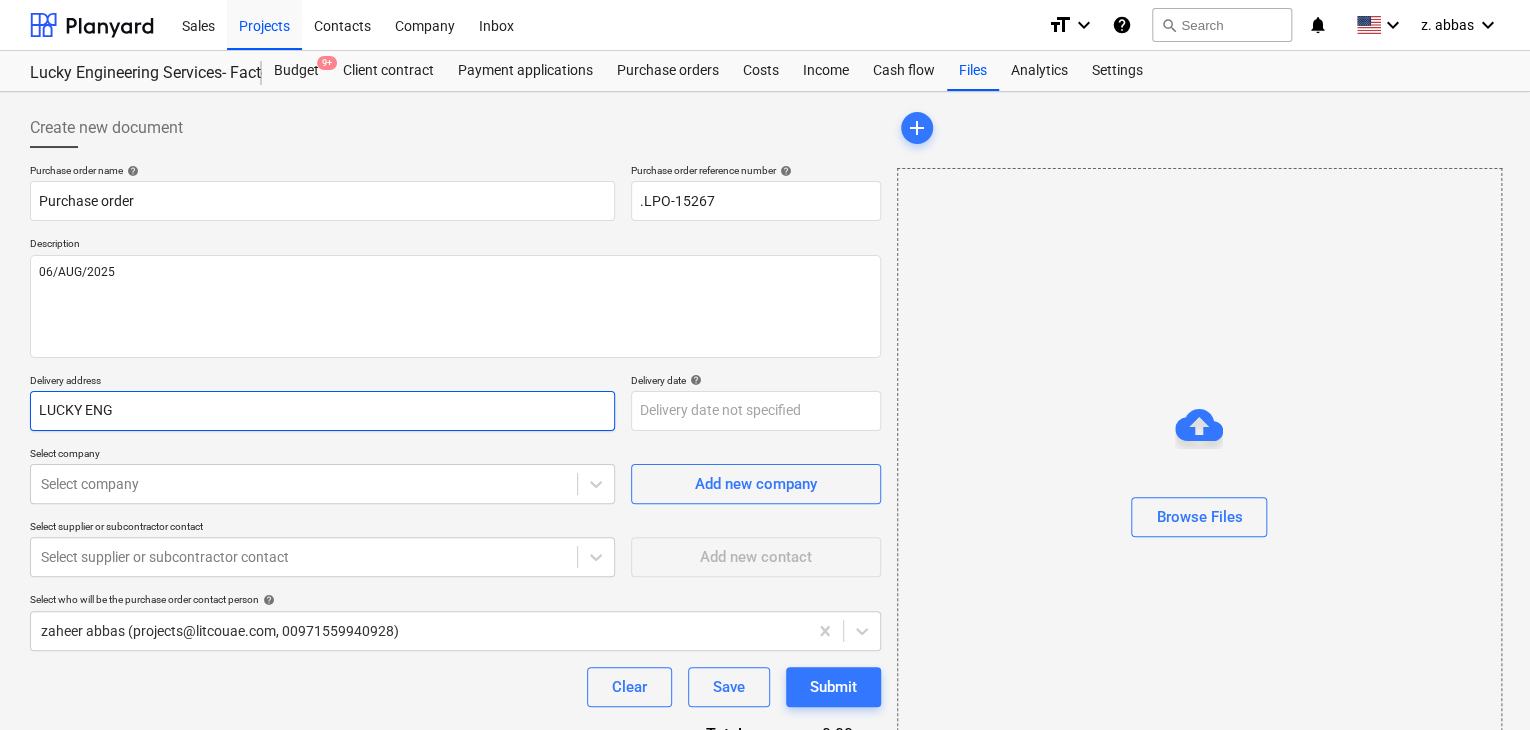 type on "x" 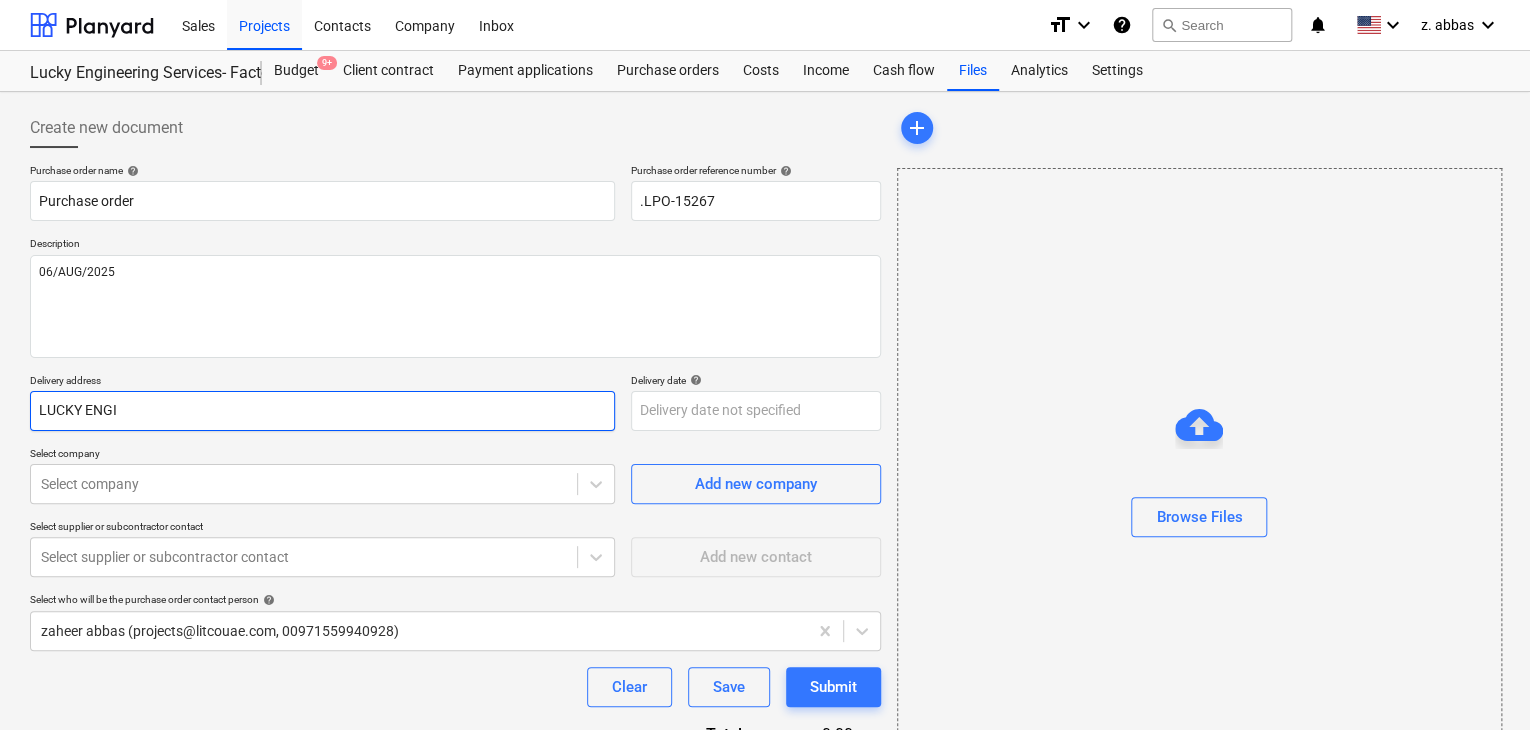 type on "x" 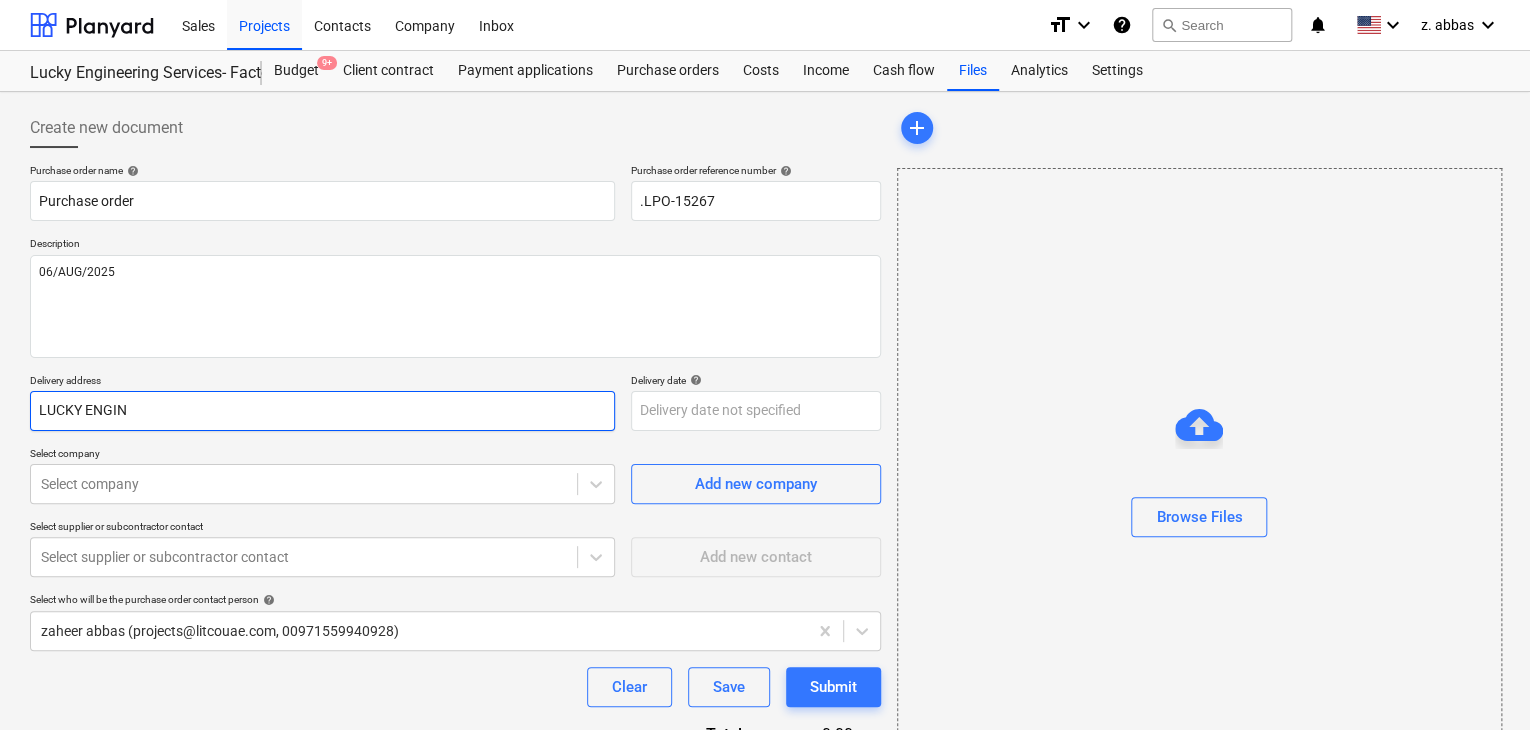 type on "LUCKY ENGINE" 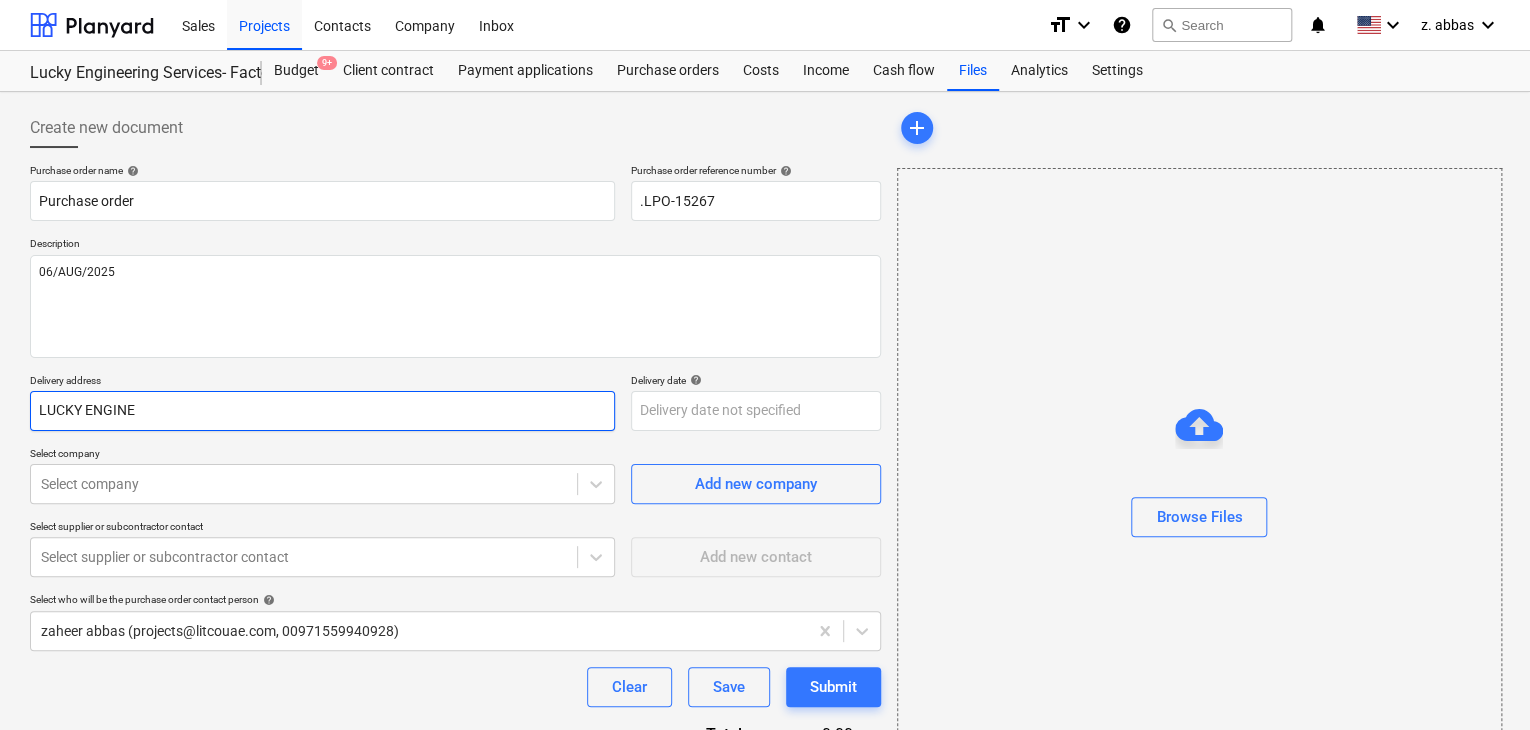 type on "x" 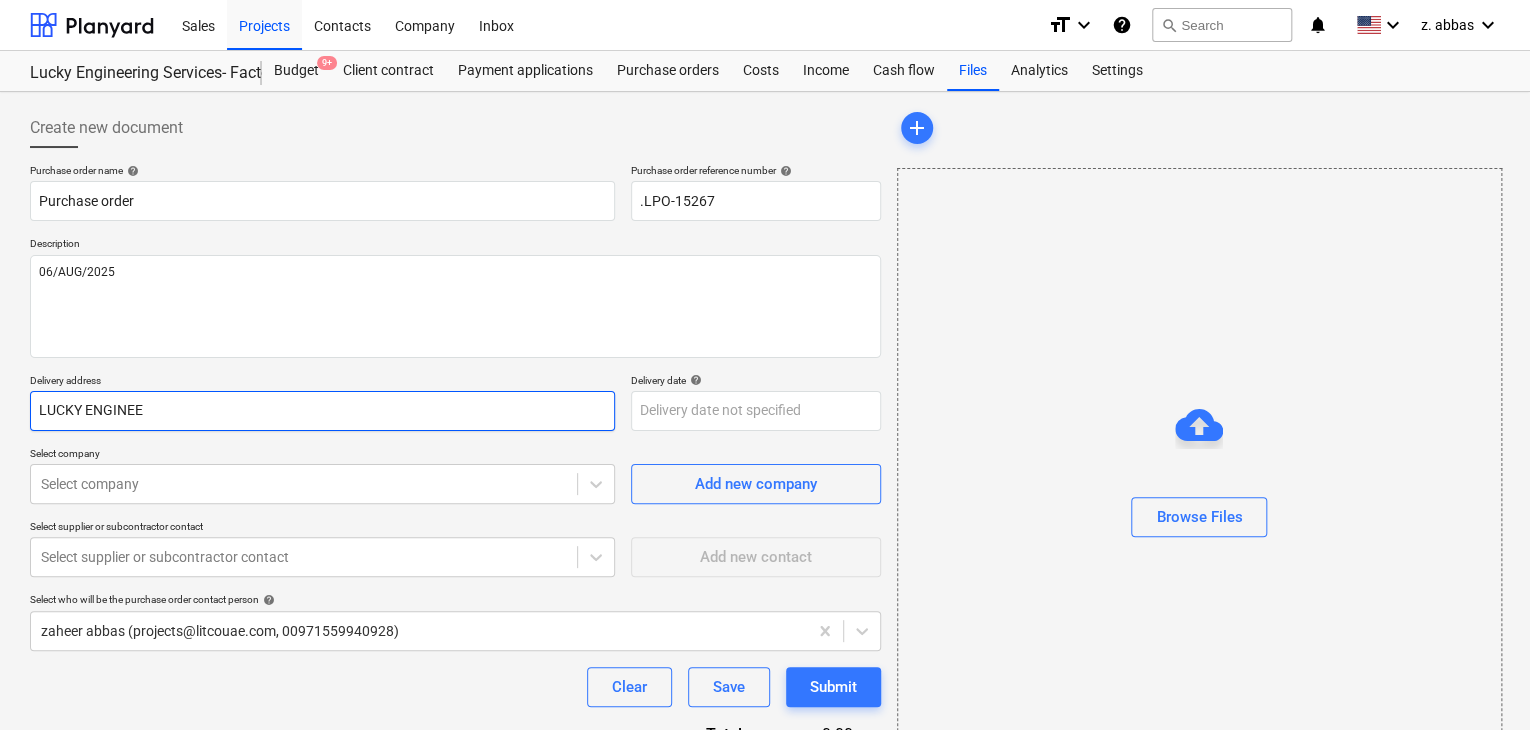type on "x" 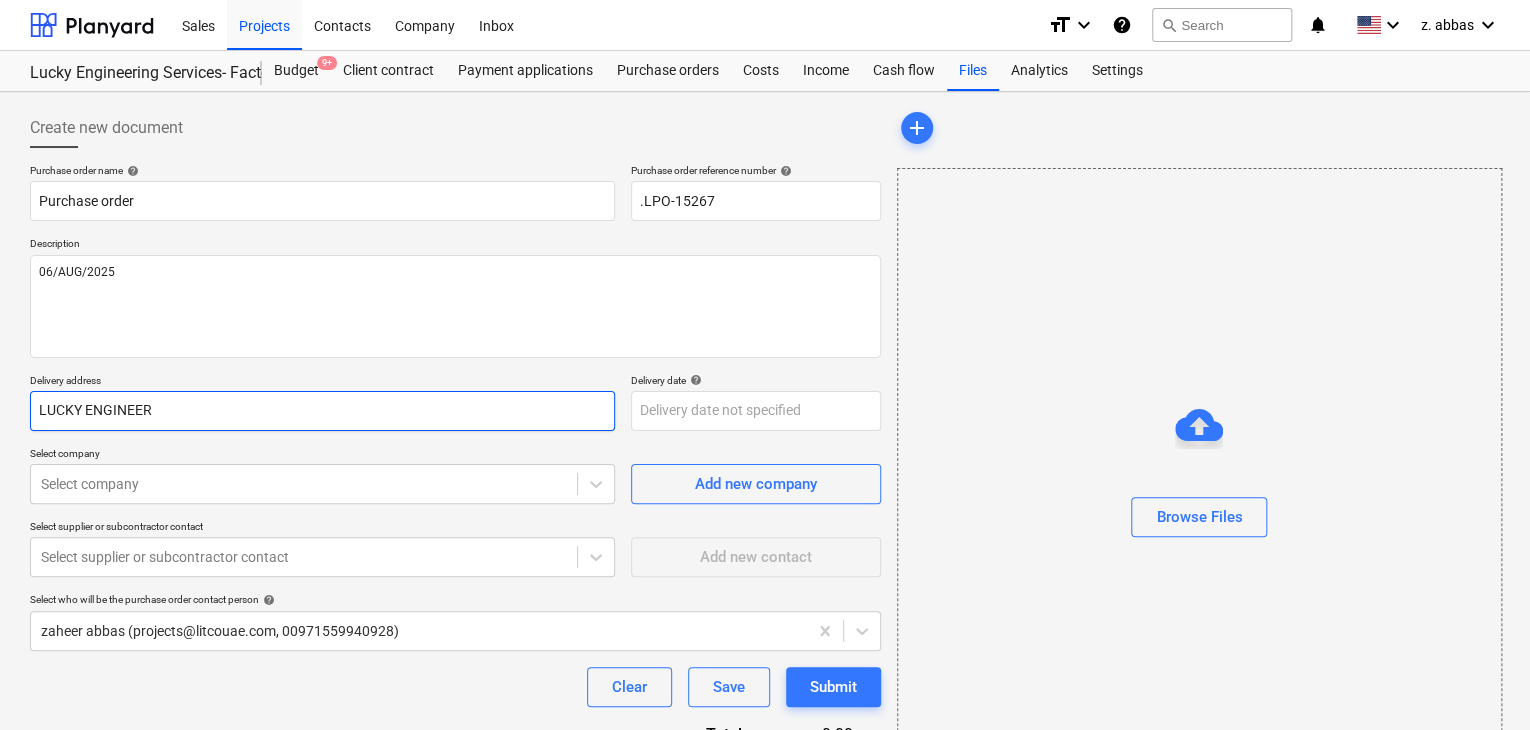type on "x" 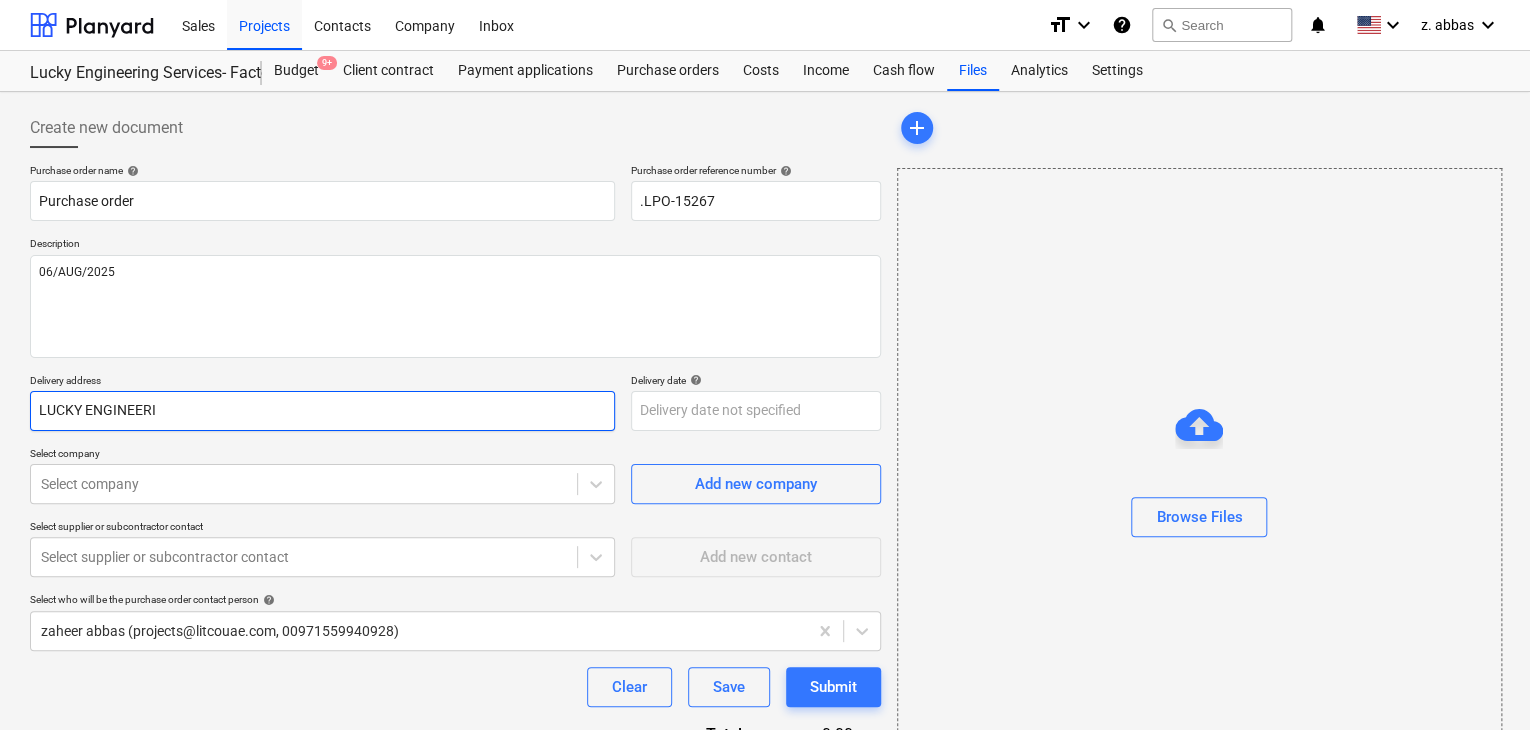 type on "x" 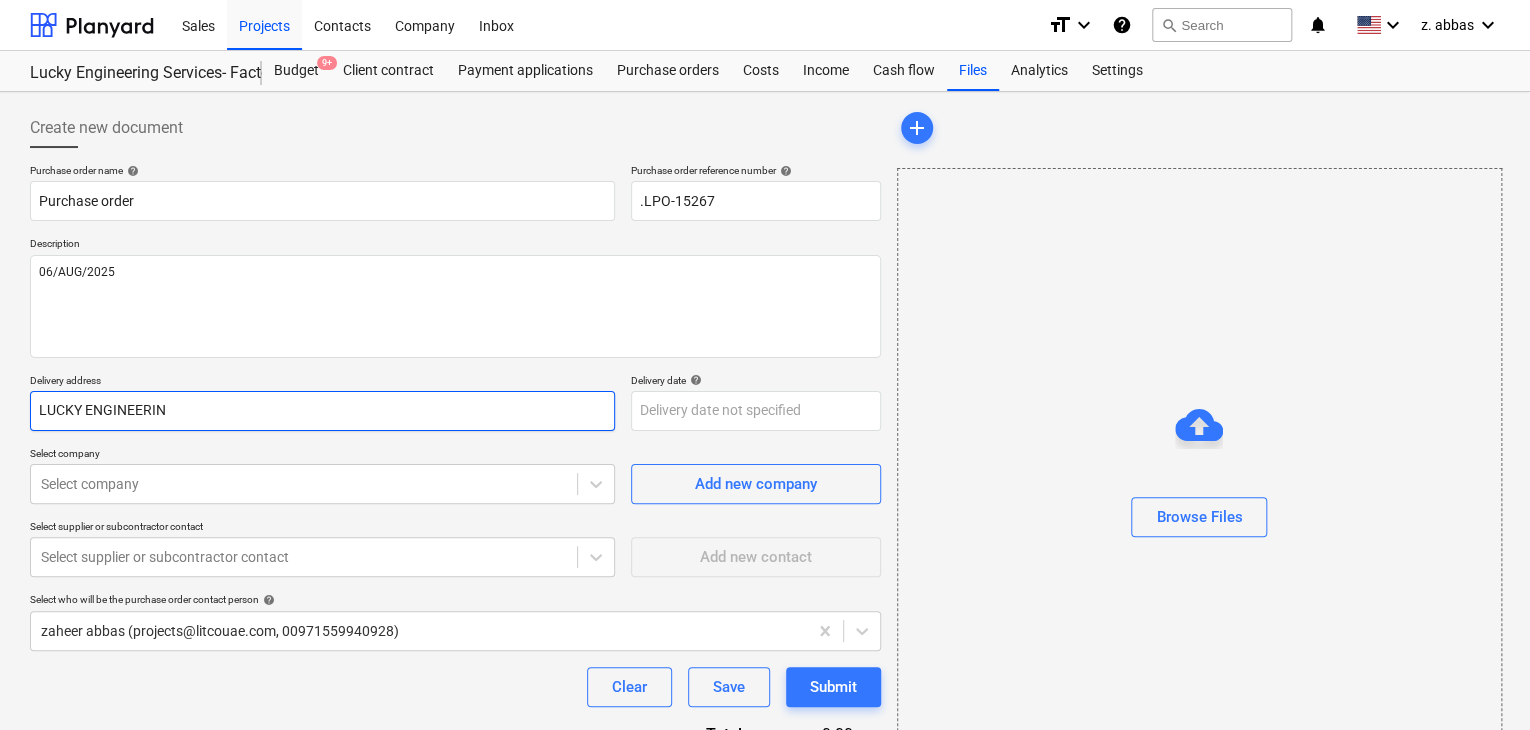 type on "x" 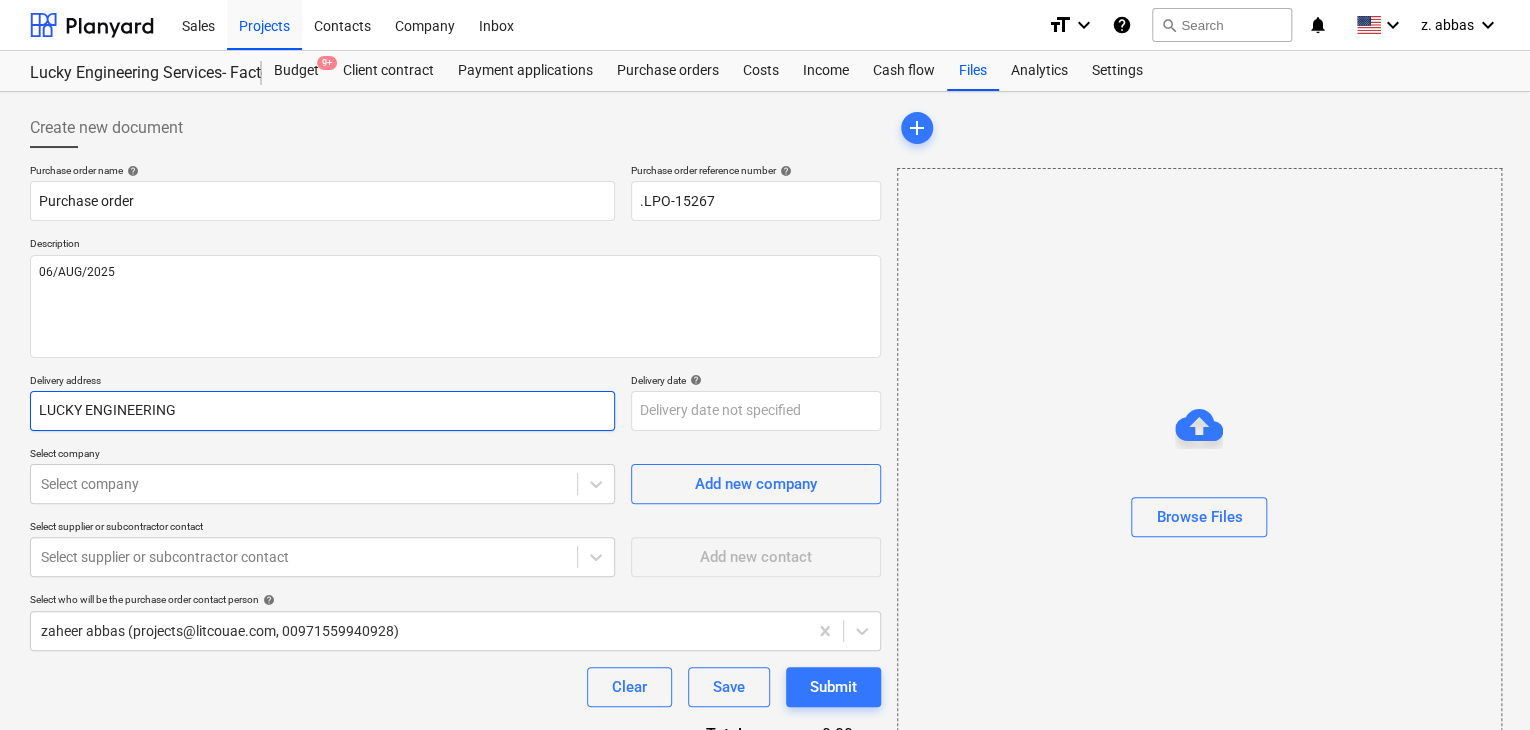 type on "x" 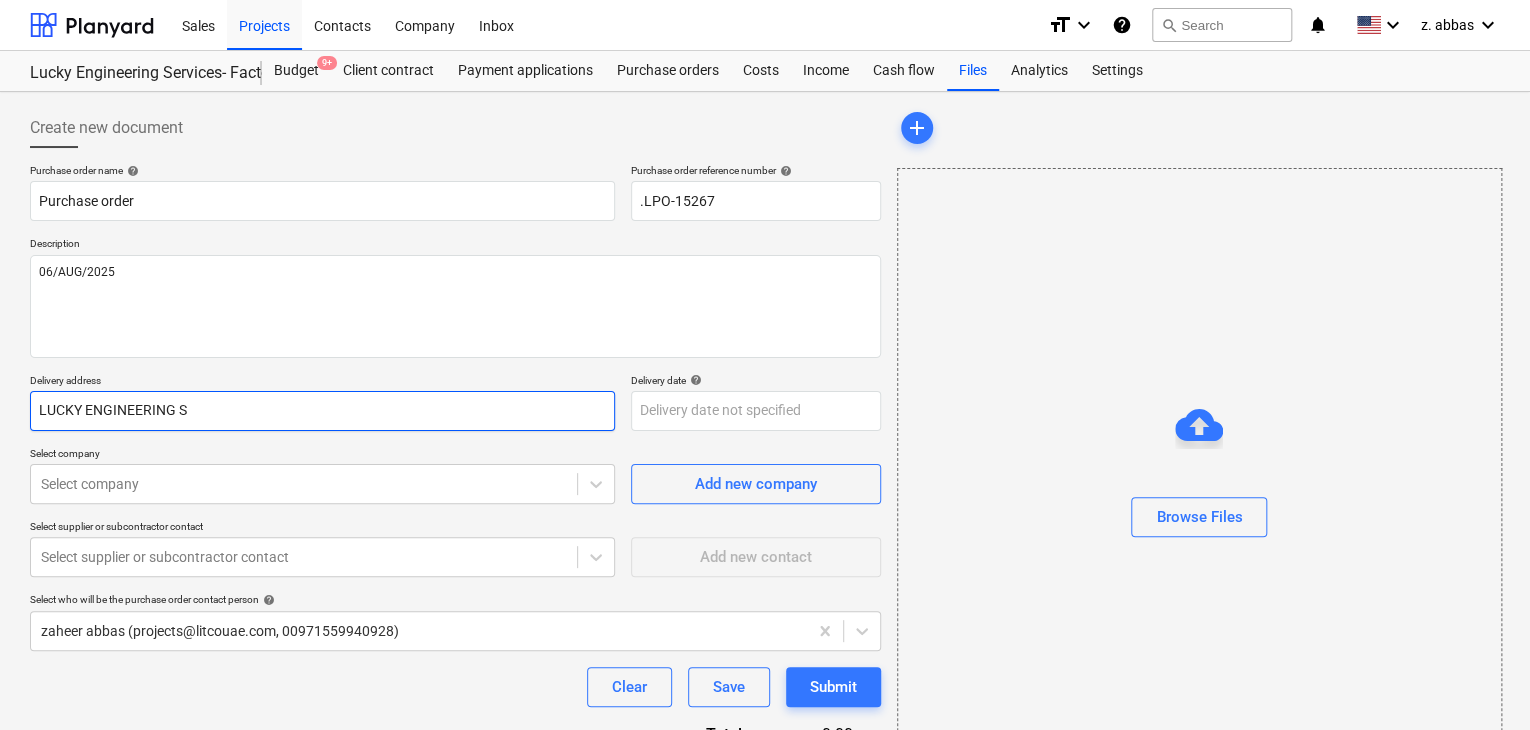 type on "x" 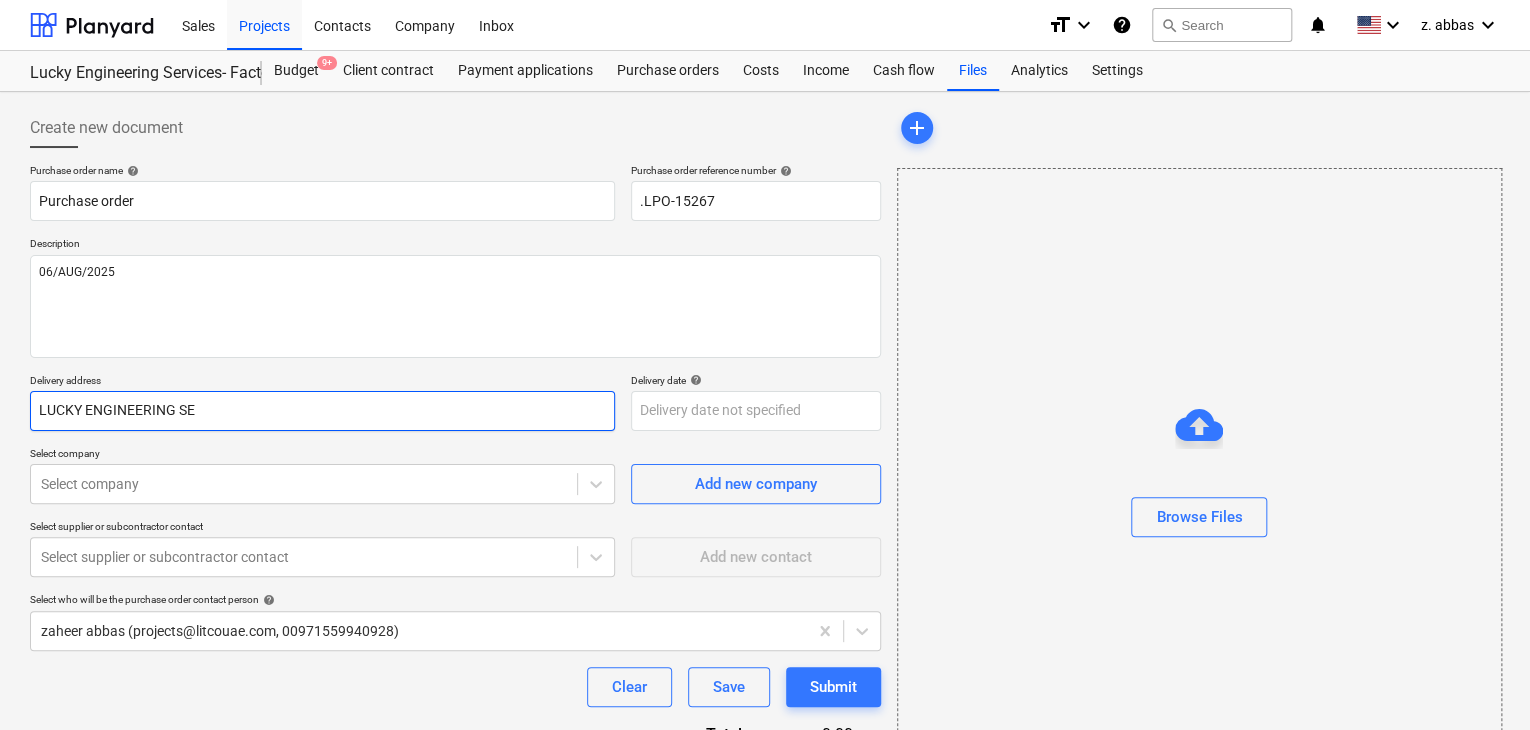 type on "x" 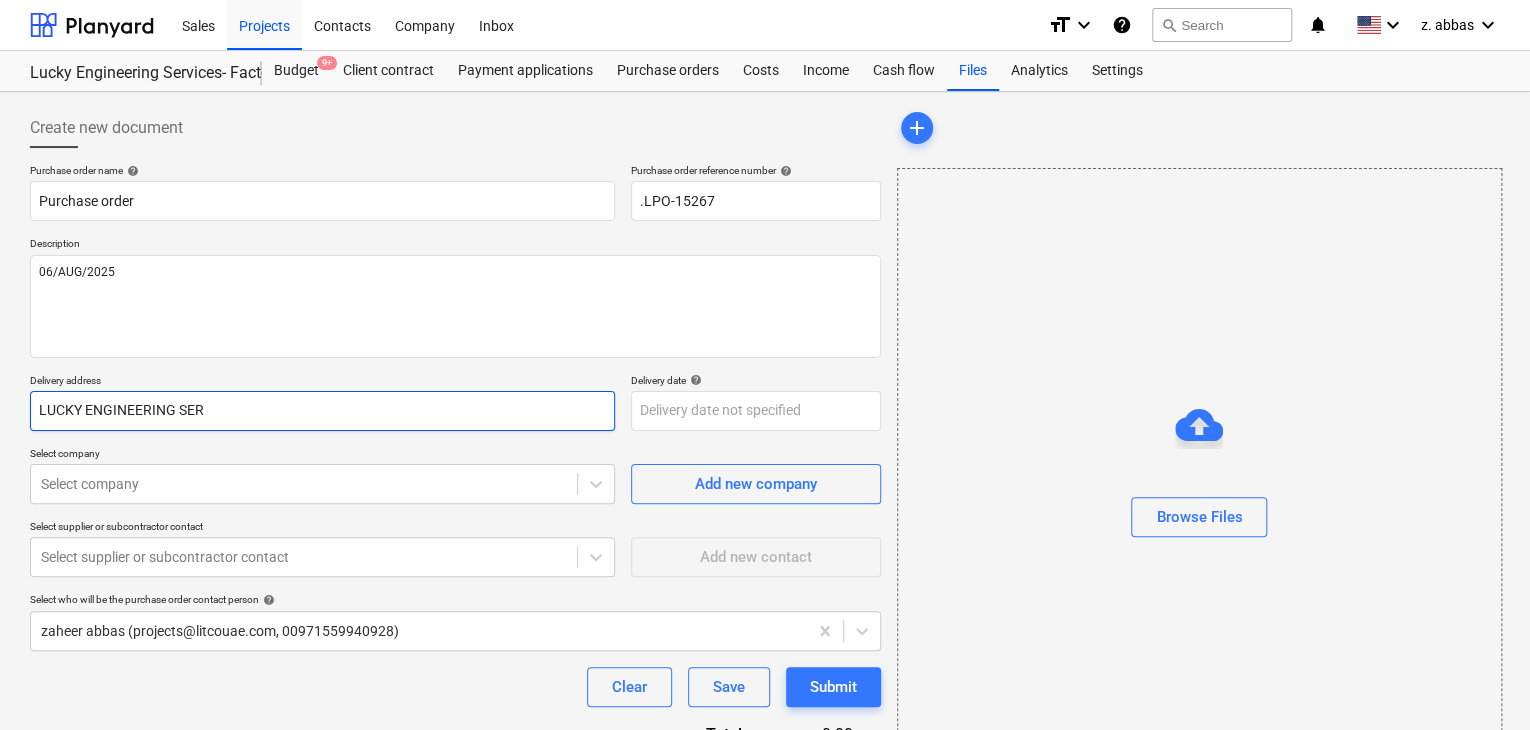 type on "x" 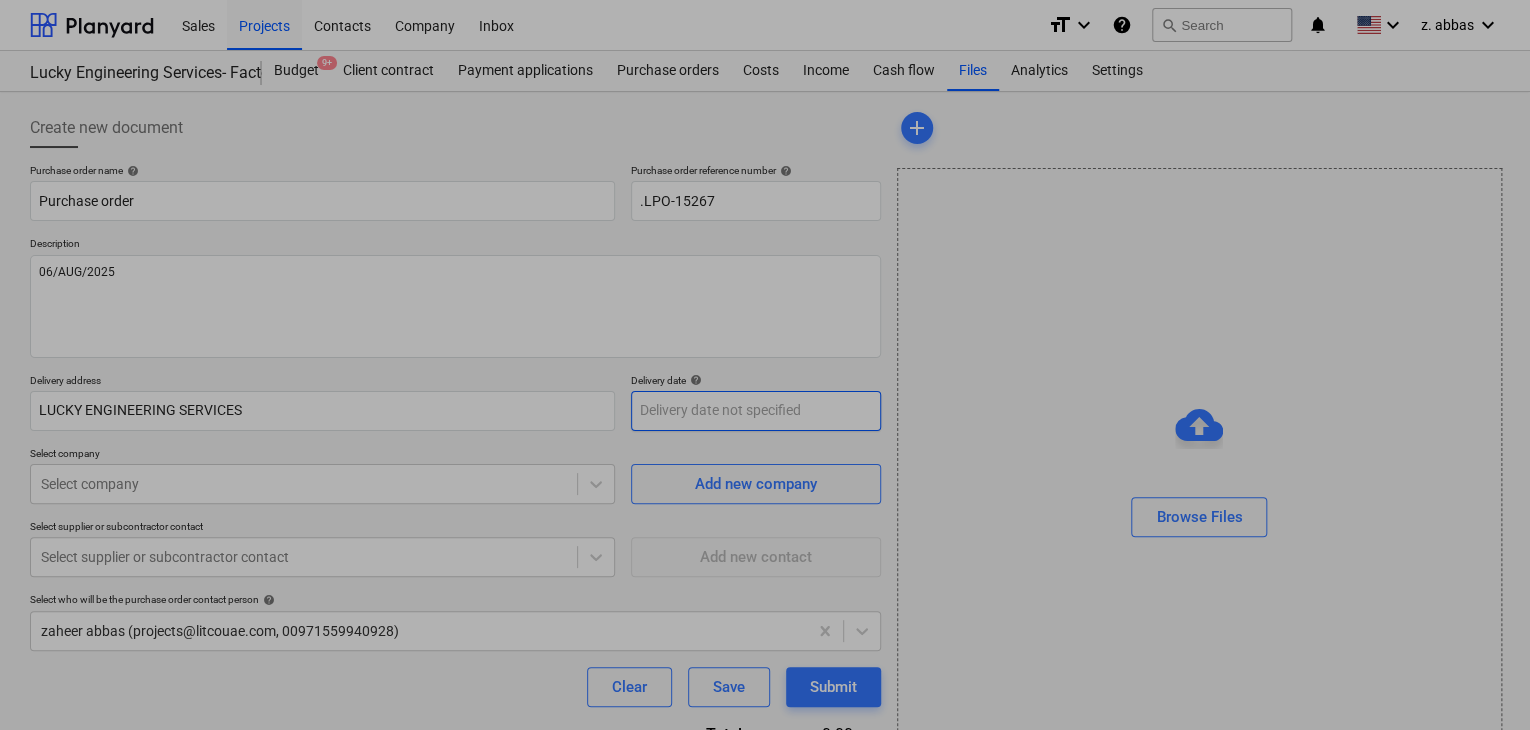 click on "Sales Projects Contacts Company Inbox format_size keyboard_arrow_down help search Search notifications 0 keyboard_arrow_down z. [NAME] keyboard_arrow_down Lucky Engineering Services- Factory/Office Budget 9+ Client contract Payment applications Purchase orders Costs Income Cash flow Files Analytics Settings Create new document Purchase order name help Purchase order Purchase order reference number help .LPO-15267 Description [DATE] Delivery address LUCKY ENGINEERING SERVICES Delivery date help Press the down arrow key to interact with the calendar and
select a date. Press the question mark key to get the keyboard shortcuts for changing dates. Select company Select company Add new company Select supplier or subcontractor contact Select supplier or subcontractor contact Add new contact Select who will be the purchase order contact person help [NAME] ([EMAIL], [PHONE]) Clear Save Submit Total 0.00د.إ.‏ Select line-items to add help Search or select a line-item add" at bounding box center [765, 365] 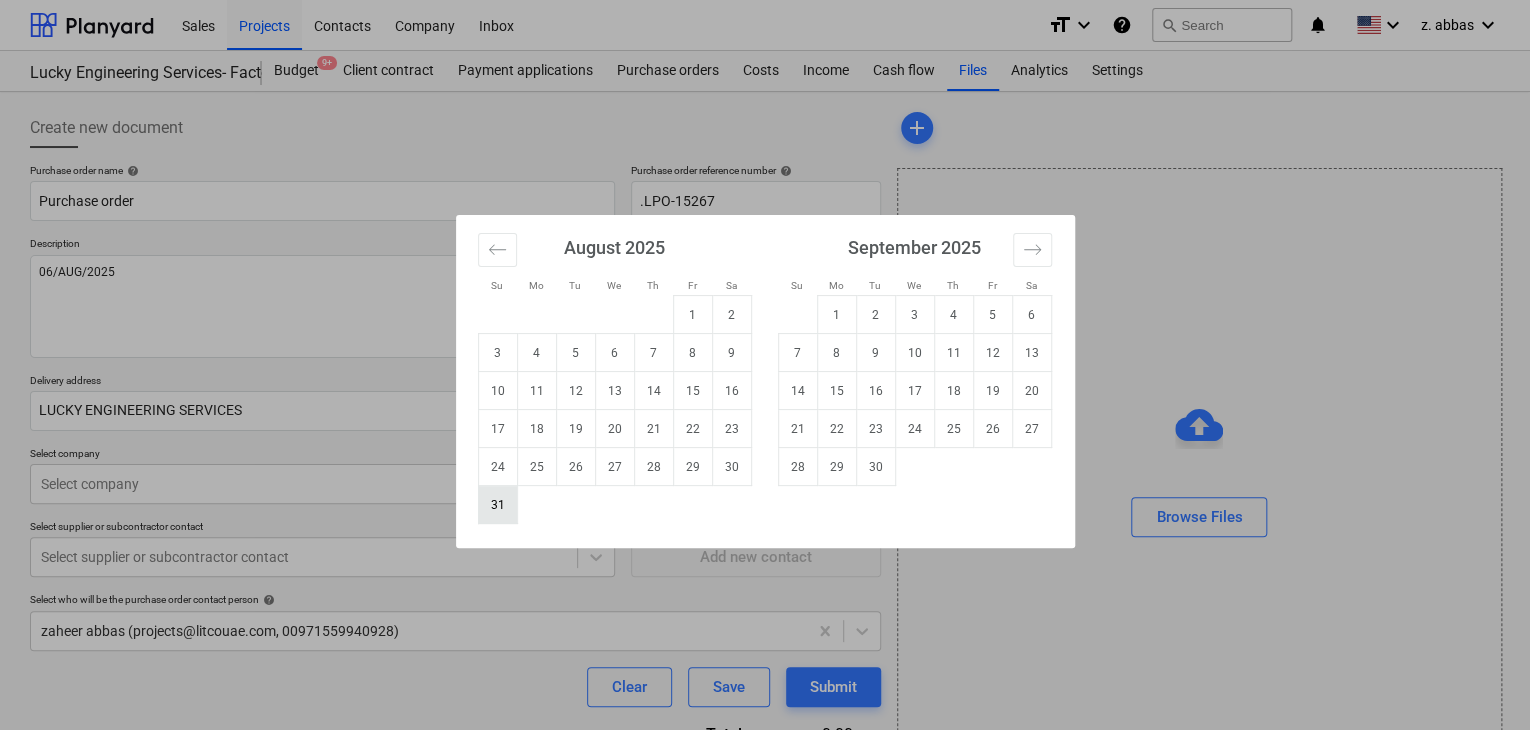 click on "31" at bounding box center [497, 505] 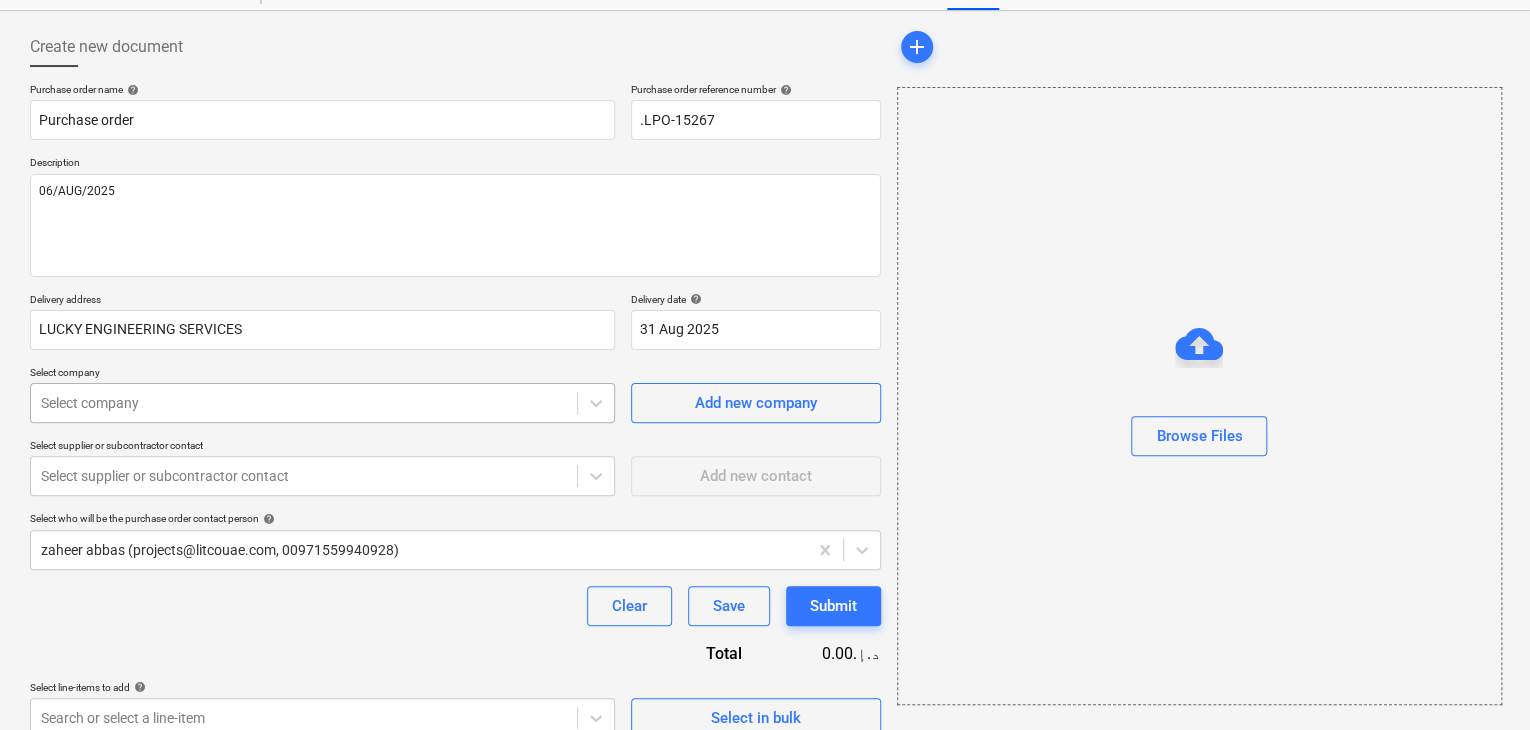 click on "Sales Projects Contacts Company Inbox format_size keyboard_arrow_down help search Search notifications 0 keyboard_arrow_down z. [NAME] keyboard_arrow_down Lucky Engineering Services- Factory/Office Budget 9+ Client contract Payment applications Purchase orders Costs Income Cash flow Files Analytics Settings Create new document Purchase order name help Purchase order Purchase order reference number help .LPO-15267 Description [DATE] Delivery address LUCKY ENGINEERING SERVICES Delivery date help 31 Aug 2025 31.08.2025 Press the down arrow key to interact with the calendar and
select a date. Press the question mark key to get the keyboard shortcuts for changing dates. Select company Select company Add new company Select supplier or subcontractor contact Select supplier or subcontractor contact Add new contact Select who will be the purchase order contact person help [NAME] ([EMAIL], [PHONE]) Clear Save Submit Total 0.00د.إ.‏ Select line-items to add help Select in bulk" at bounding box center (765, 284) 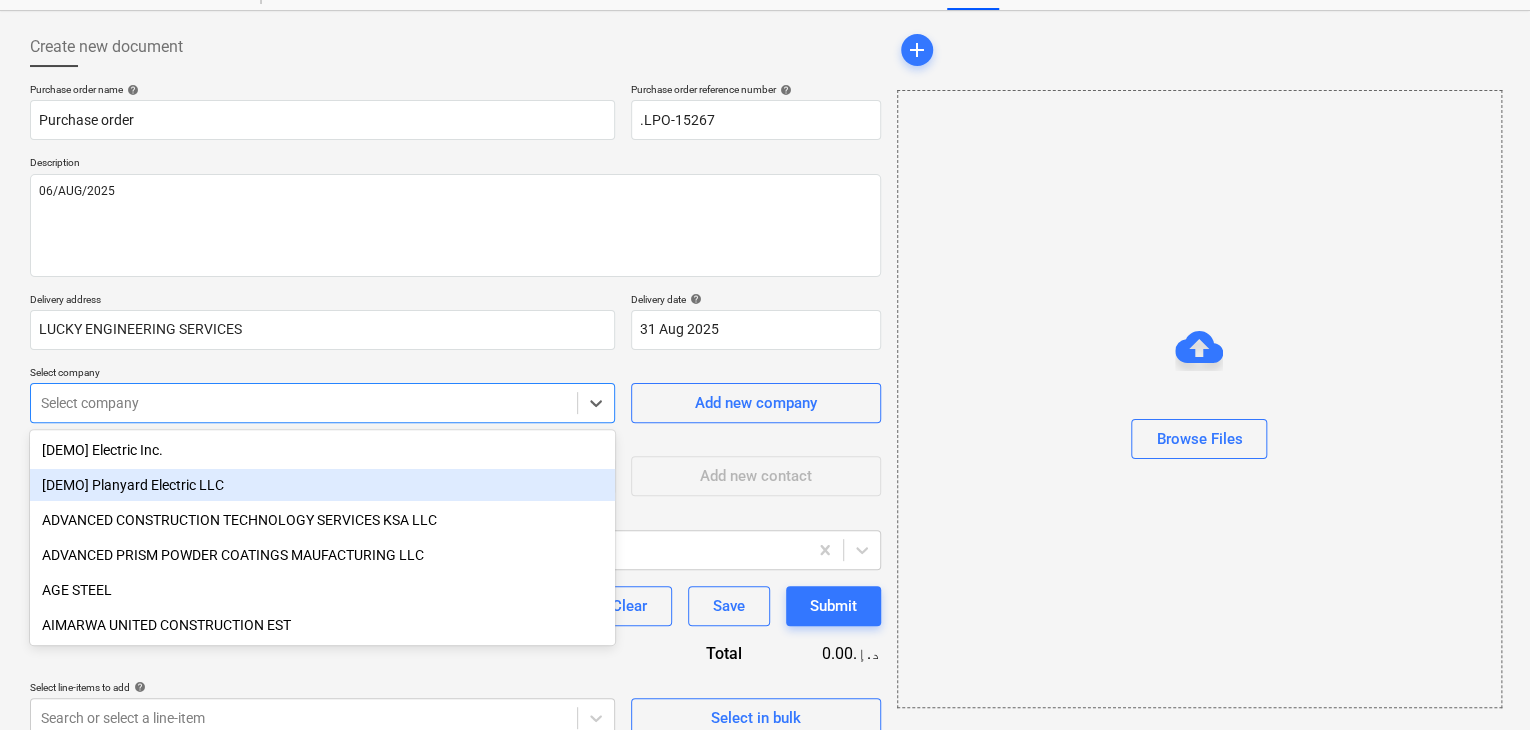 scroll, scrollTop: 93, scrollLeft: 0, axis: vertical 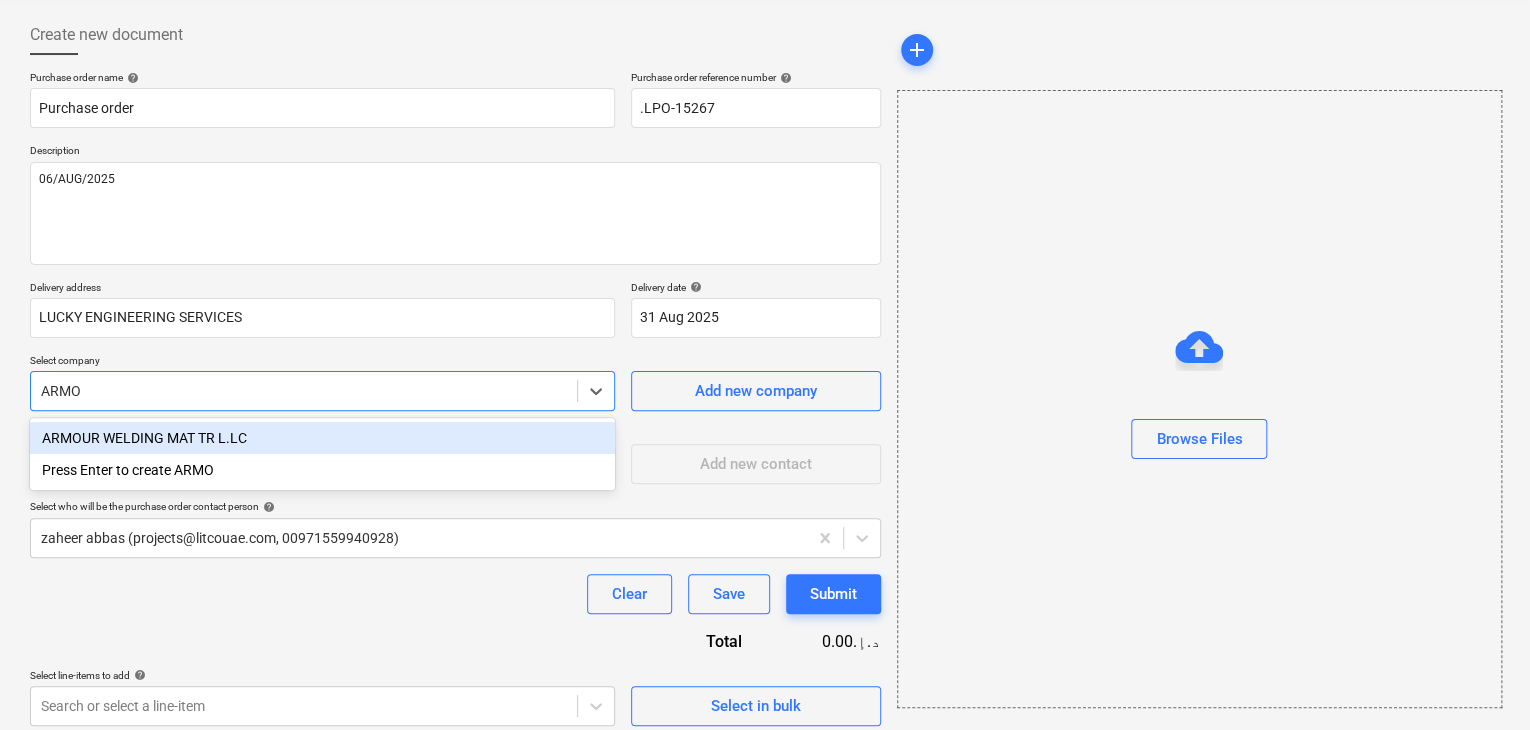 click on "ARMOUR WELDING MAT TR L.LC" at bounding box center (322, 438) 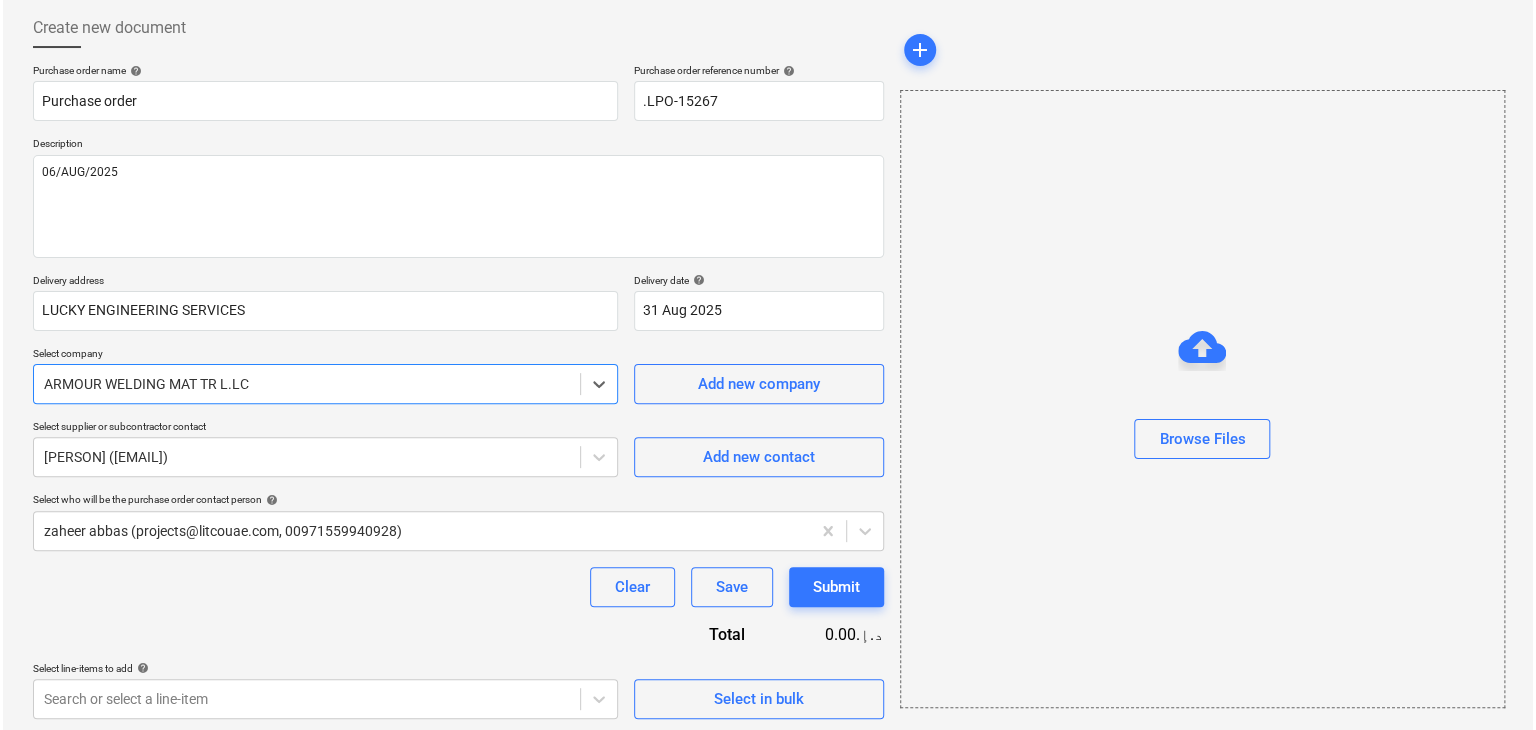 scroll, scrollTop: 104, scrollLeft: 0, axis: vertical 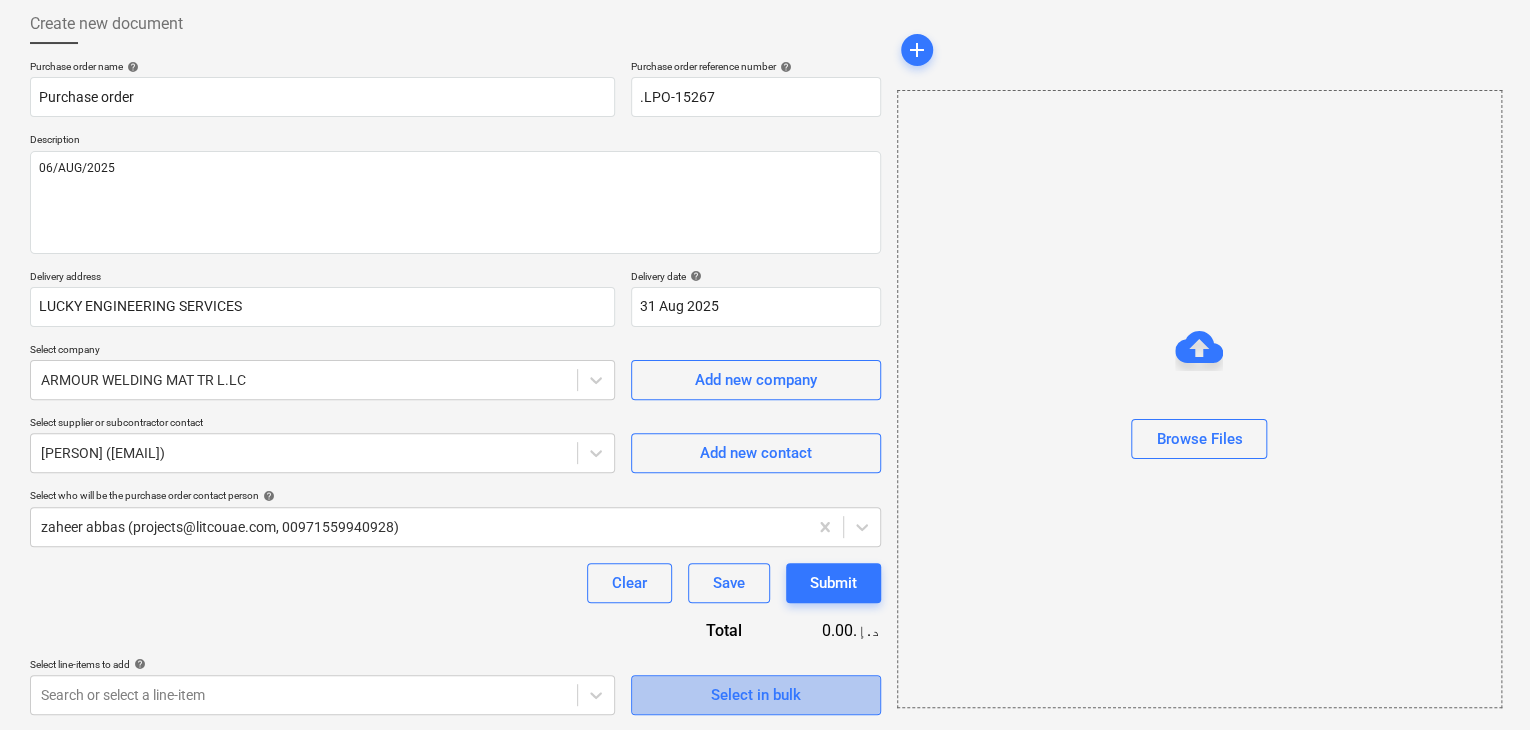 click on "Select in bulk" at bounding box center [756, 695] 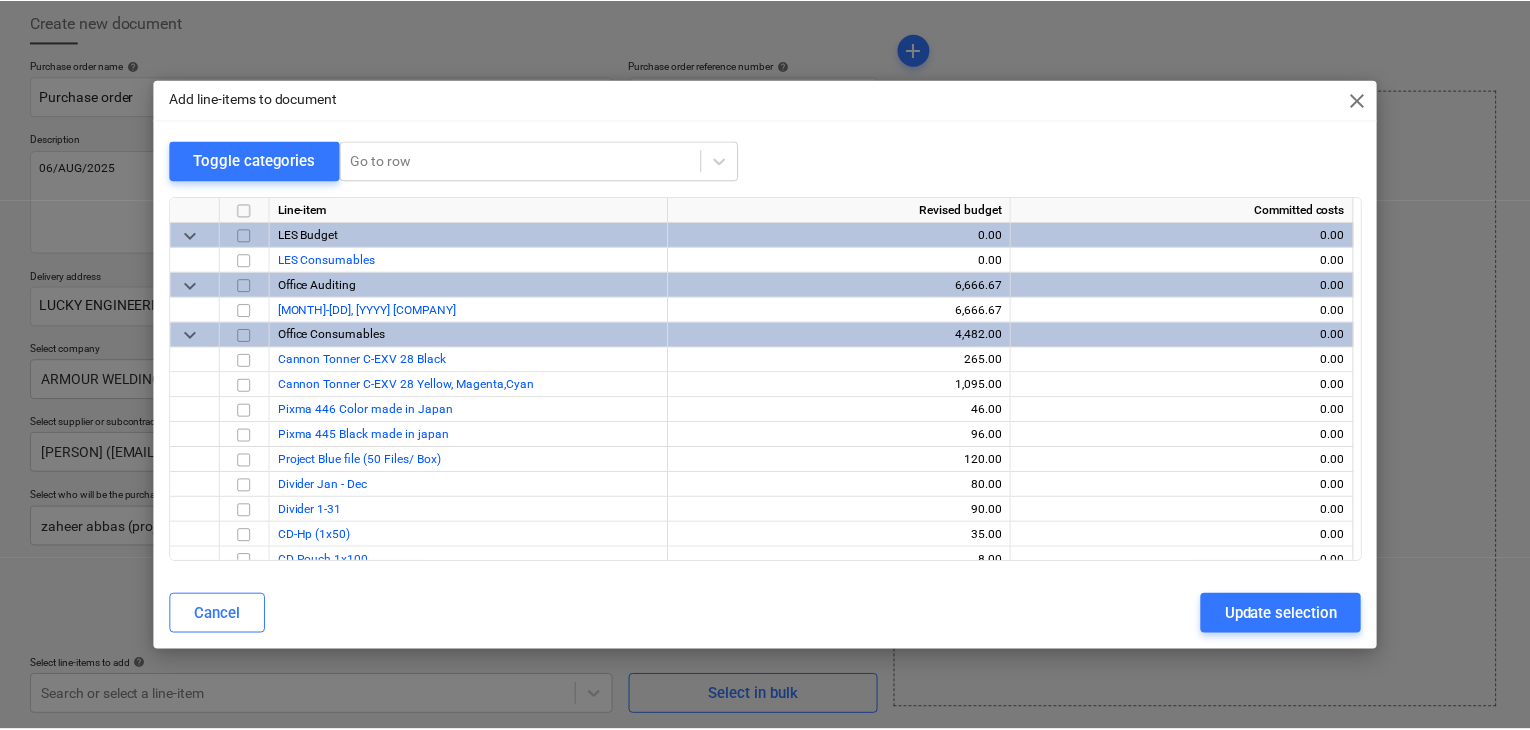 scroll, scrollTop: 39012, scrollLeft: 0, axis: vertical 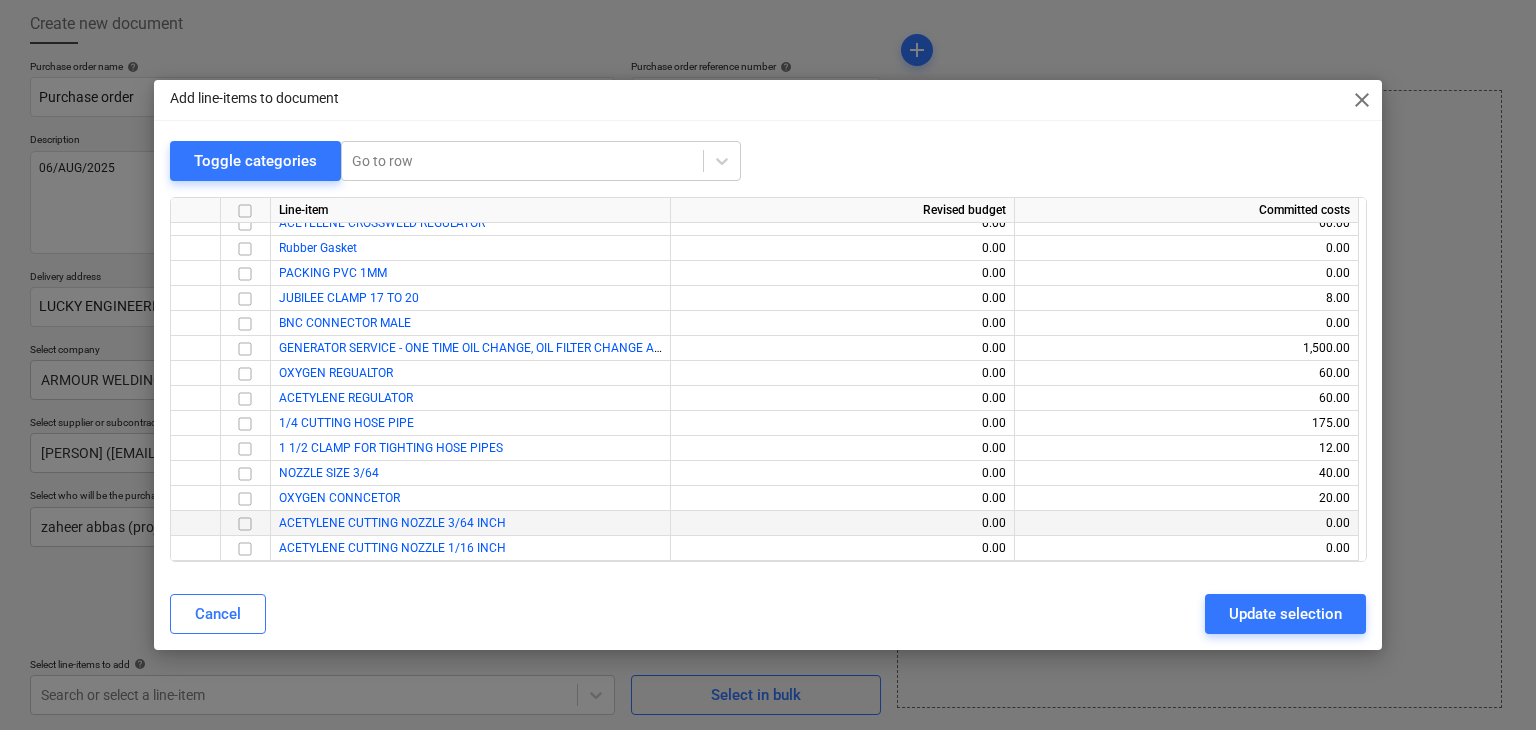 click at bounding box center (245, 524) 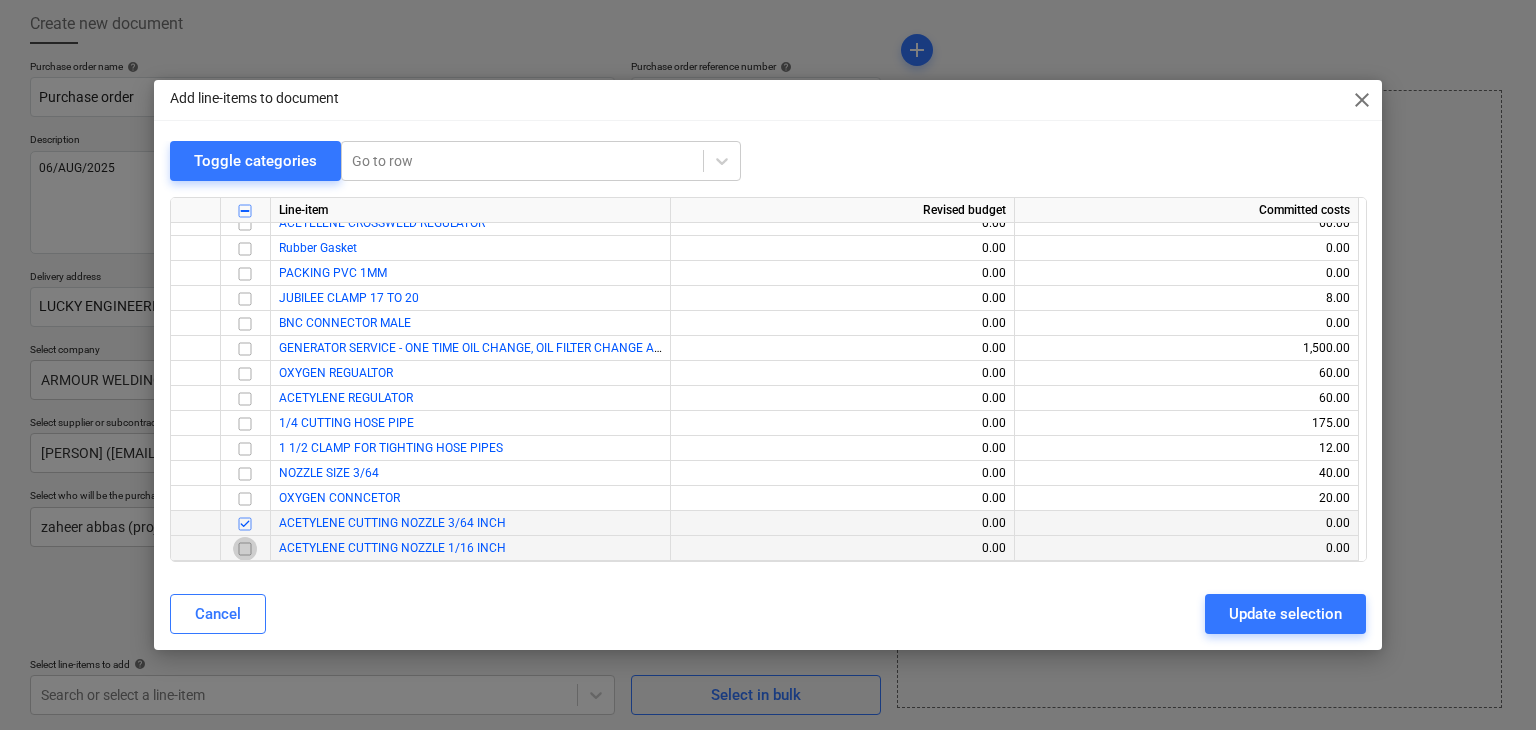 click at bounding box center [245, 549] 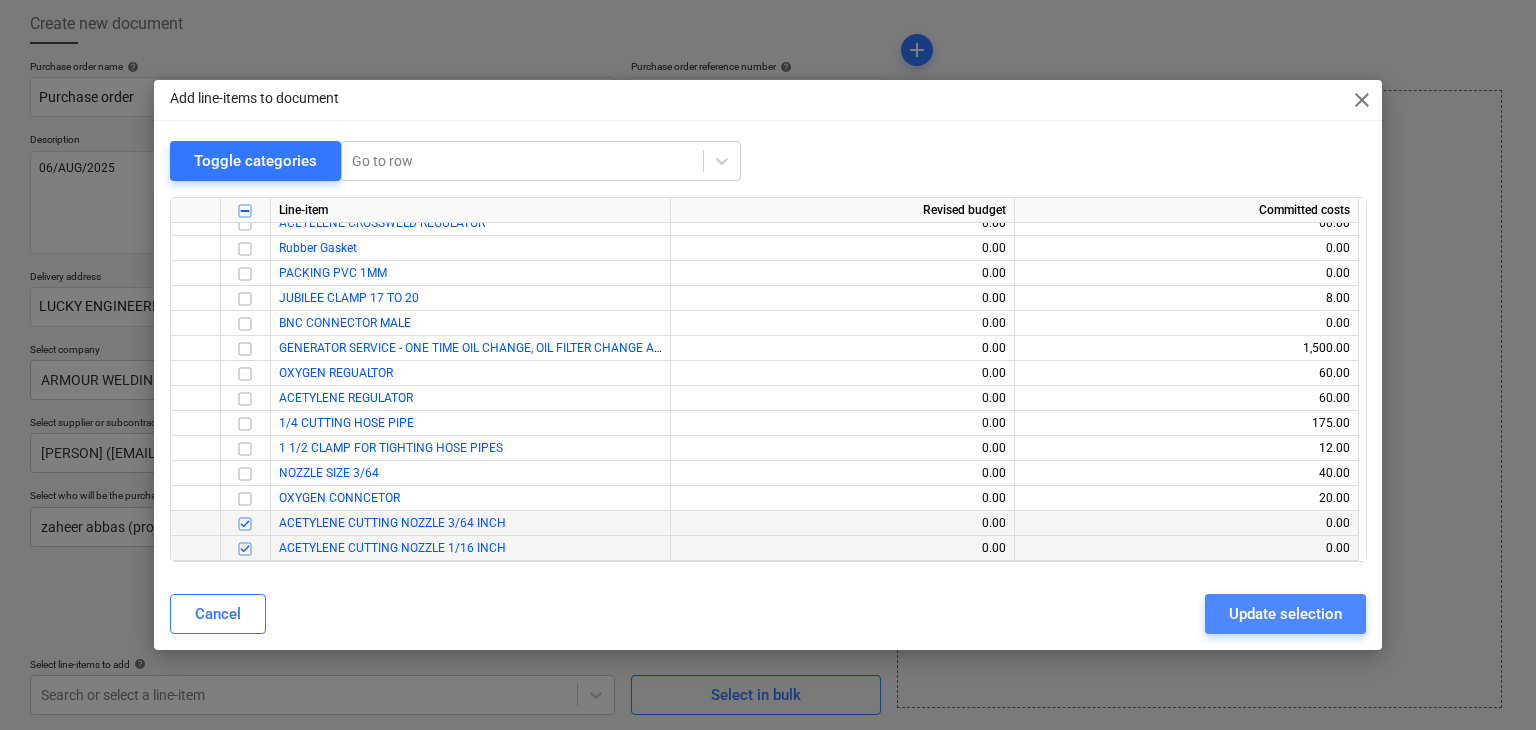 click on "Update selection" at bounding box center (1285, 614) 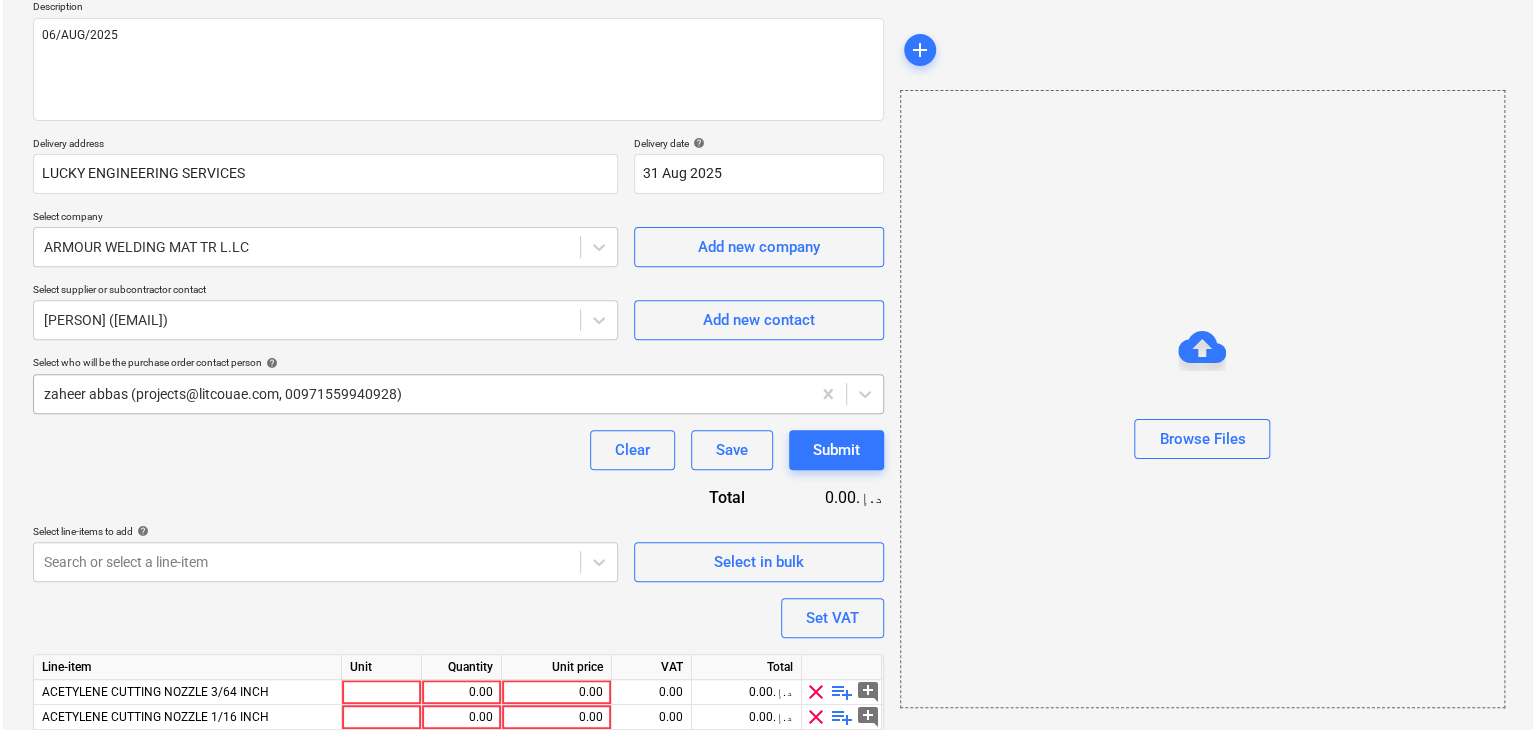 scroll, scrollTop: 317, scrollLeft: 0, axis: vertical 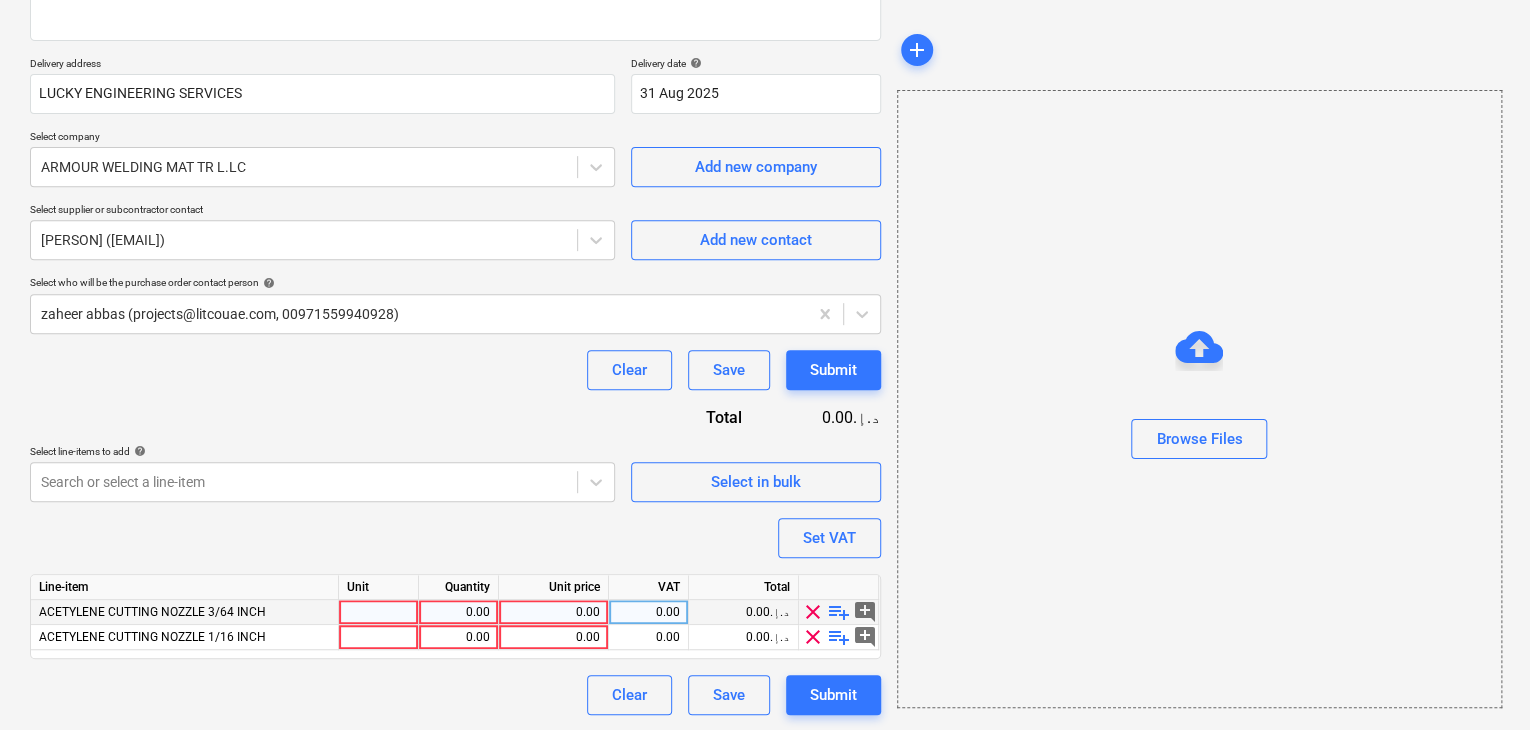 click at bounding box center [379, 612] 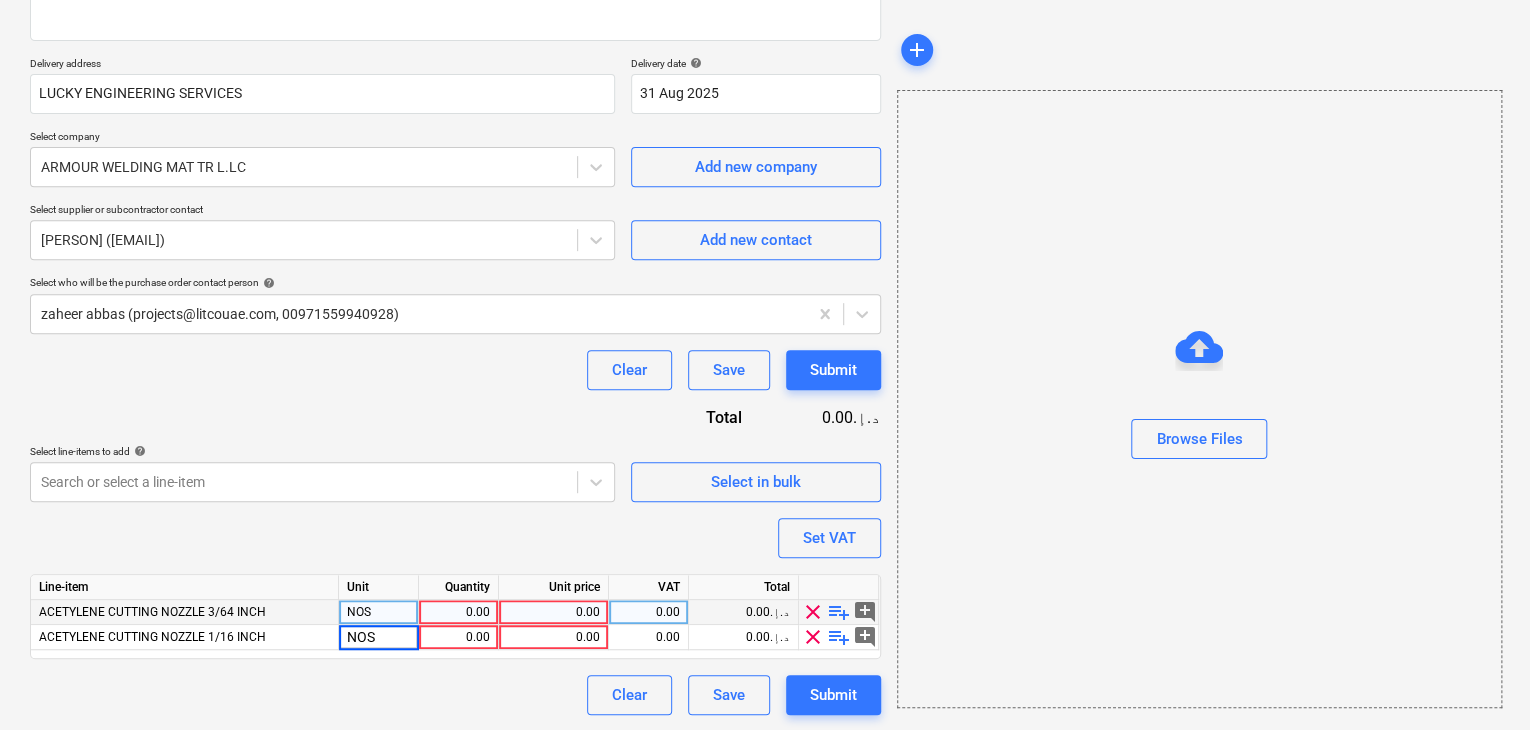 click on "0.00" at bounding box center (458, 612) 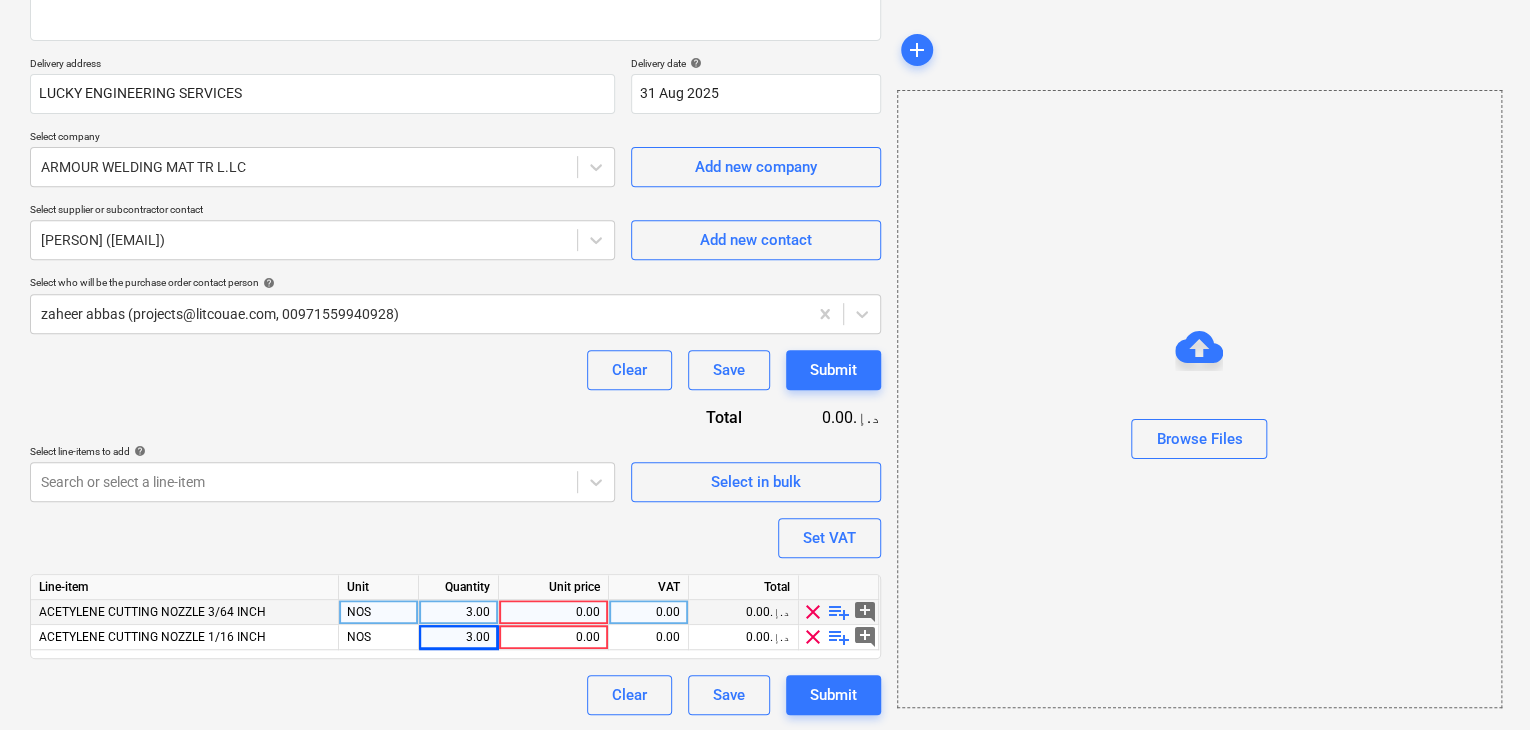 click on "0.00" at bounding box center (553, 612) 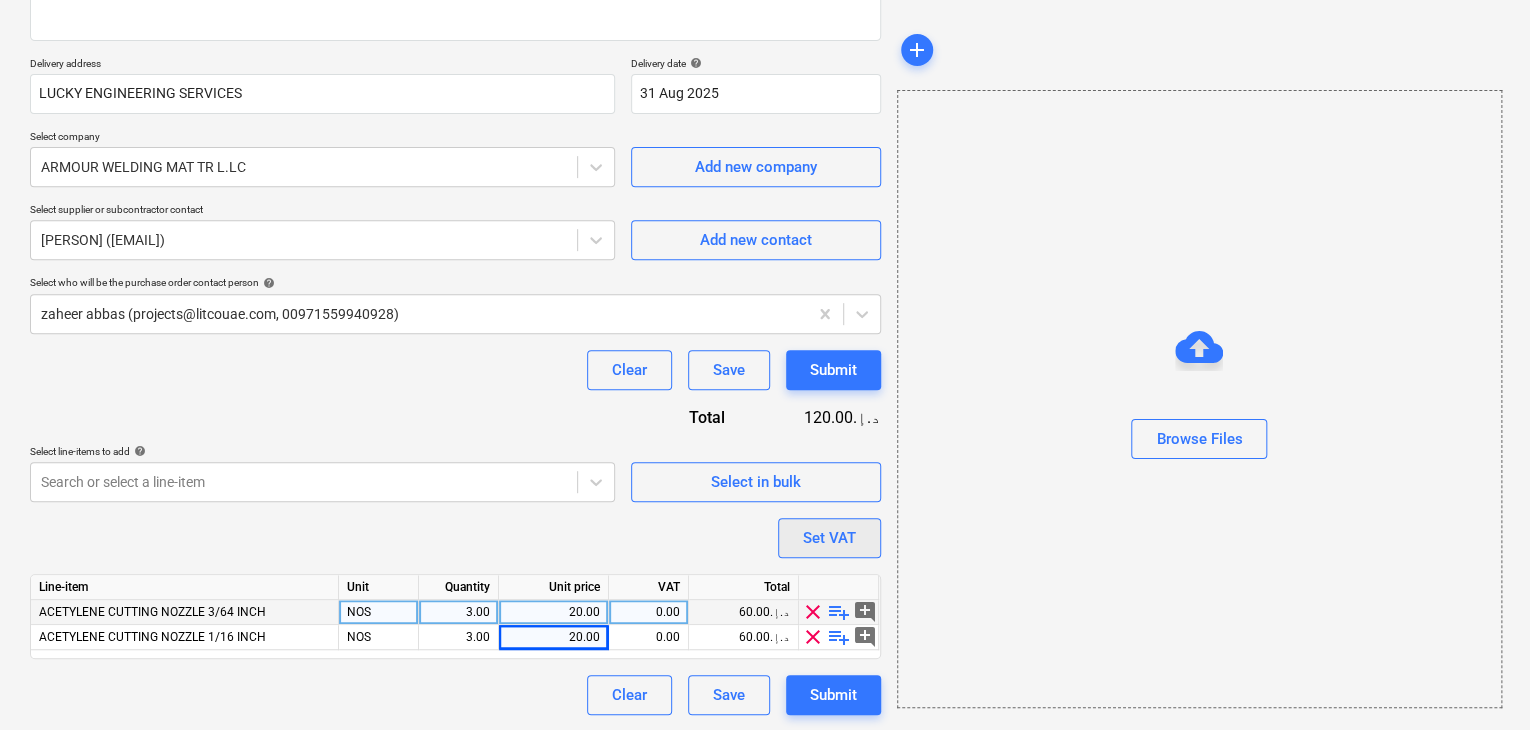 drag, startPoint x: 1018, startPoint y: 536, endPoint x: 804, endPoint y: 537, distance: 214.00233 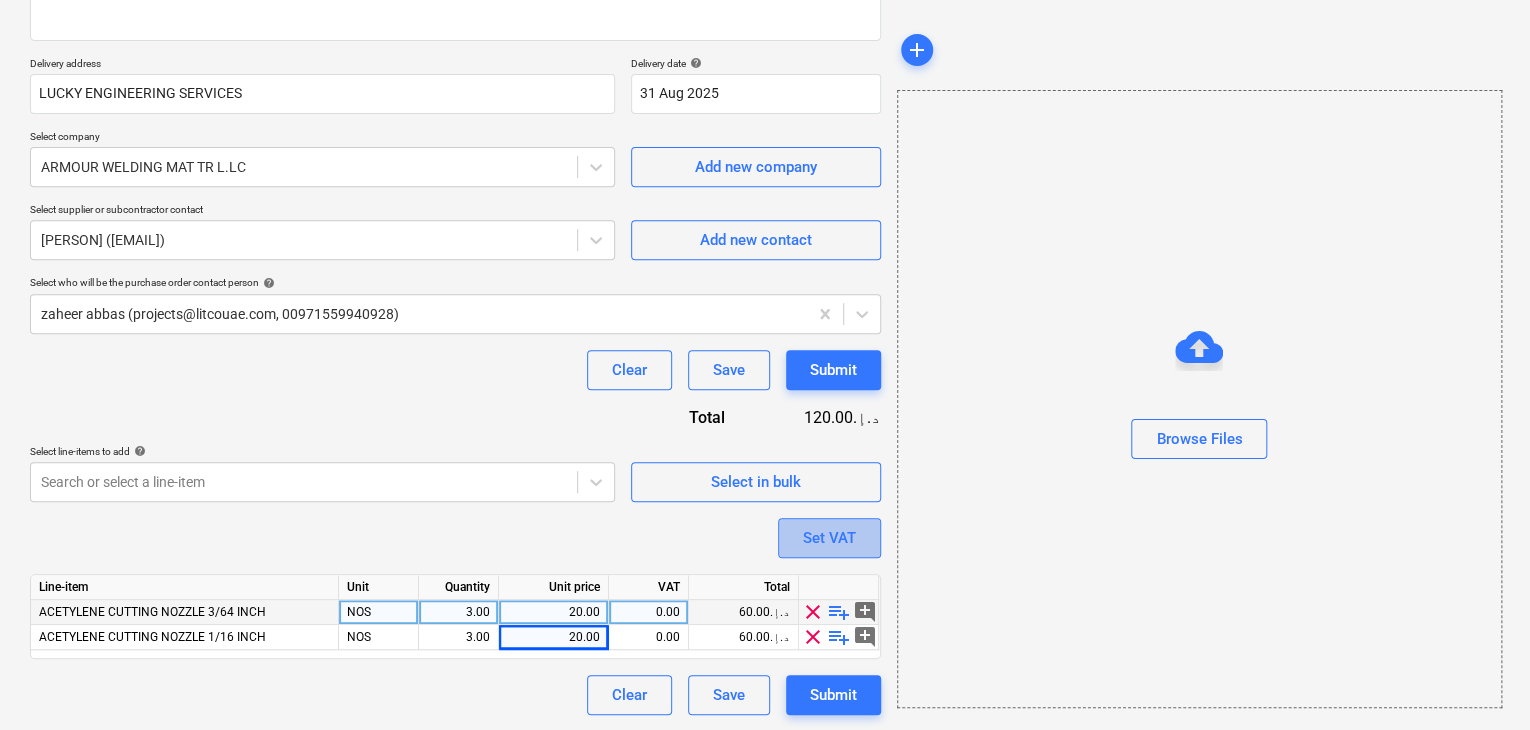 click on "Set VAT" at bounding box center (829, 538) 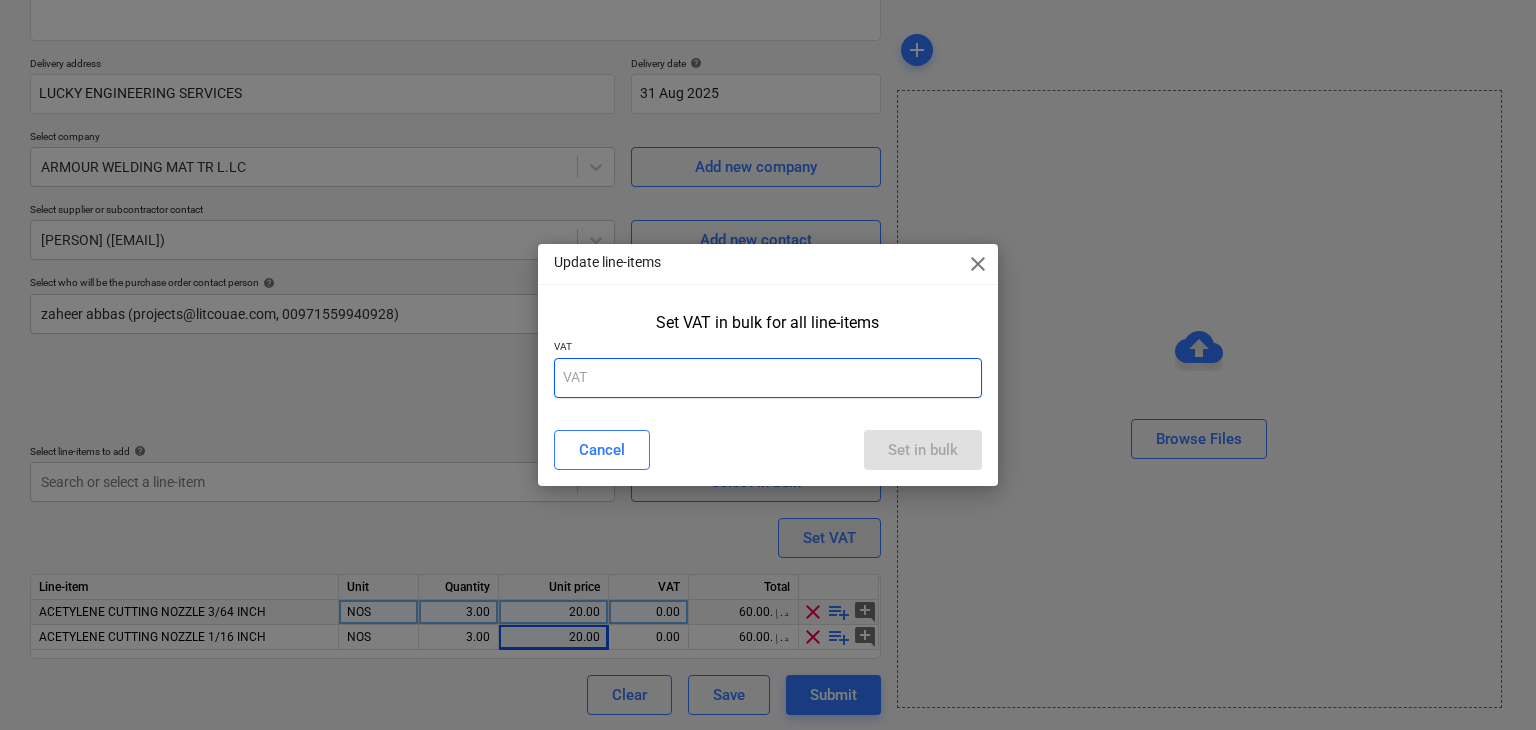 click at bounding box center [768, 378] 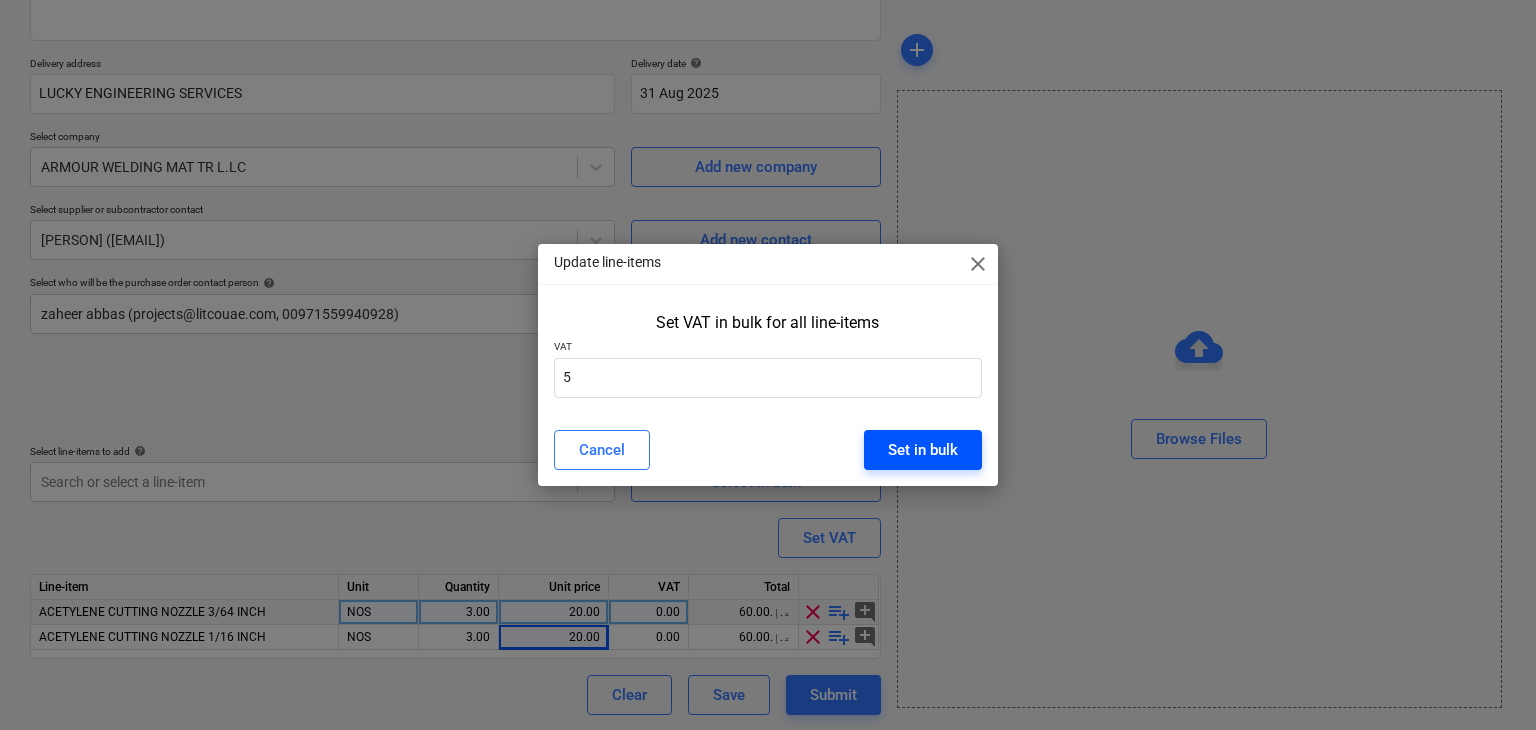 drag, startPoint x: 856, startPoint y: 441, endPoint x: 948, endPoint y: 441, distance: 92 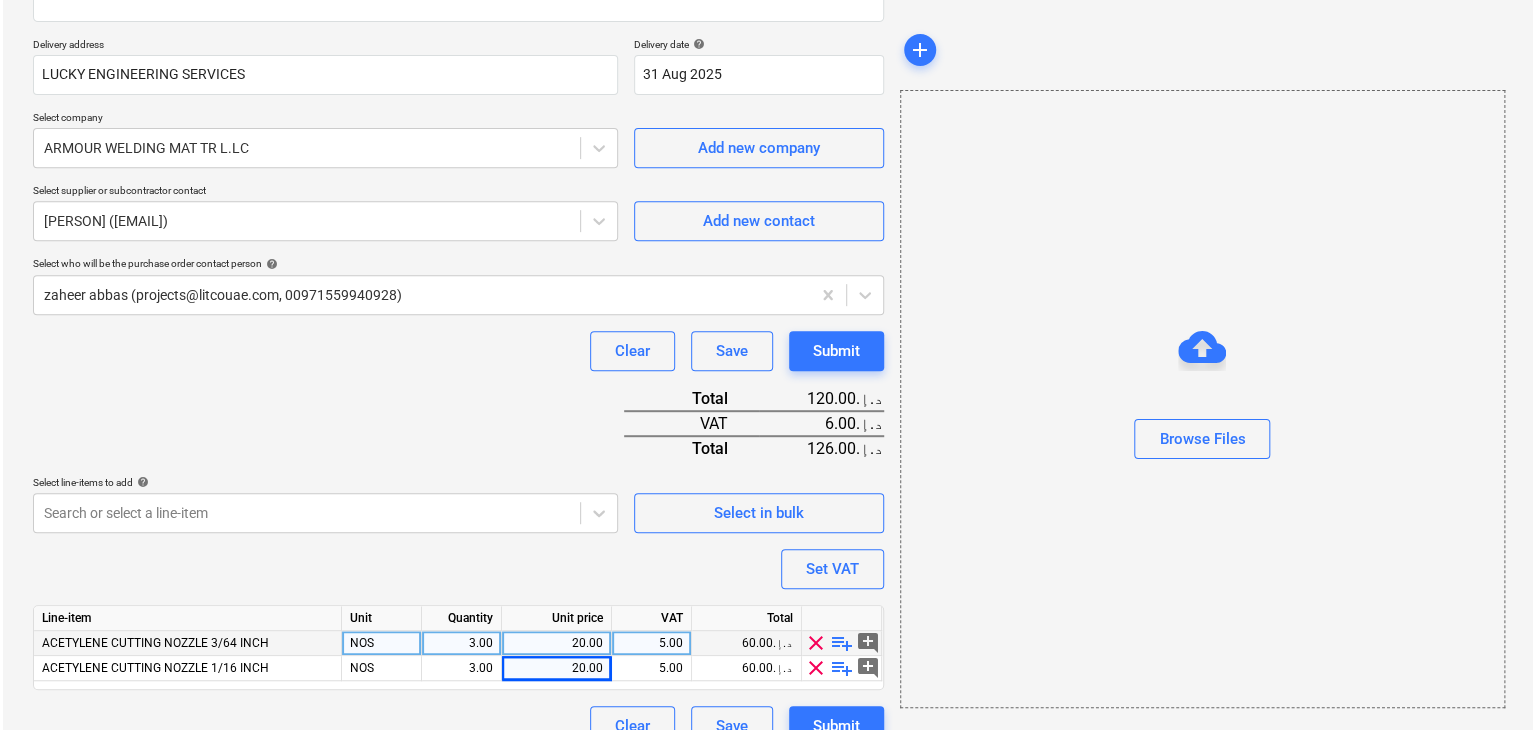 scroll, scrollTop: 367, scrollLeft: 0, axis: vertical 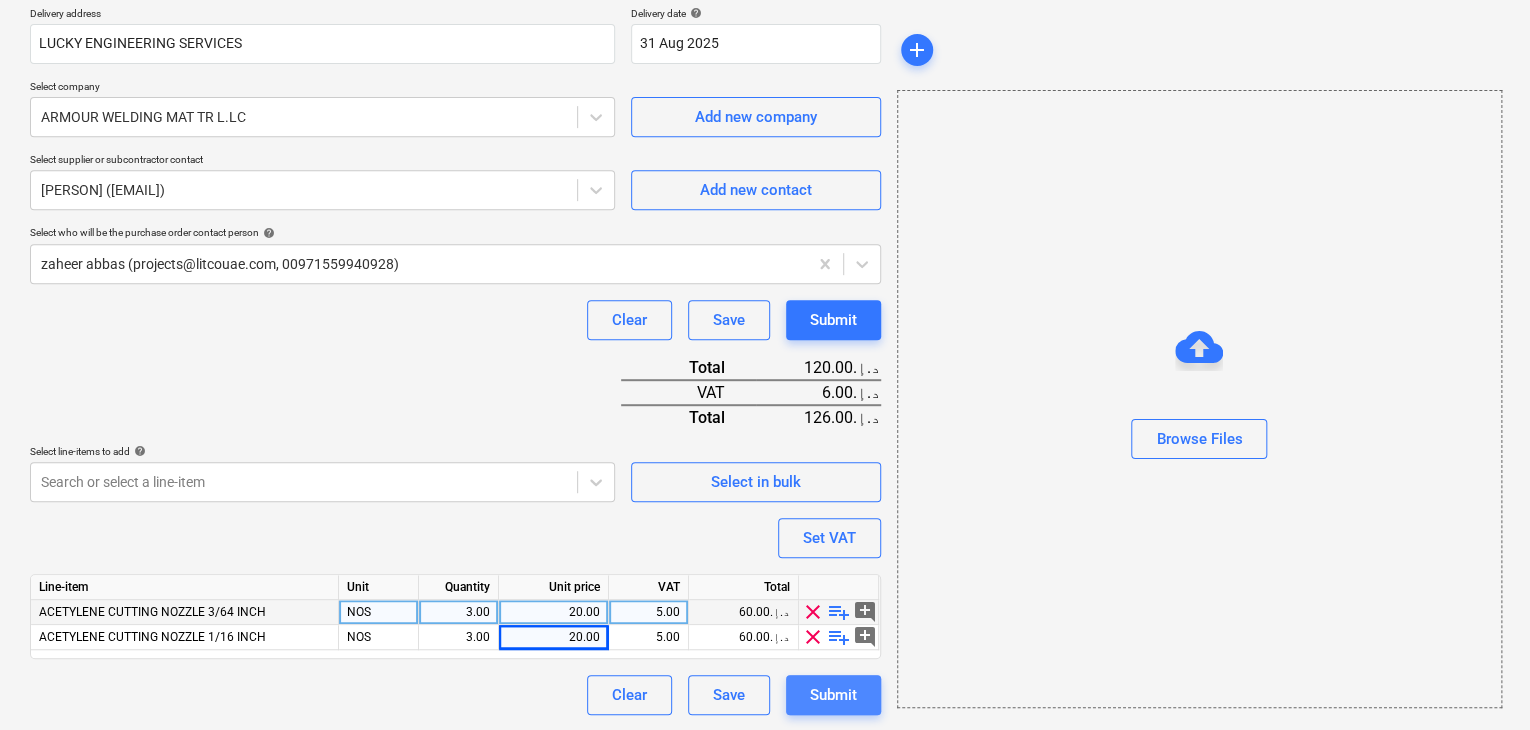 click on "Submit" at bounding box center (833, 695) 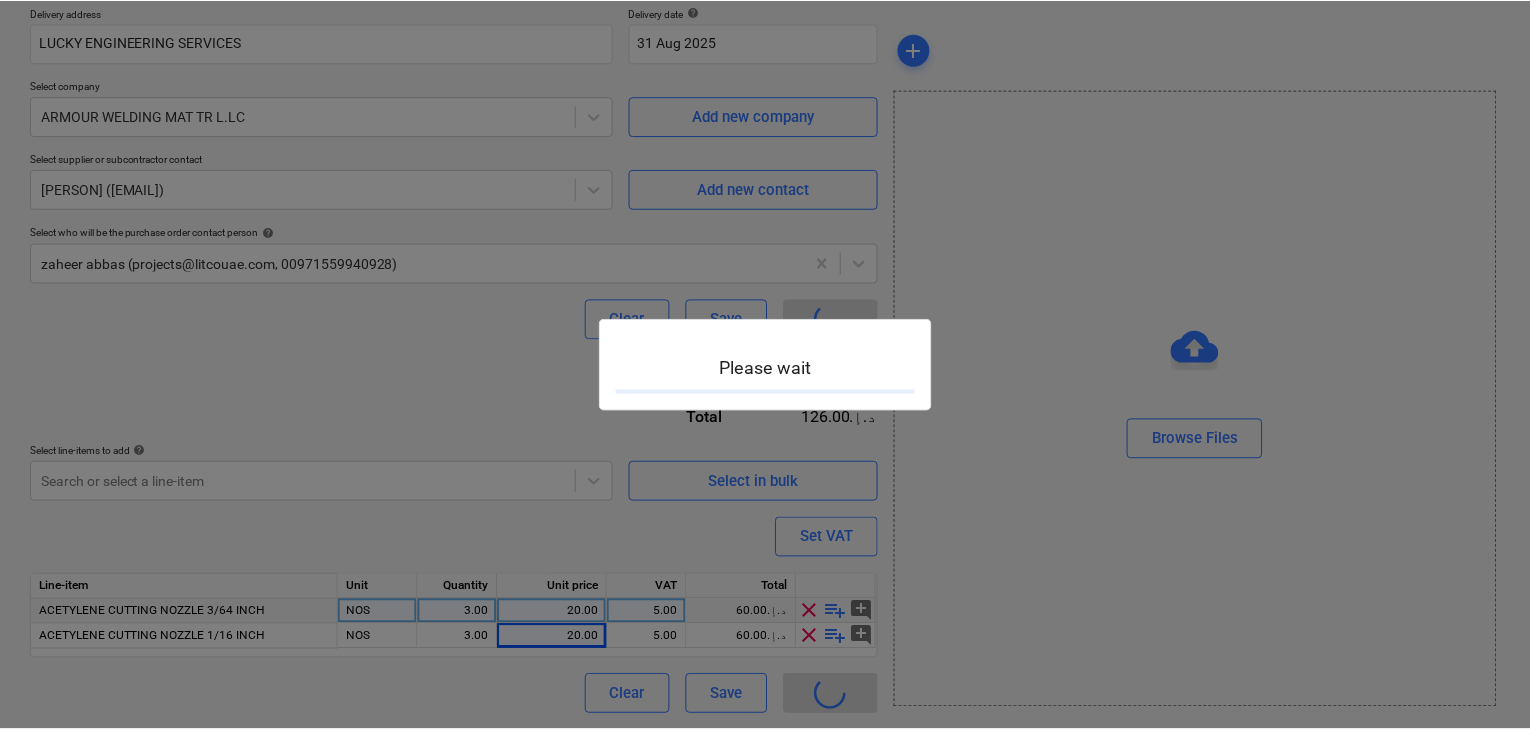 scroll, scrollTop: 0, scrollLeft: 0, axis: both 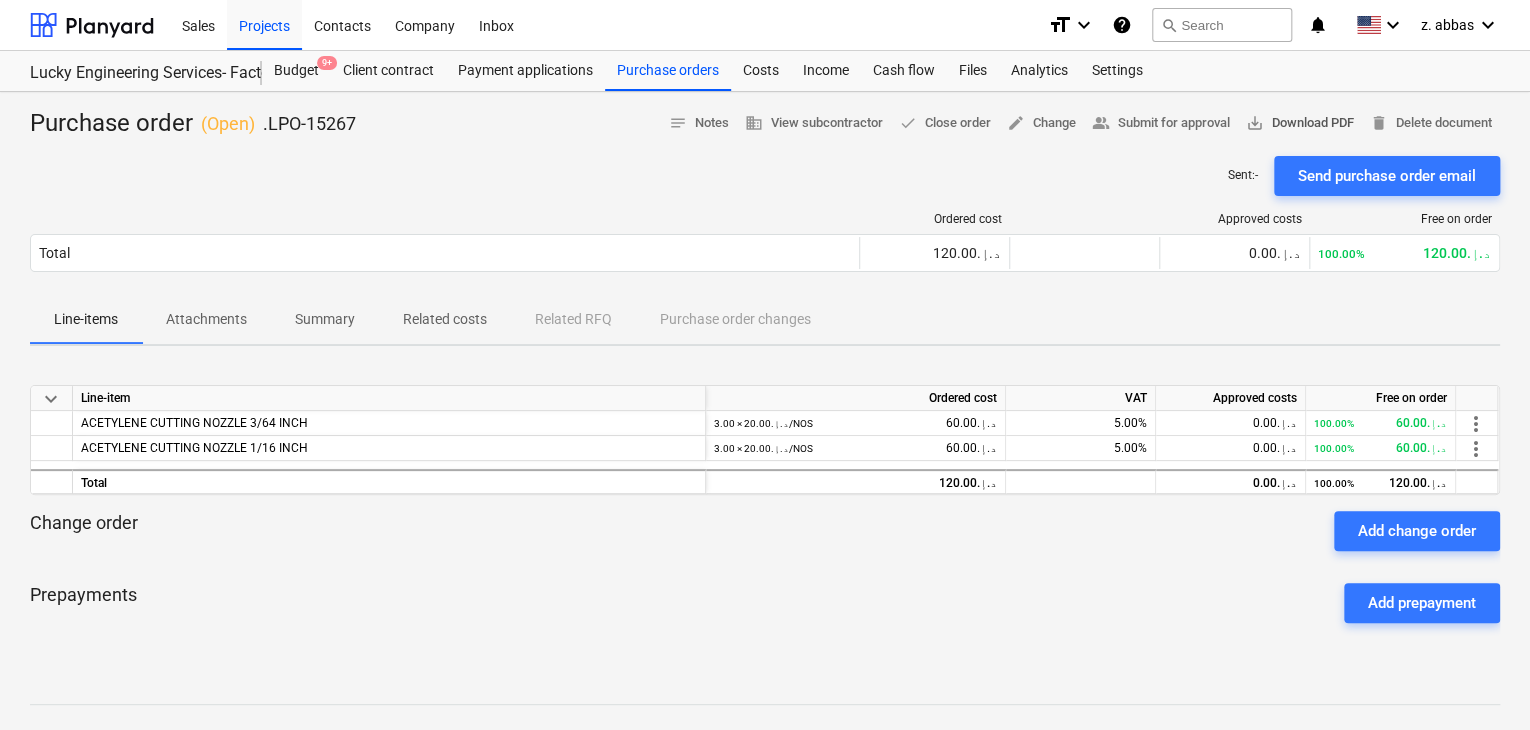 click on "save_alt Download PDF" at bounding box center (1300, 123) 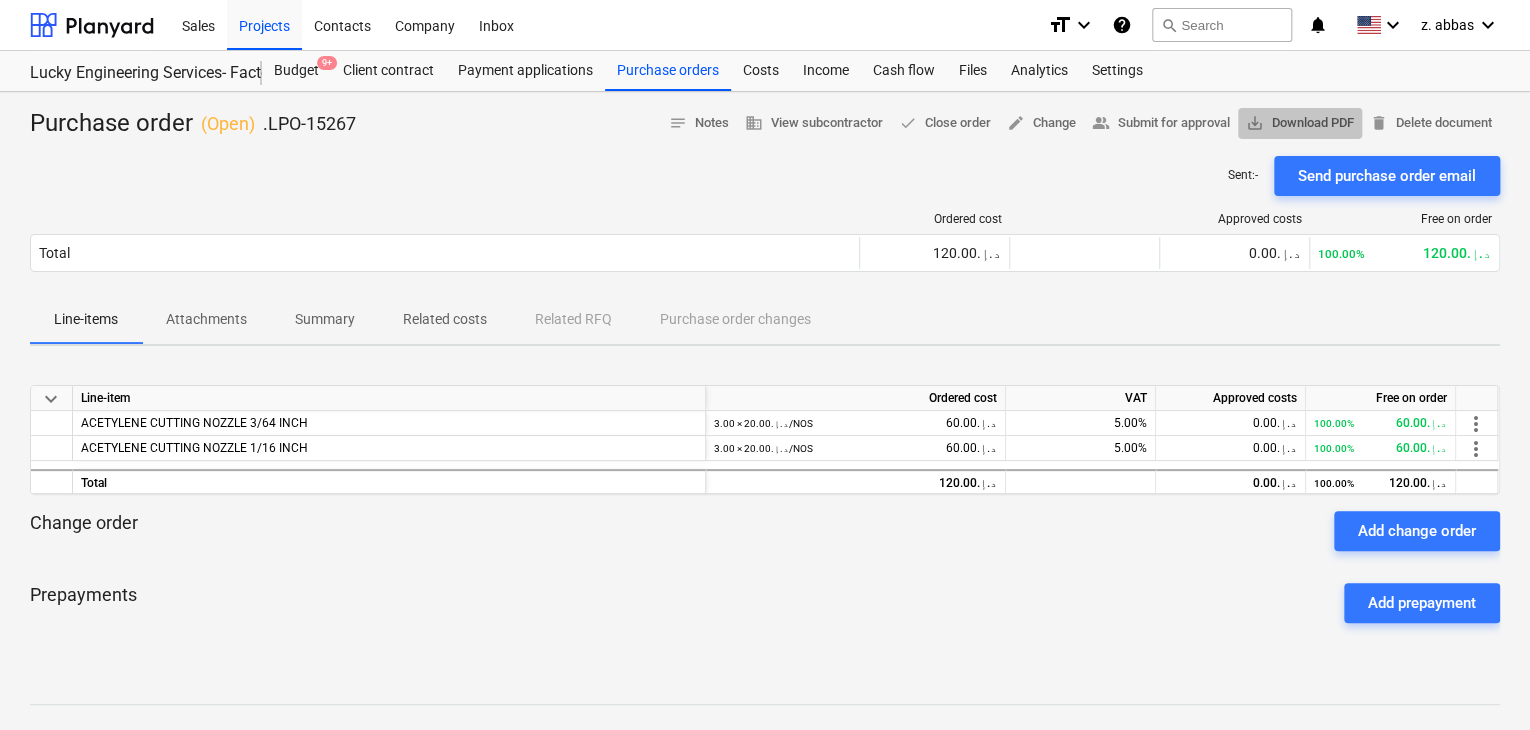 click on "save_alt Download PDF" at bounding box center (1300, 123) 